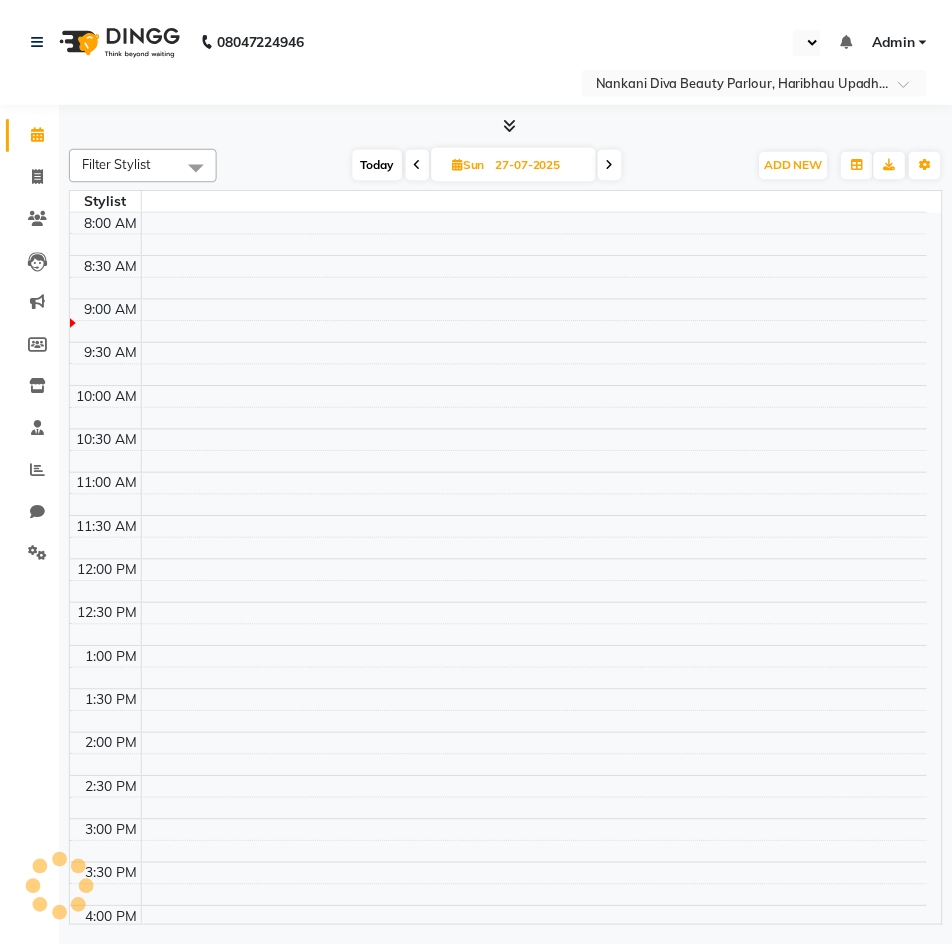 scroll, scrollTop: 0, scrollLeft: 0, axis: both 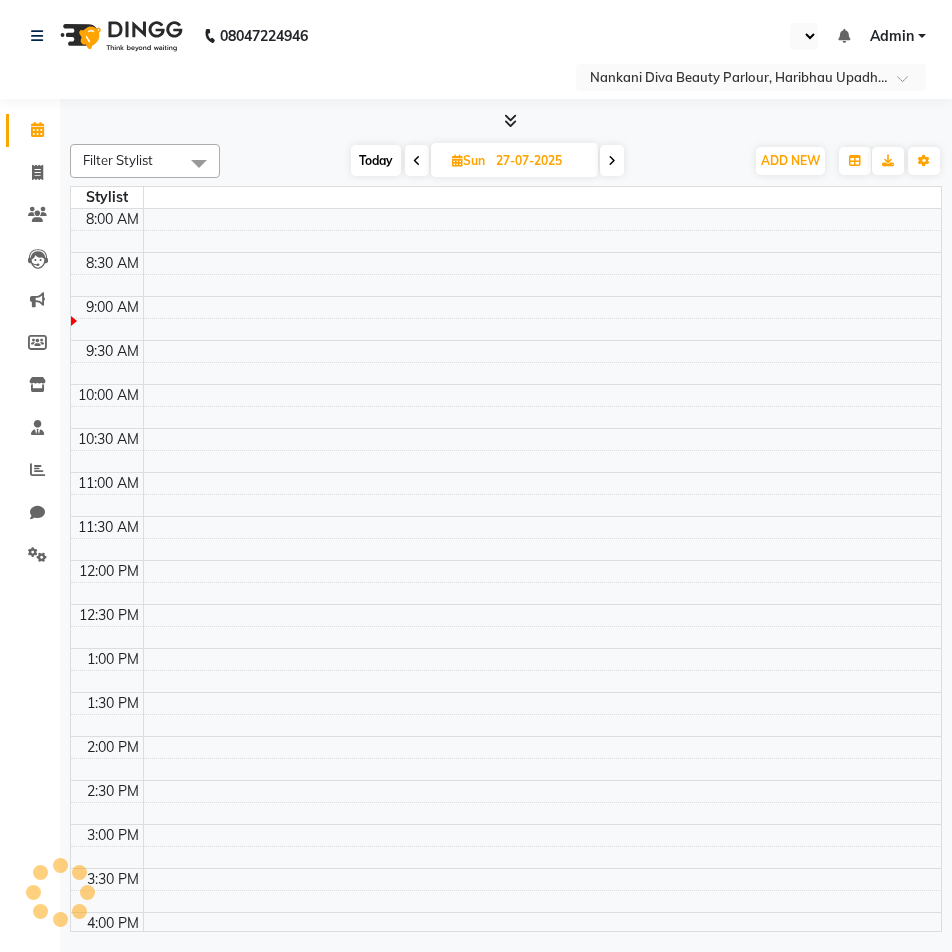 select on "en" 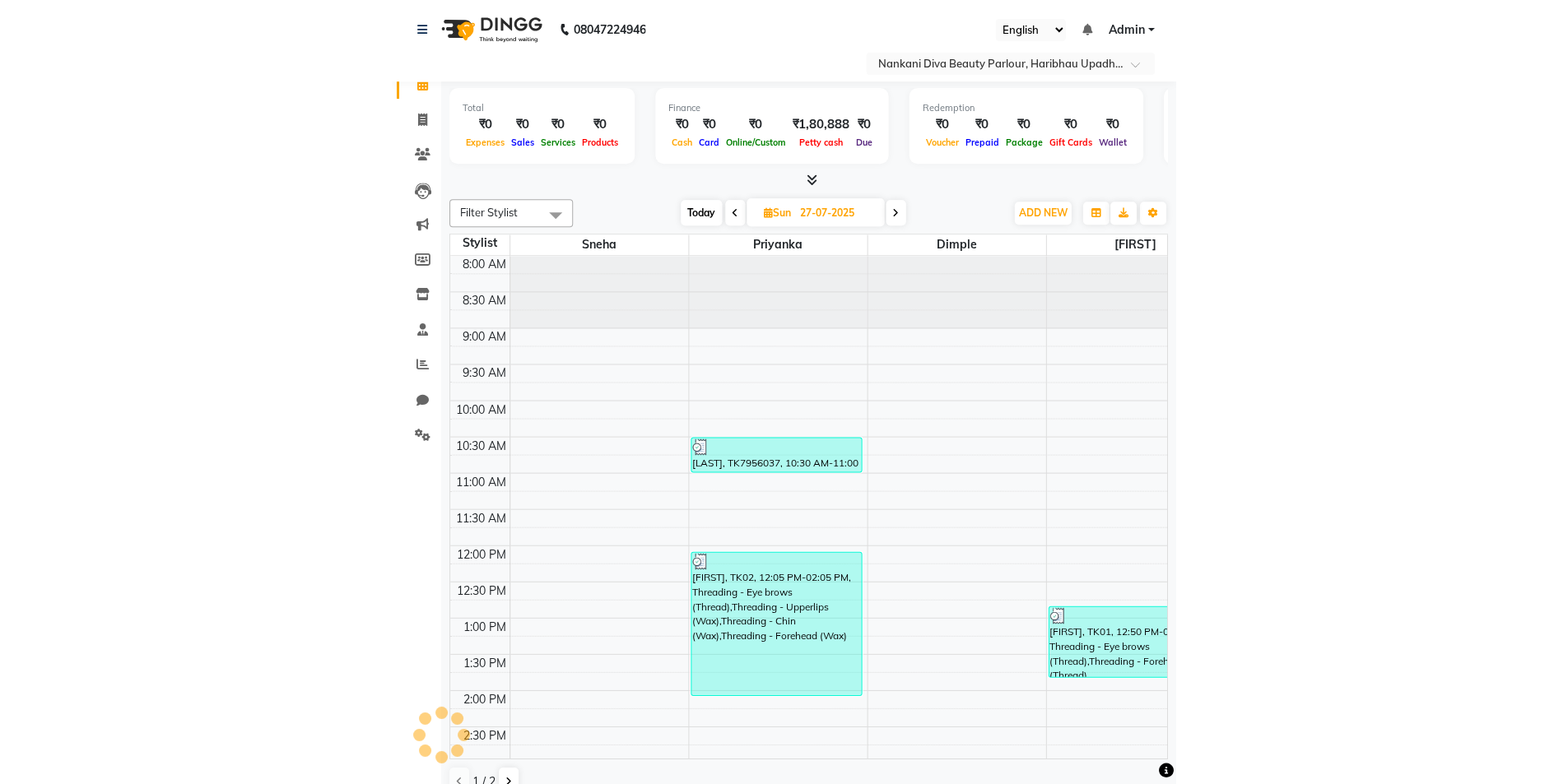 scroll, scrollTop: 0, scrollLeft: 0, axis: both 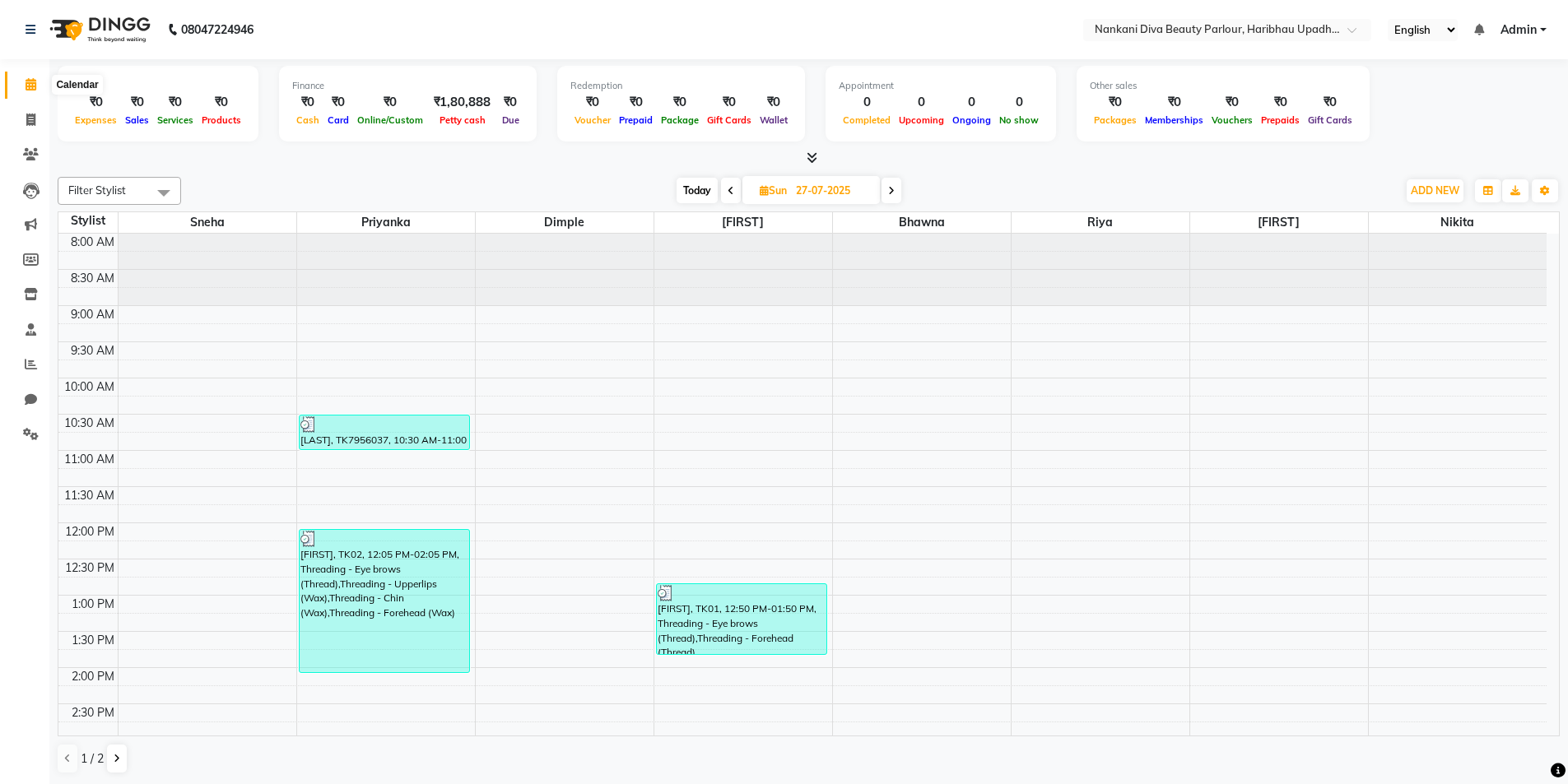 click 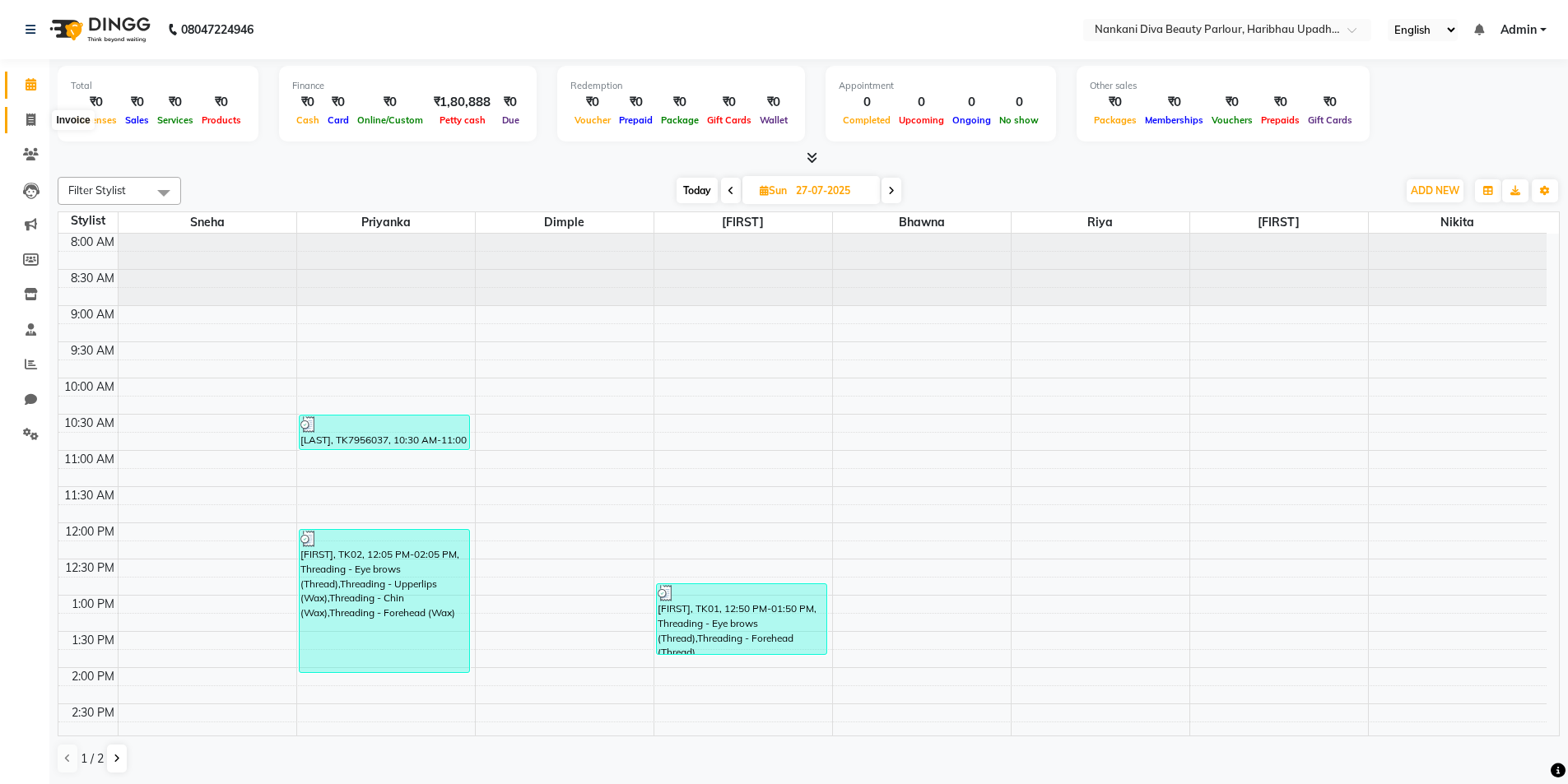 click 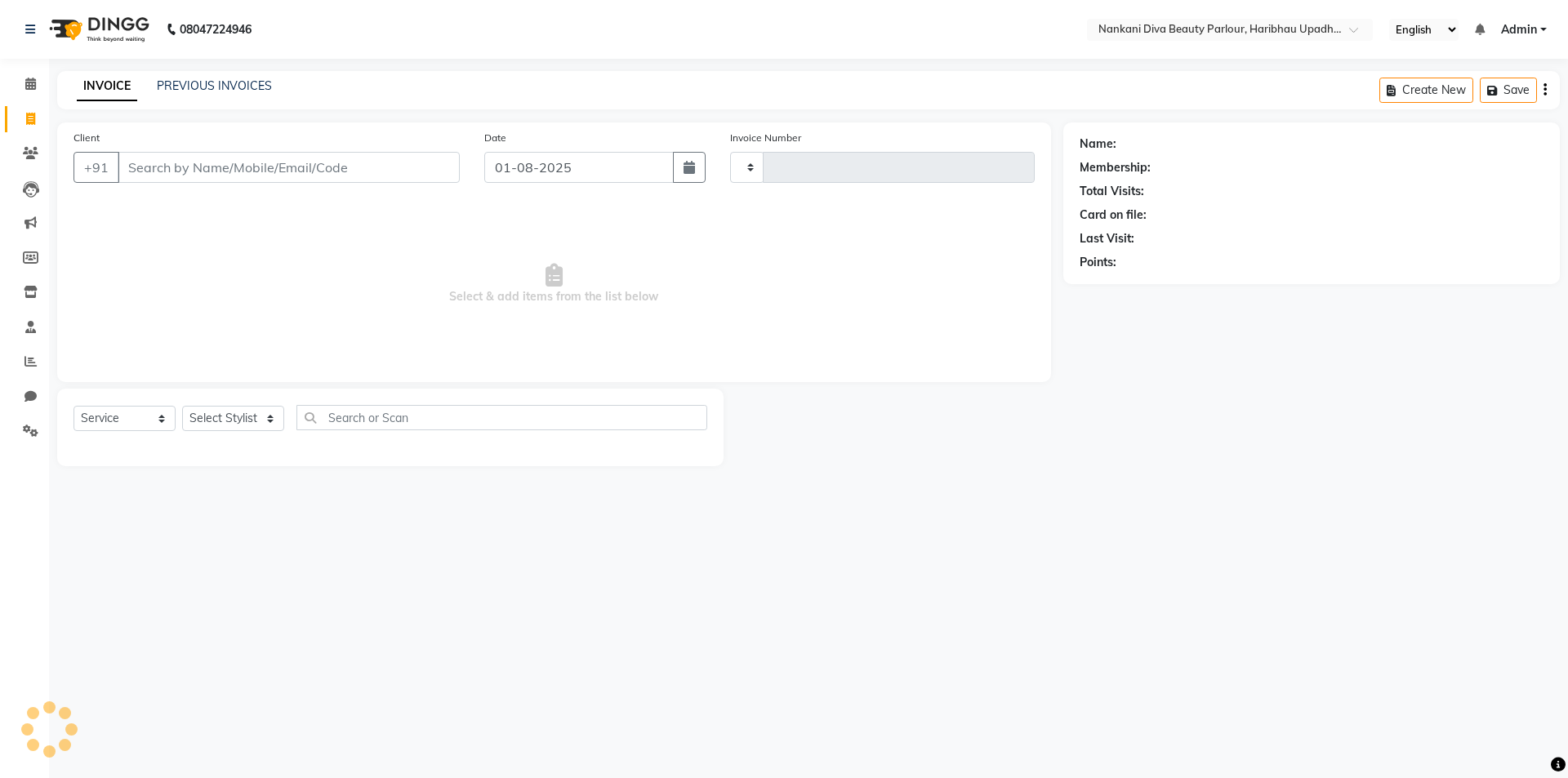 type on "0318" 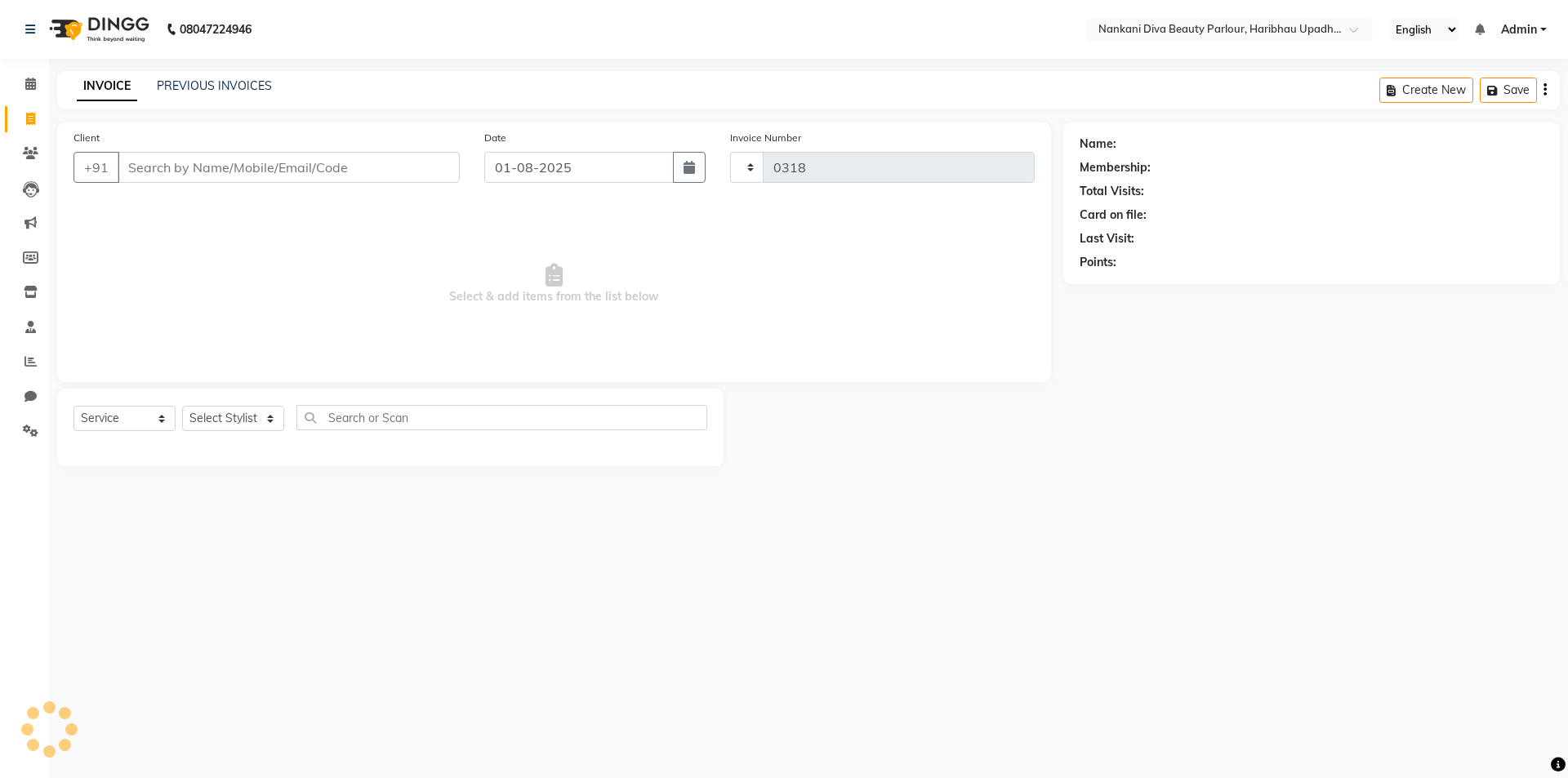 select on "8165" 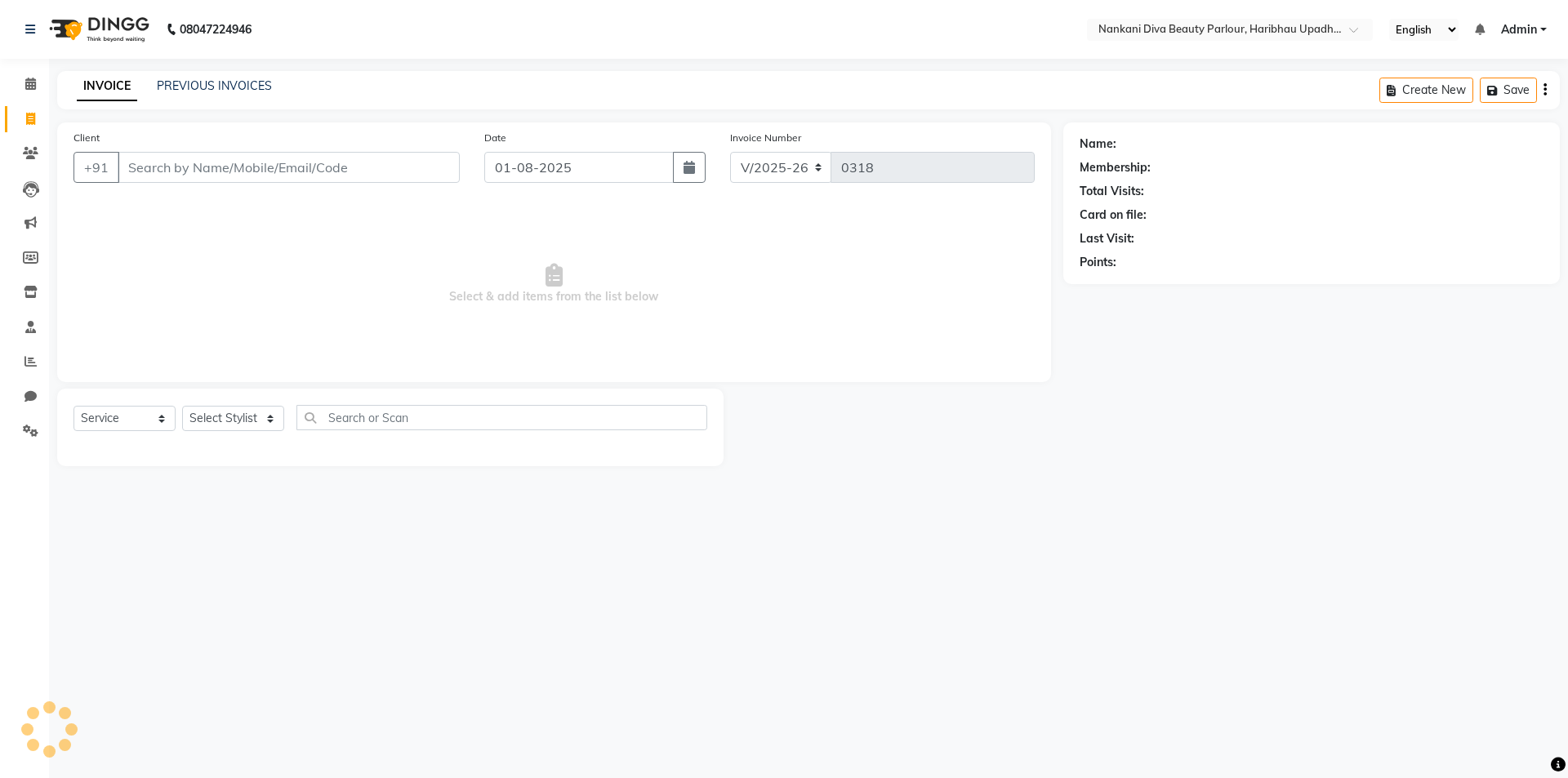 click on "Client" at bounding box center (288, 167) 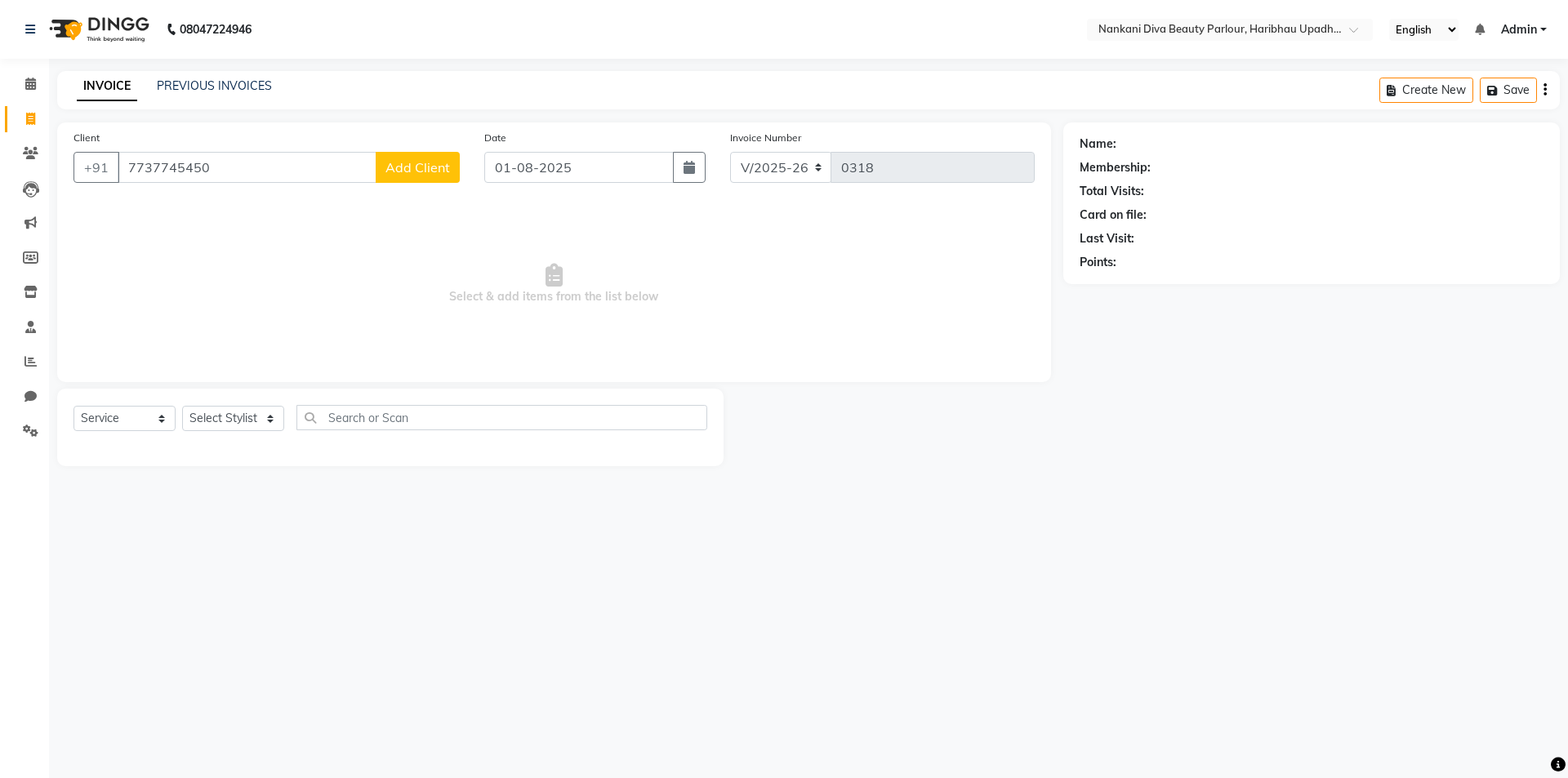 type on "7737745450" 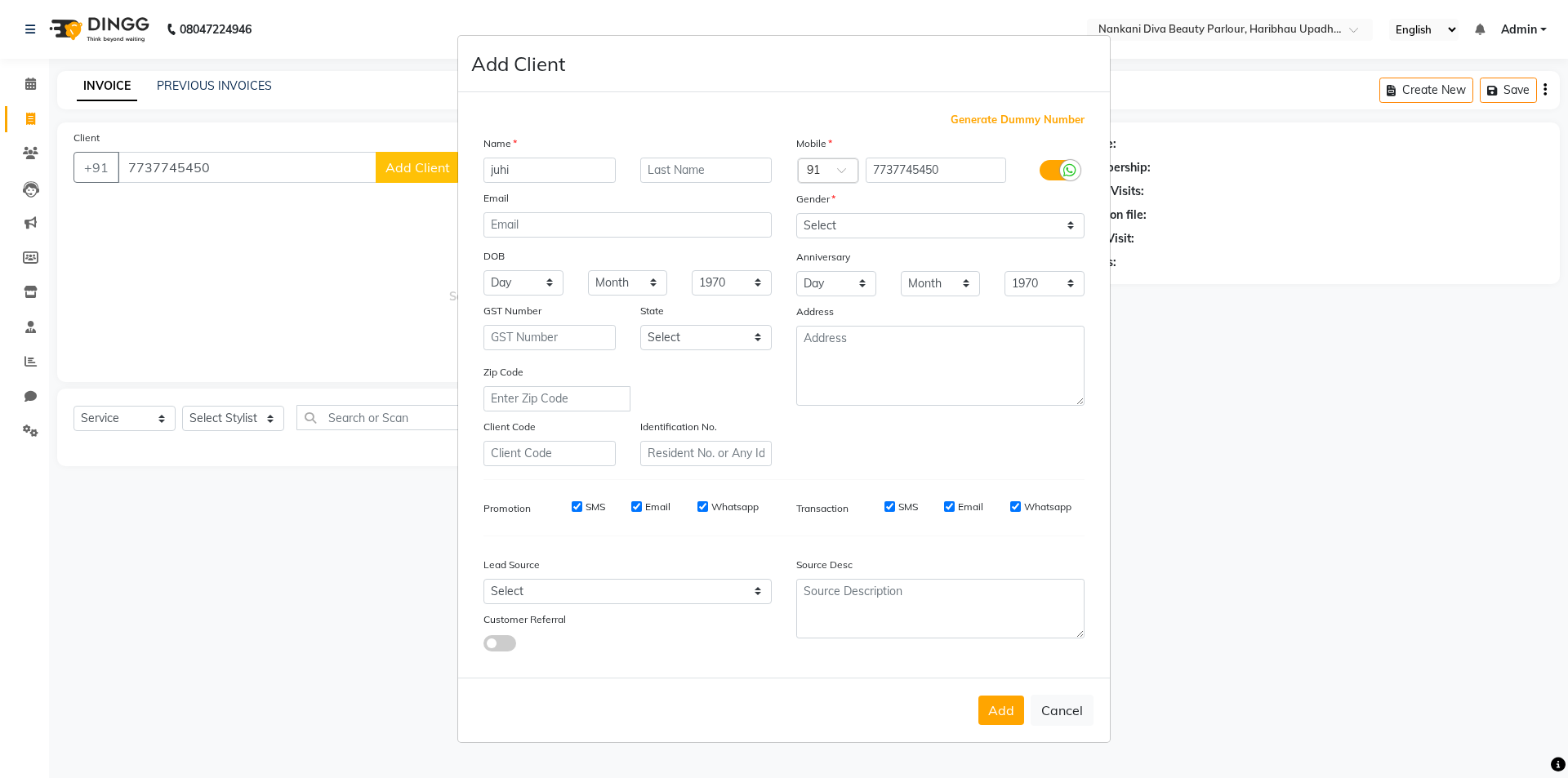 type on "juhi" 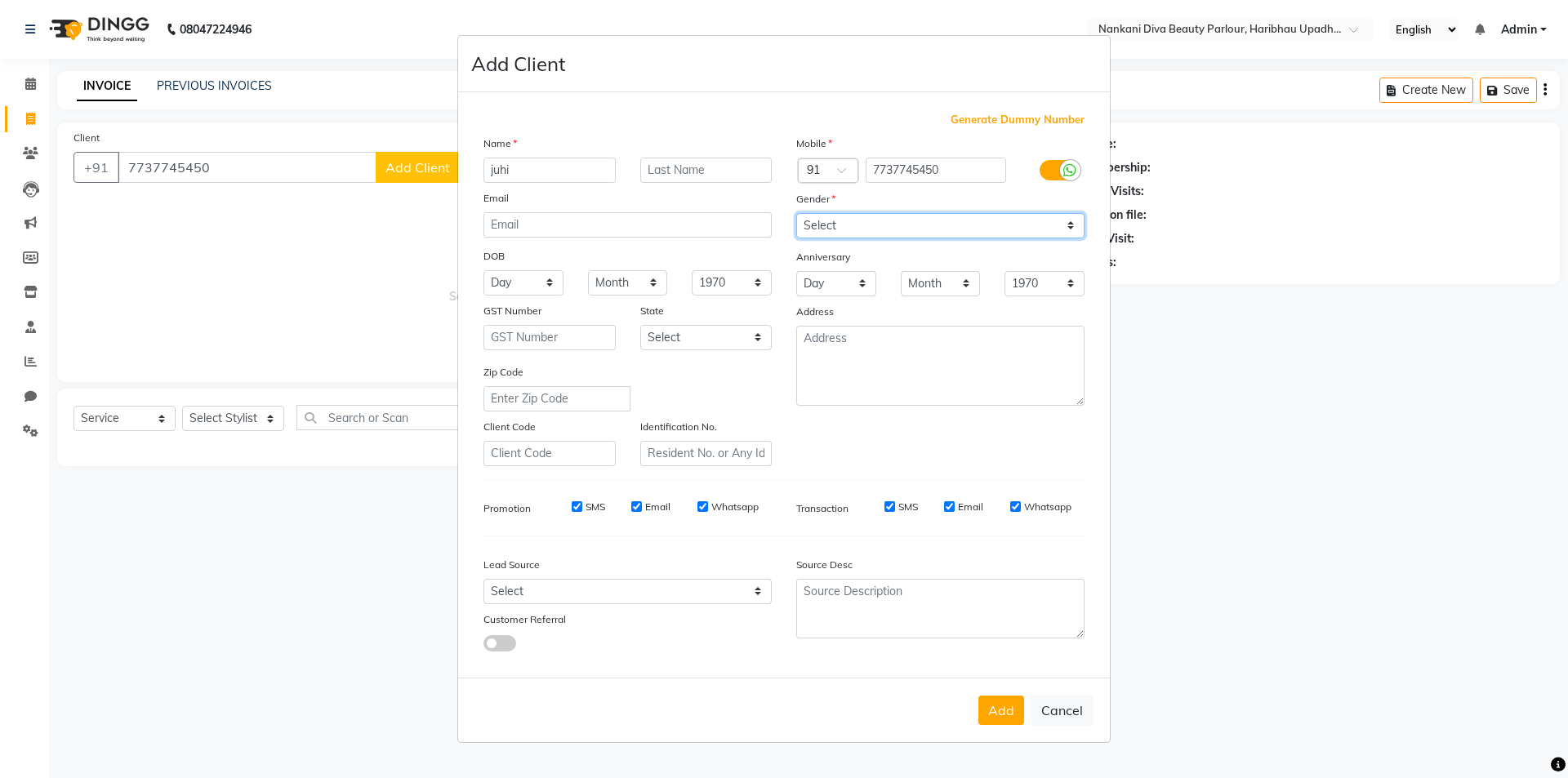 click on "Select Male Female Other Prefer Not To Say" at bounding box center [940, 225] 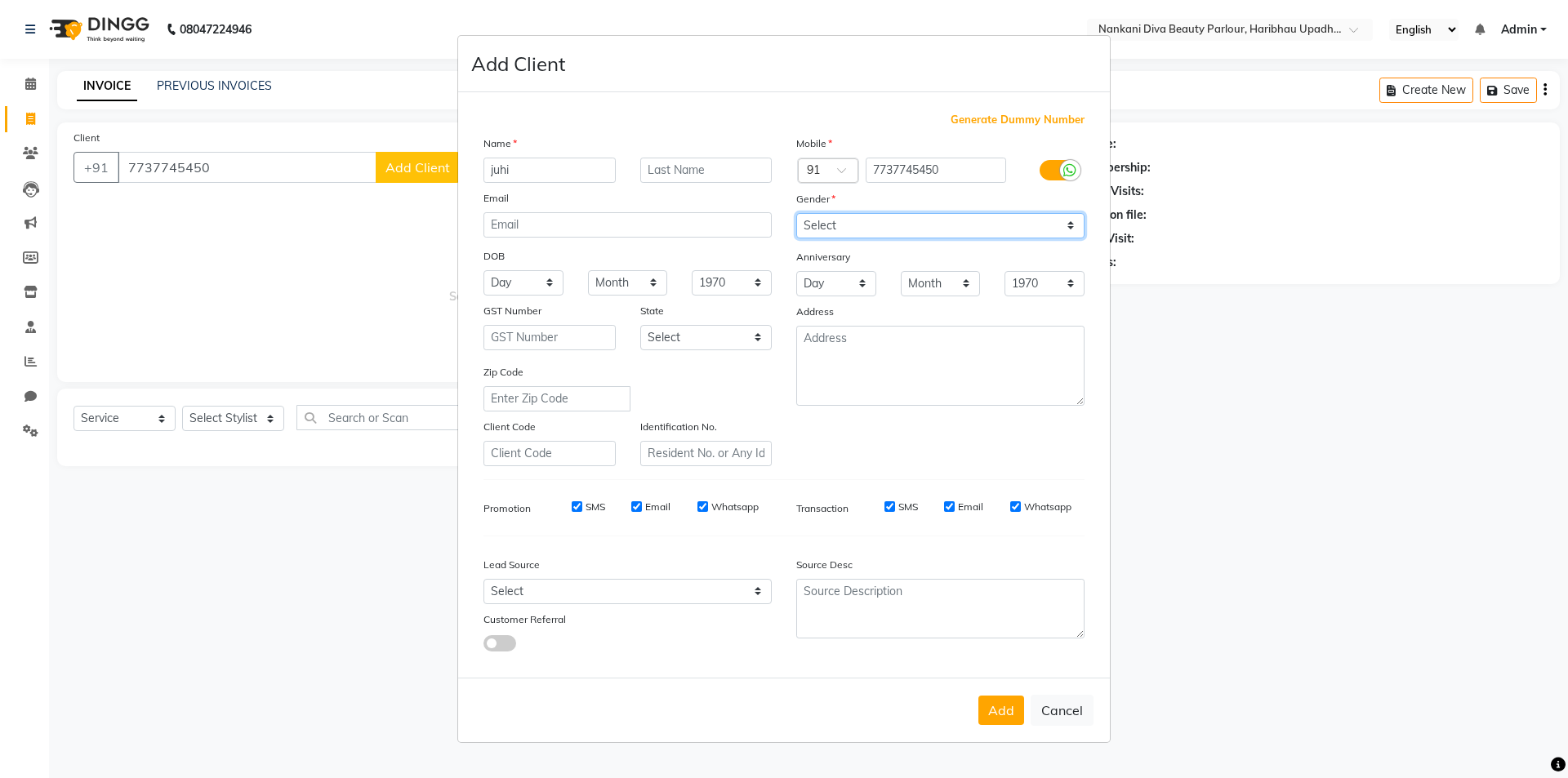 select on "female" 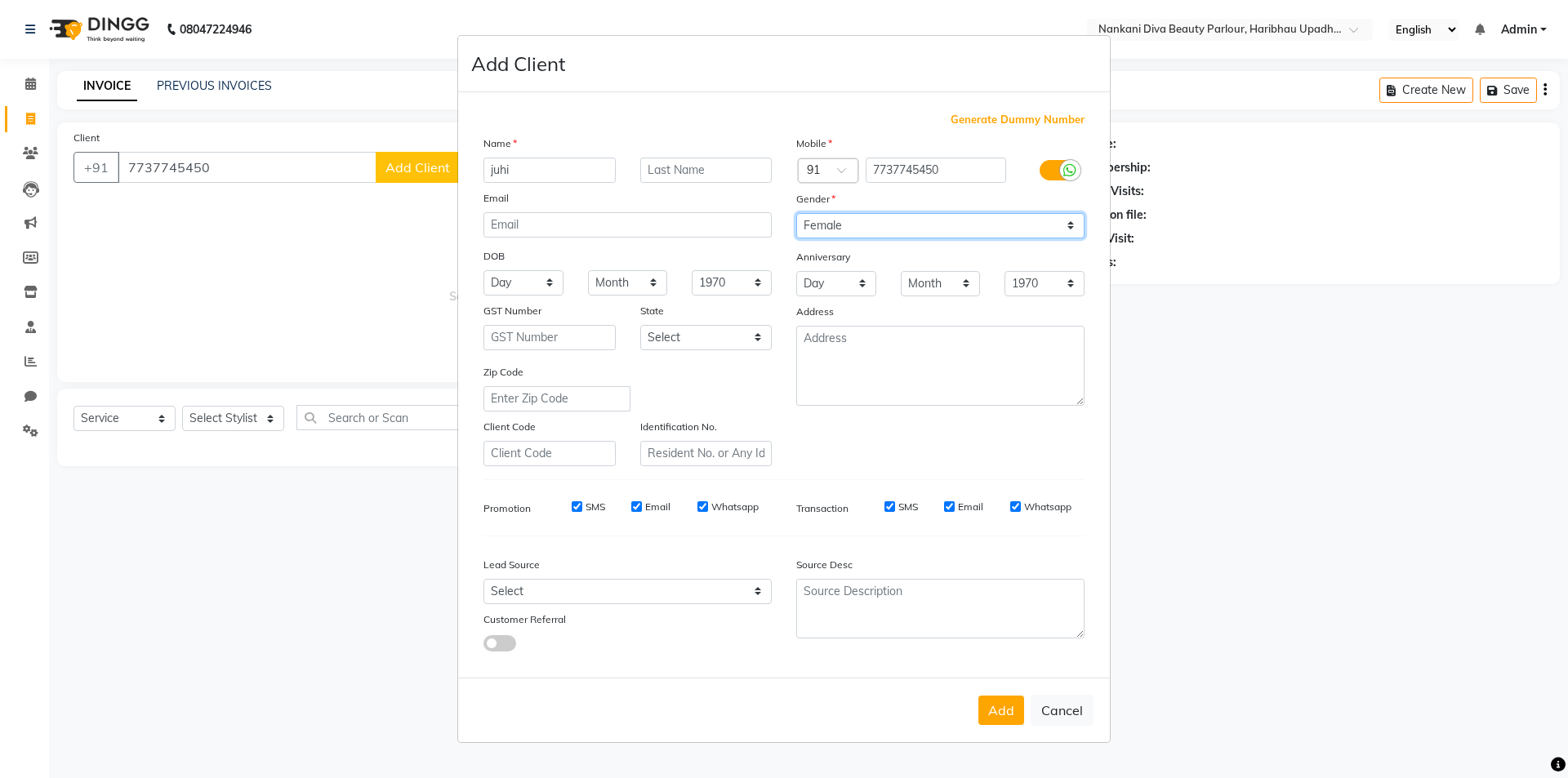 click on "Select Male Female Other Prefer Not To Say" at bounding box center (940, 225) 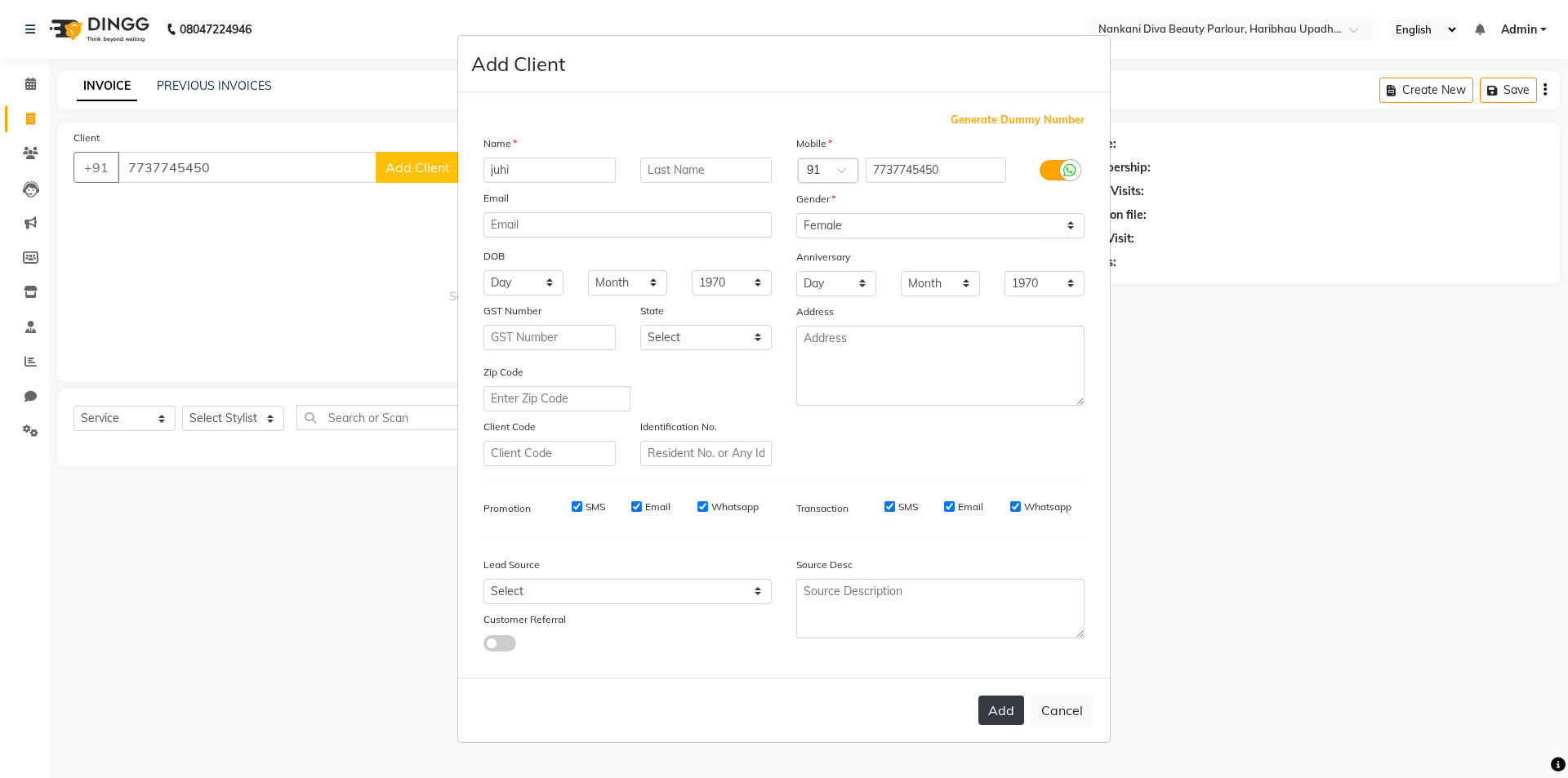 click on "Add" at bounding box center (1001, 710) 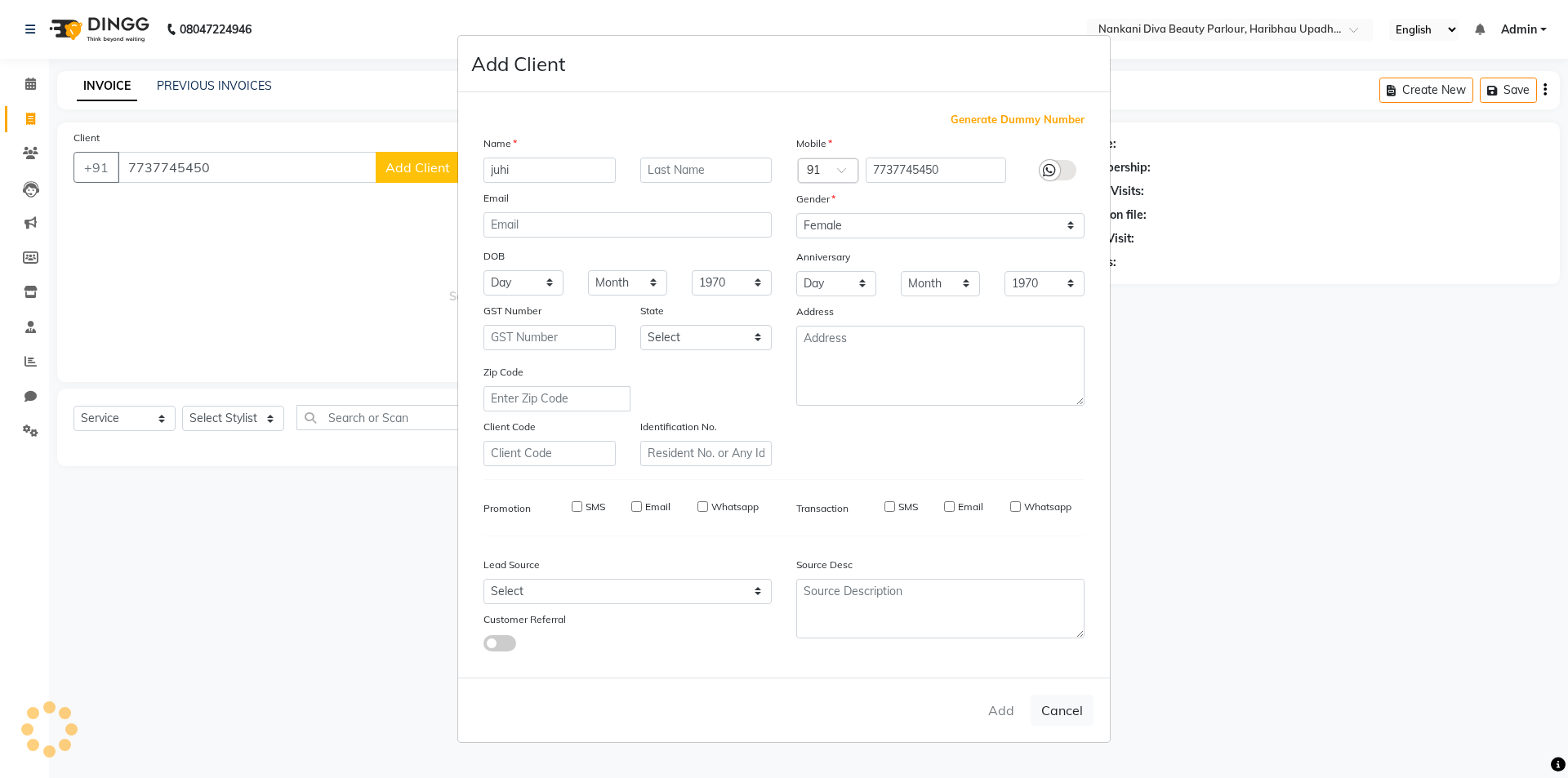 type 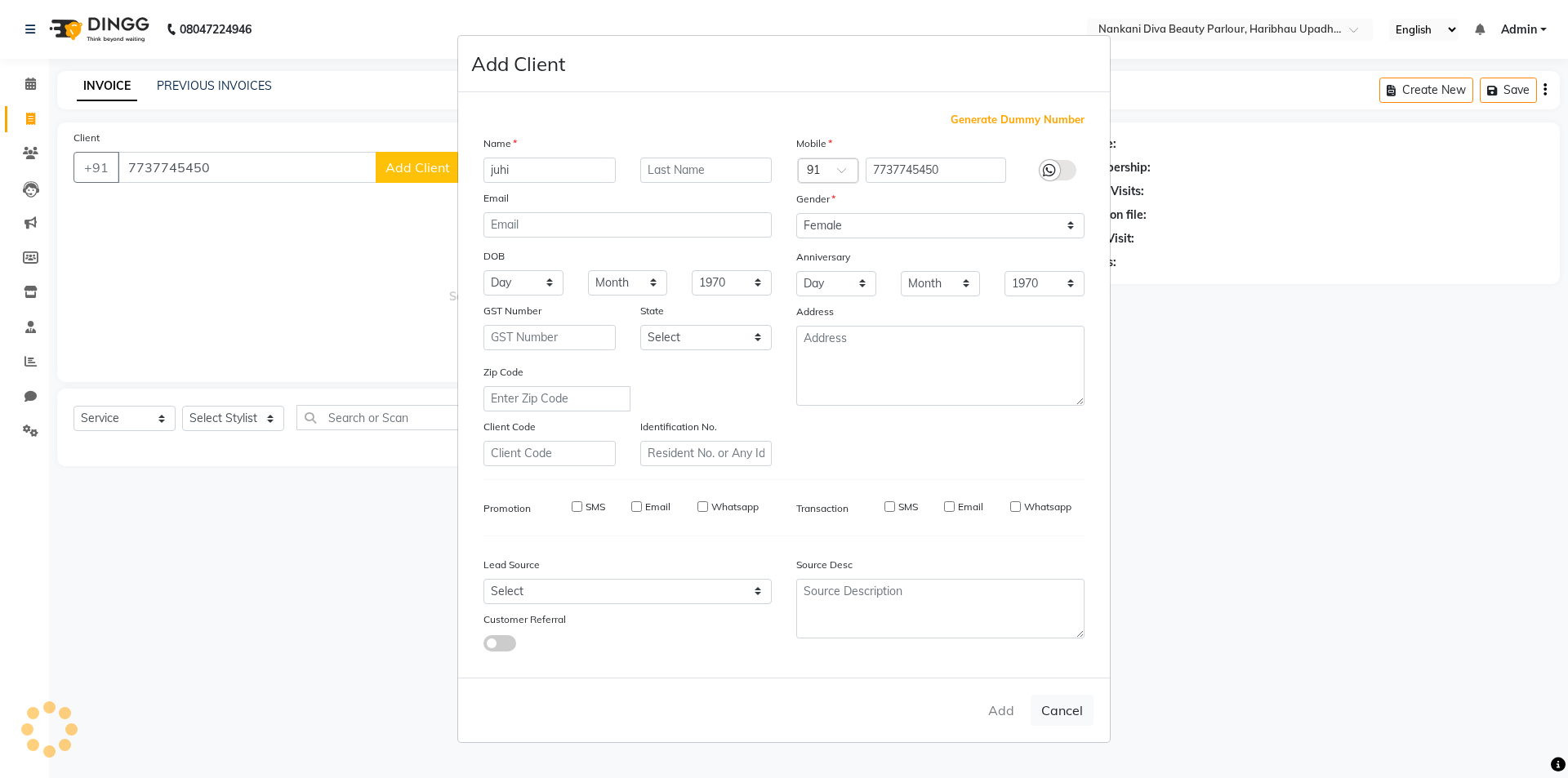 select 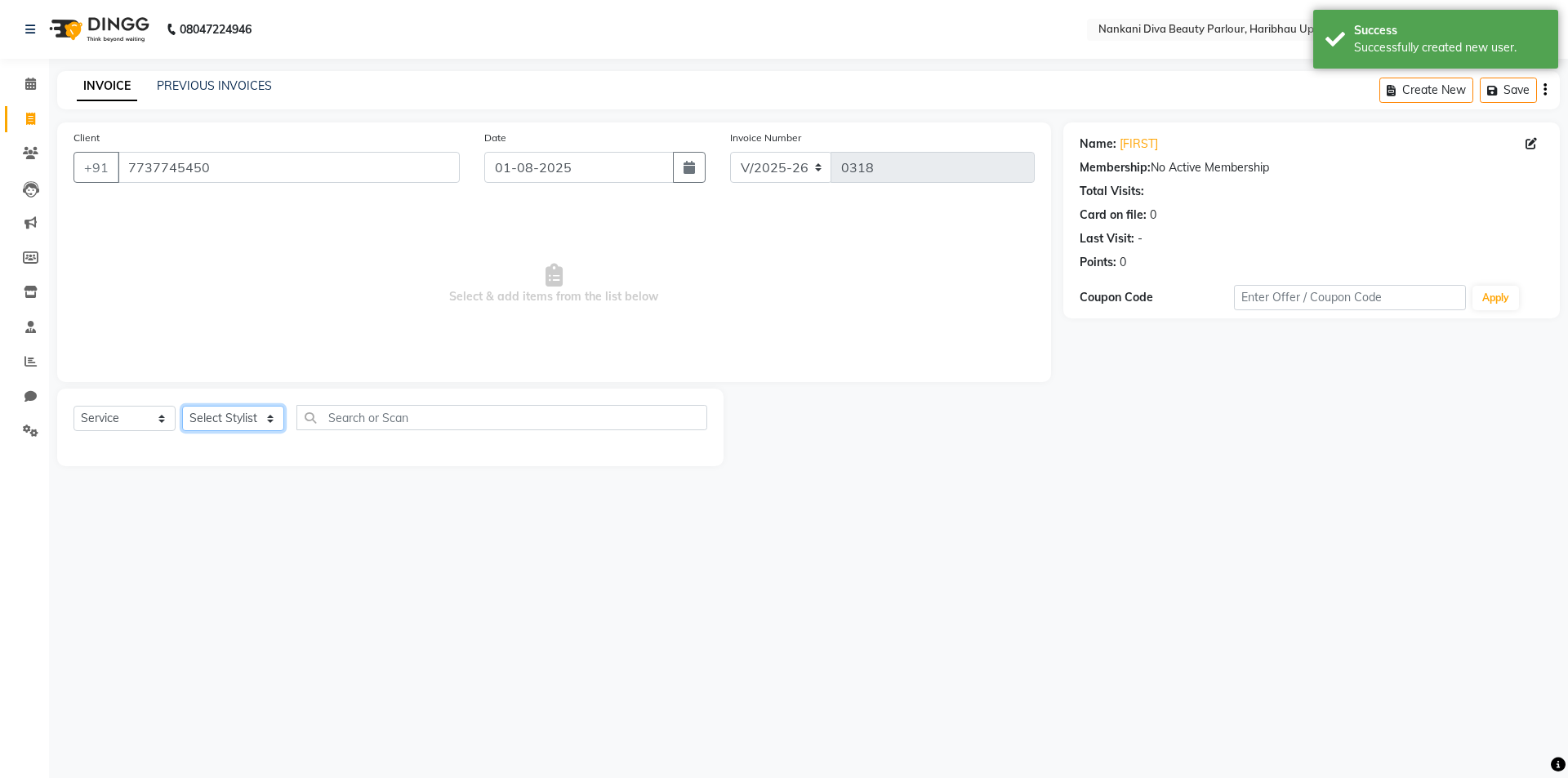 click on "Select Stylist Bhanu Bhawna Dimple Nikita Priyanka Riya Sana kadri SELF Sneha vanisha Vicky" 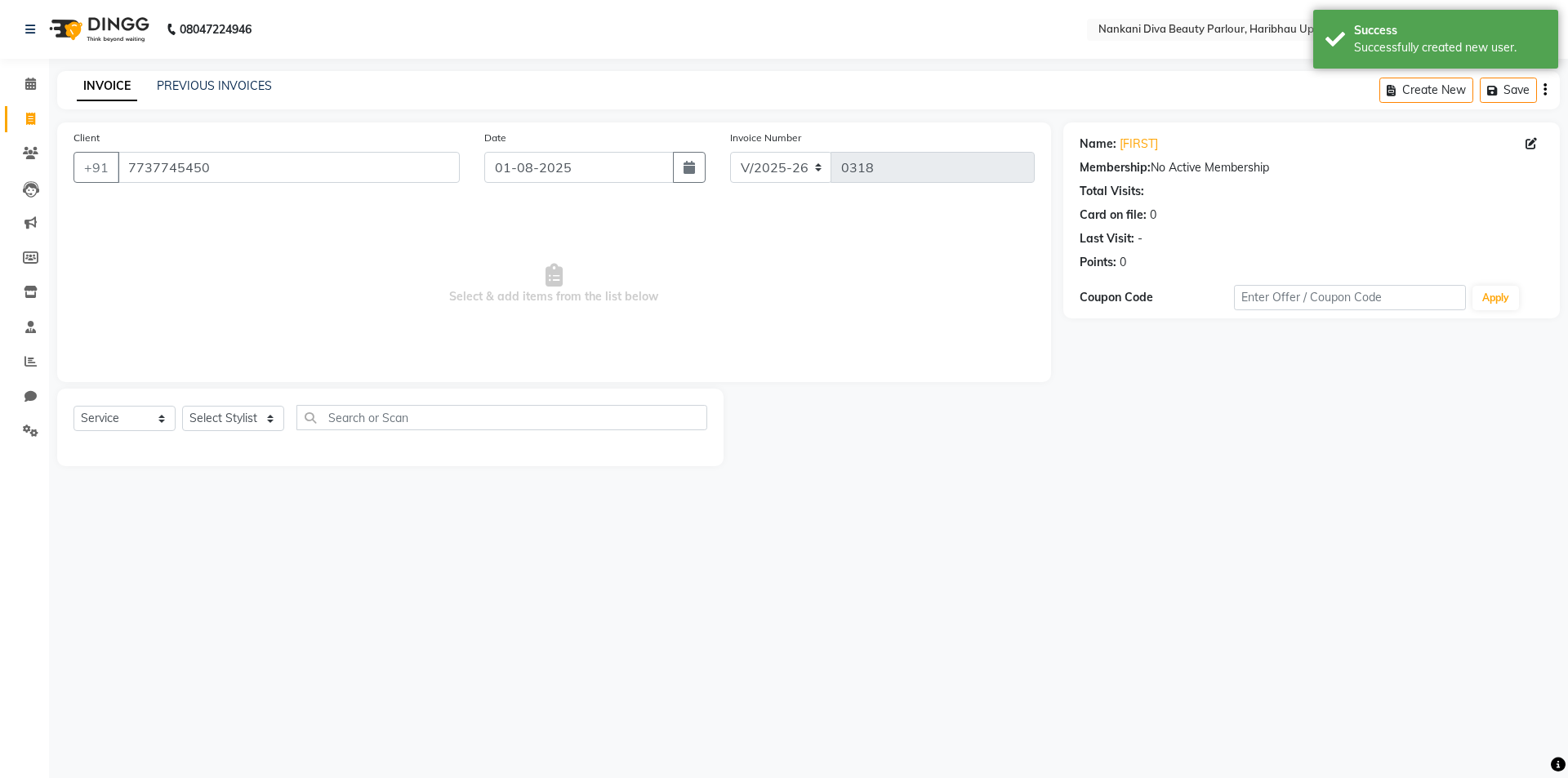 click on "Date [DATE] Invoice Number V/2025 V/2025-26 0318  Select & add items from the list below  Select  Service  Product  Membership  Package Voucher Prepaid Gift Card  Select Stylist Bhanu Bhawna Dimple Nikita Priyanka Riya Sana kadri SELF Sneha vanisha Vicky Name: [FIRST]  Membership:  No Active Membership  Total Visits:   Card on file:  0 Last Visit:   - Points:   0  Coupon Code Apply" at bounding box center (784, 389) 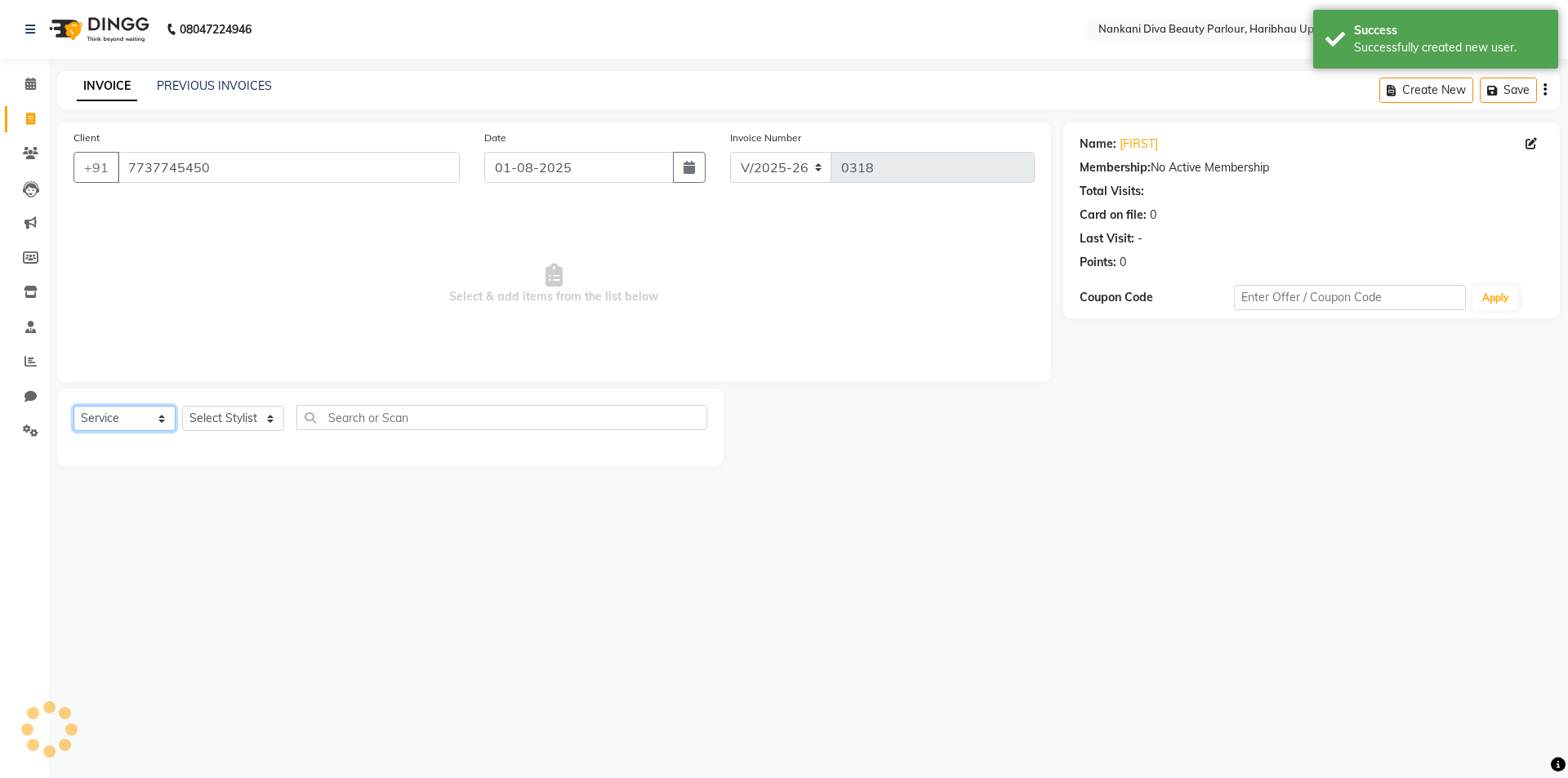 click on "Select  Service  Product  Membership  Package Voucher Prepaid Gift Card" 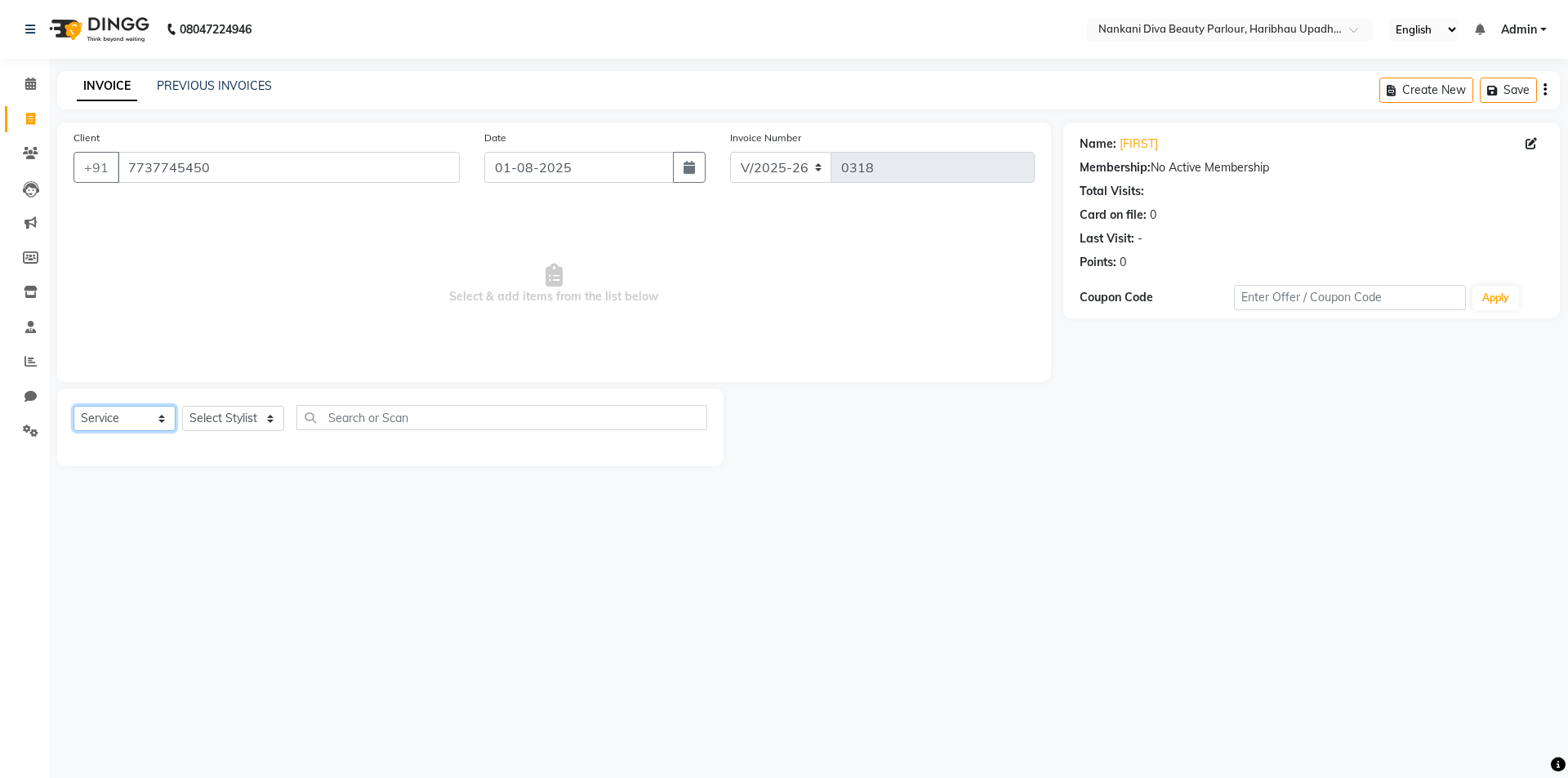 select on "G" 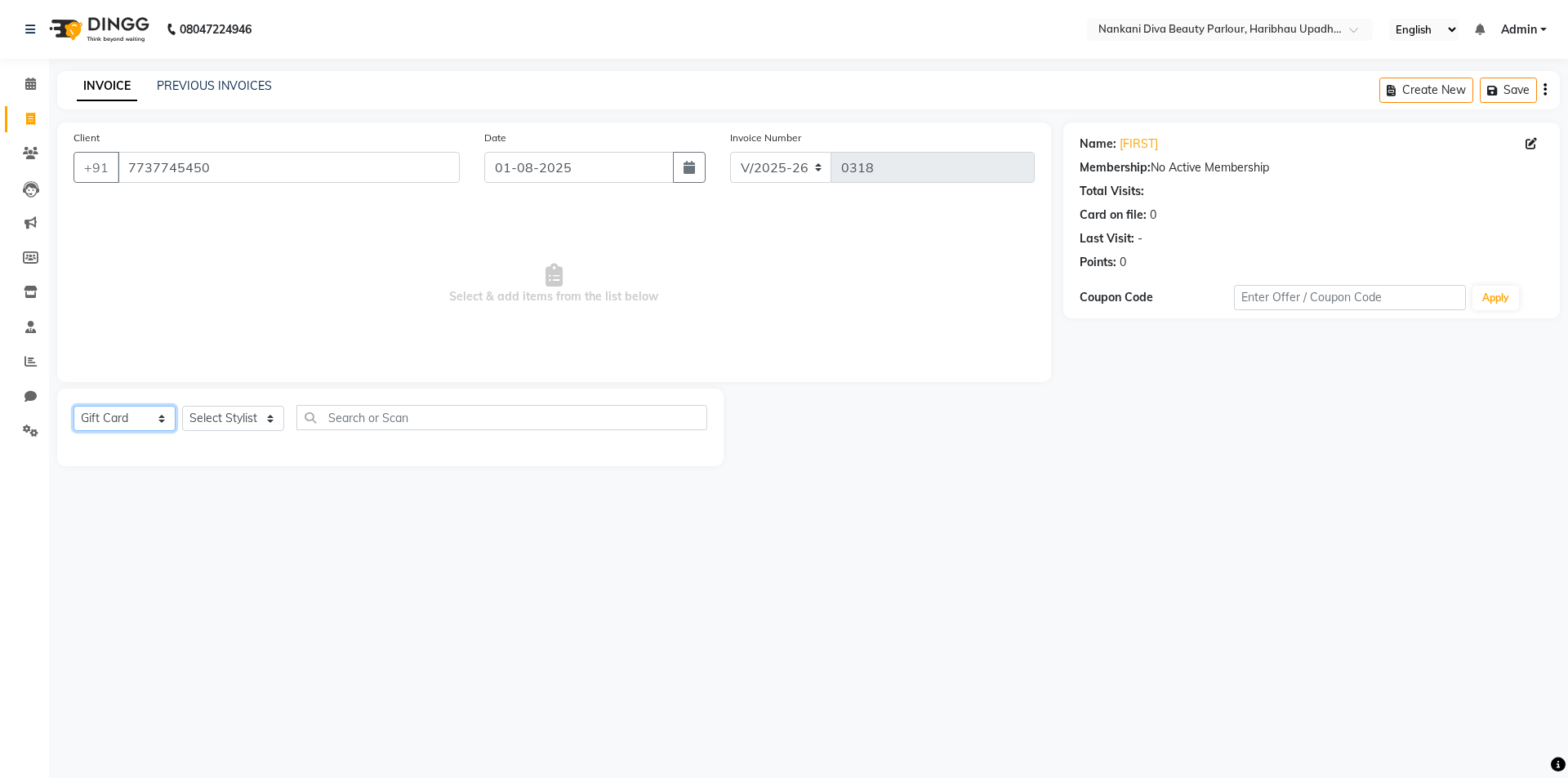 click on "Select  Service  Product  Membership  Package Voucher Prepaid Gift Card" 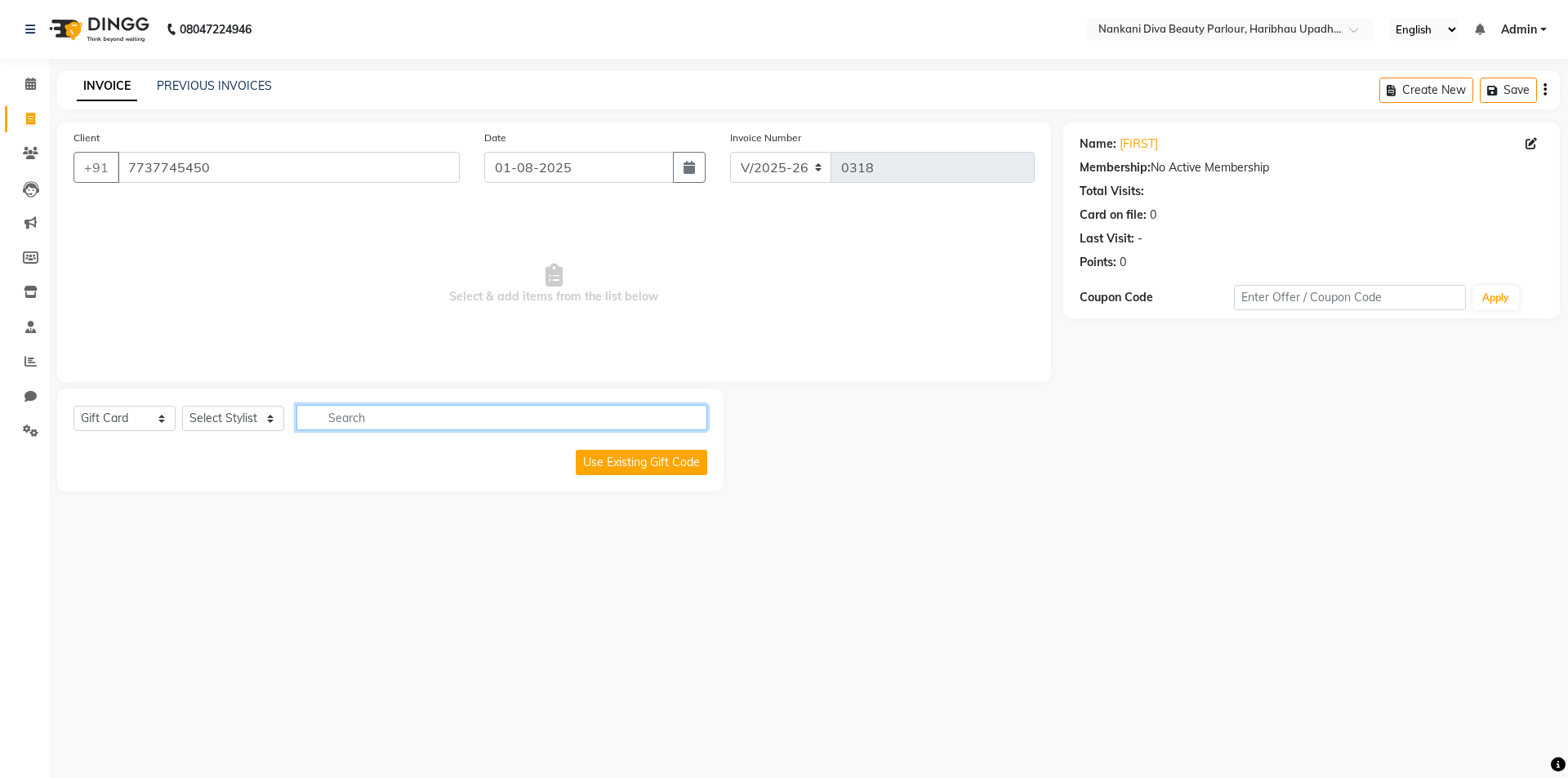 click 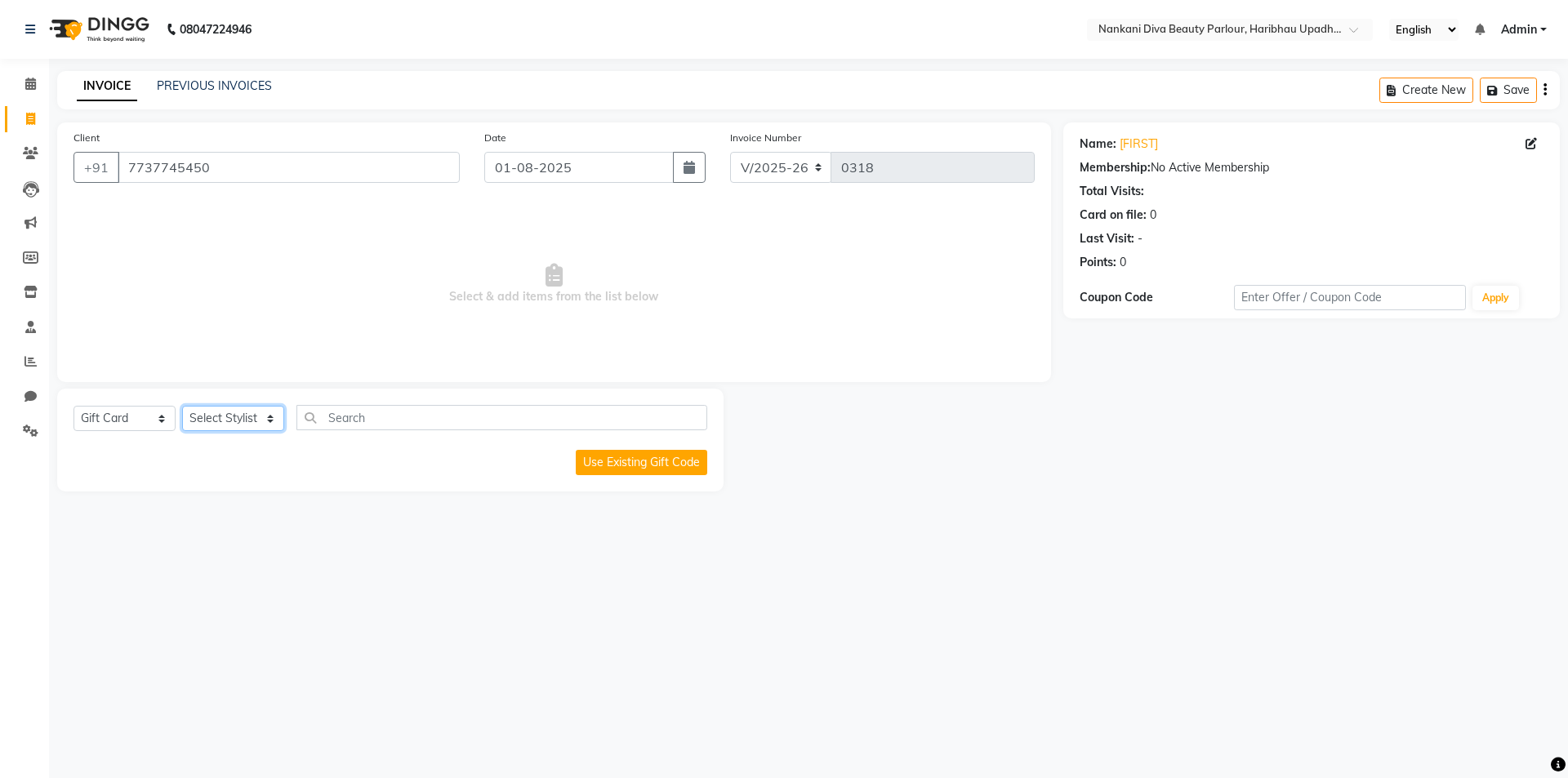 click on "Select Stylist Bhanu Bhawna Dimple Nikita Priyanka Riya Sana kadri SELF Sneha vanisha Vicky" 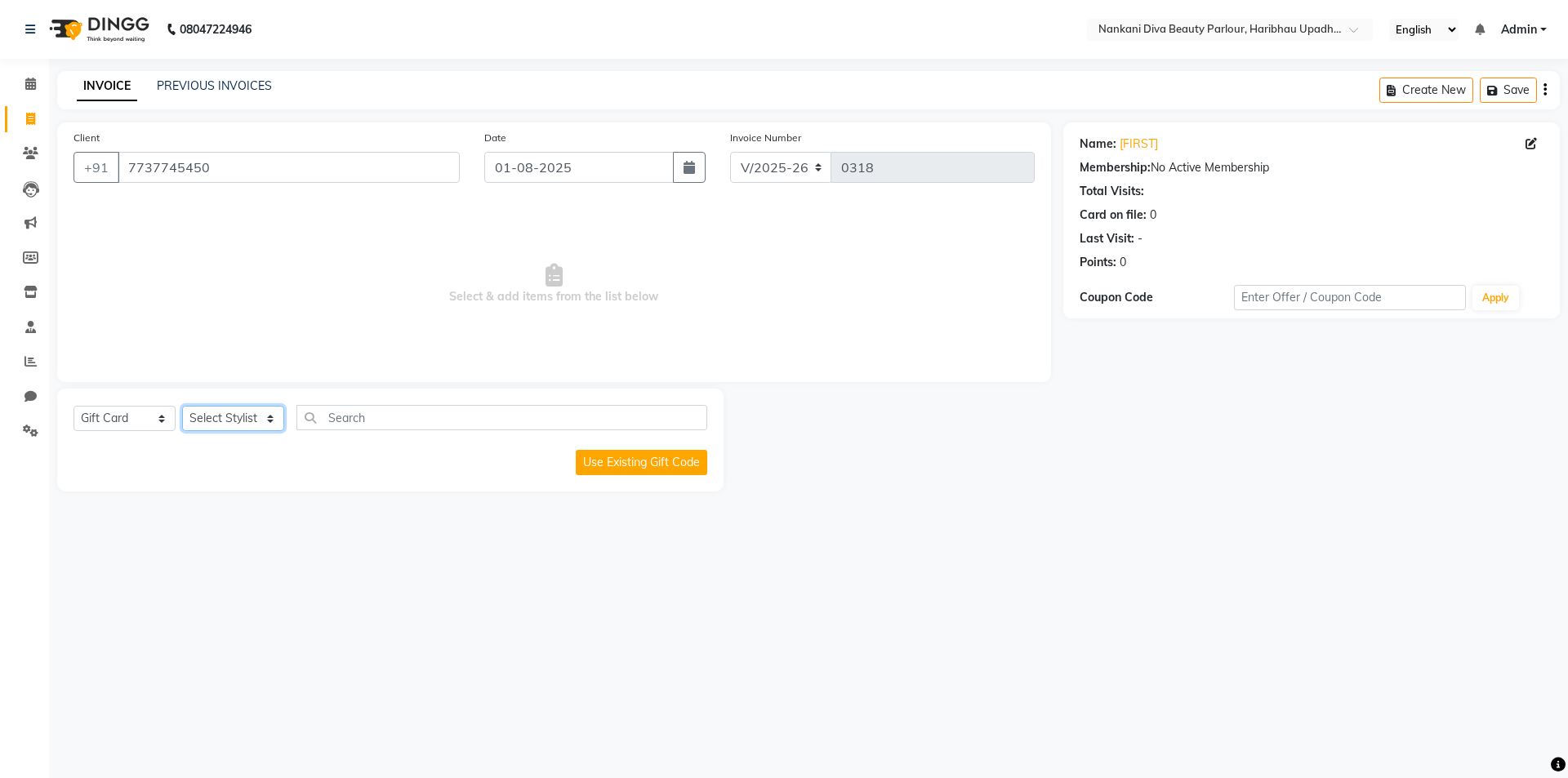 select on "78025" 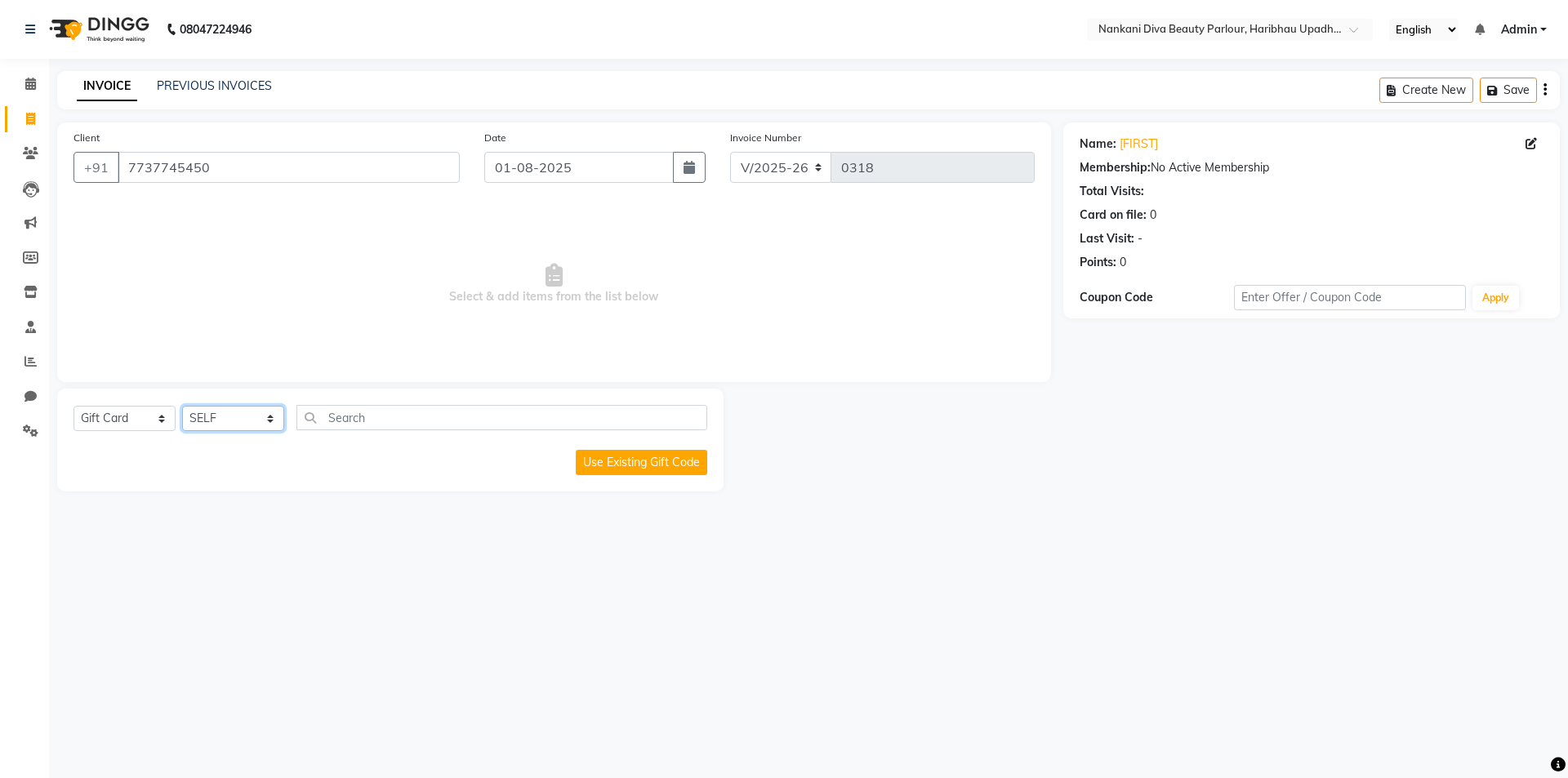 click on "Select Stylist Bhanu Bhawna Dimple Nikita Priyanka Riya Sana kadri SELF Sneha vanisha Vicky" 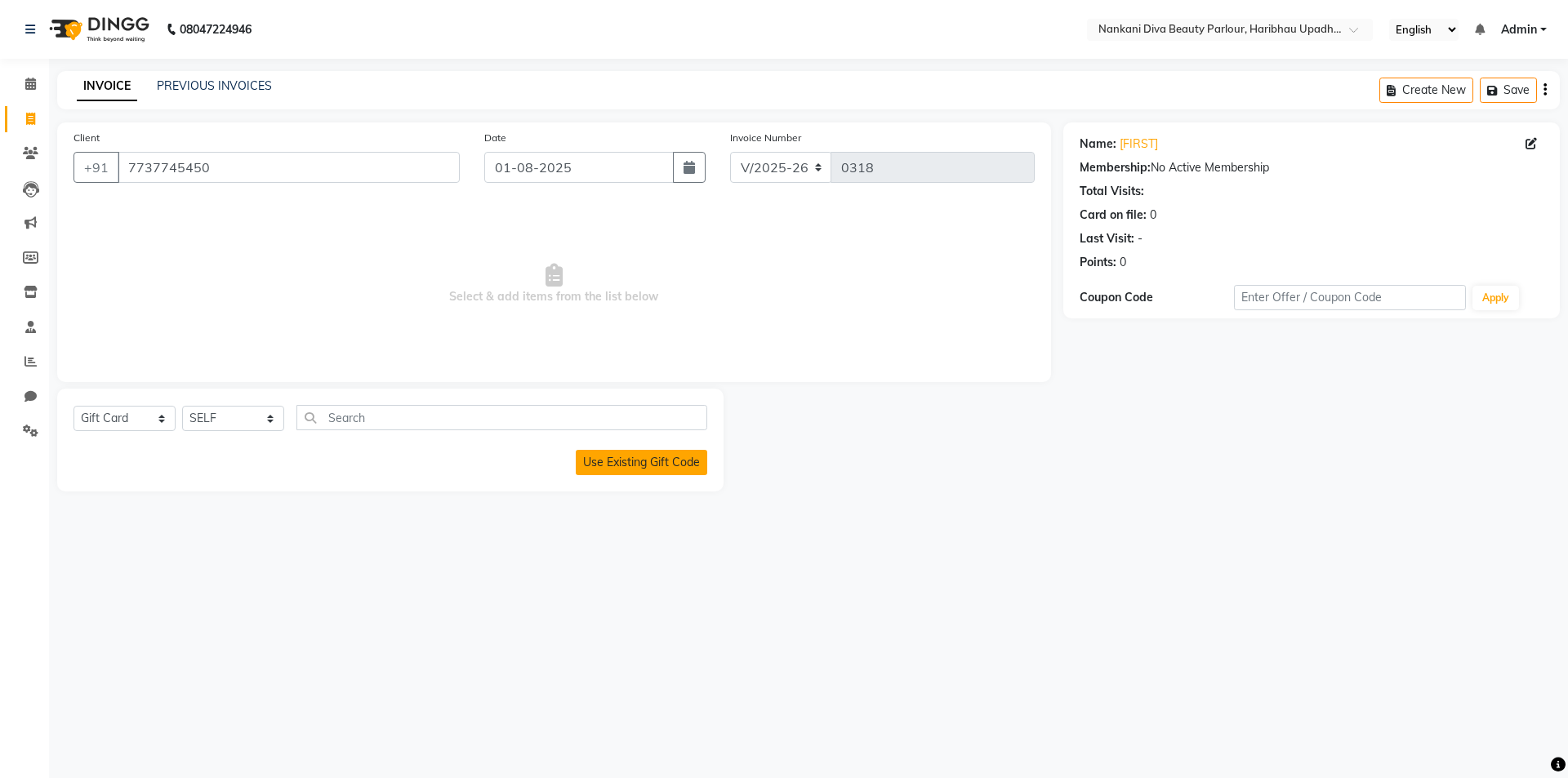 click on "Use Existing Gift Code" 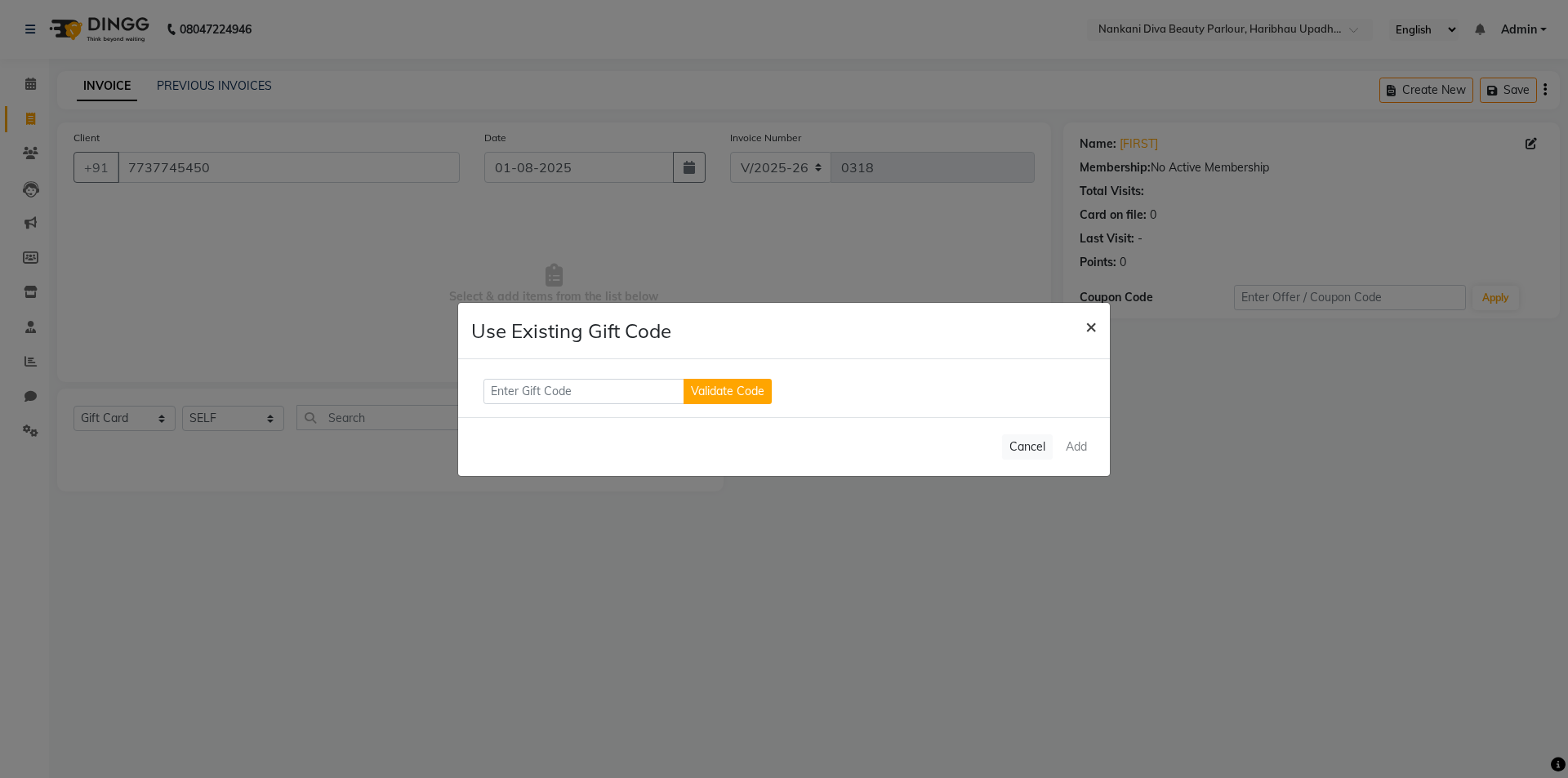 click on "×" 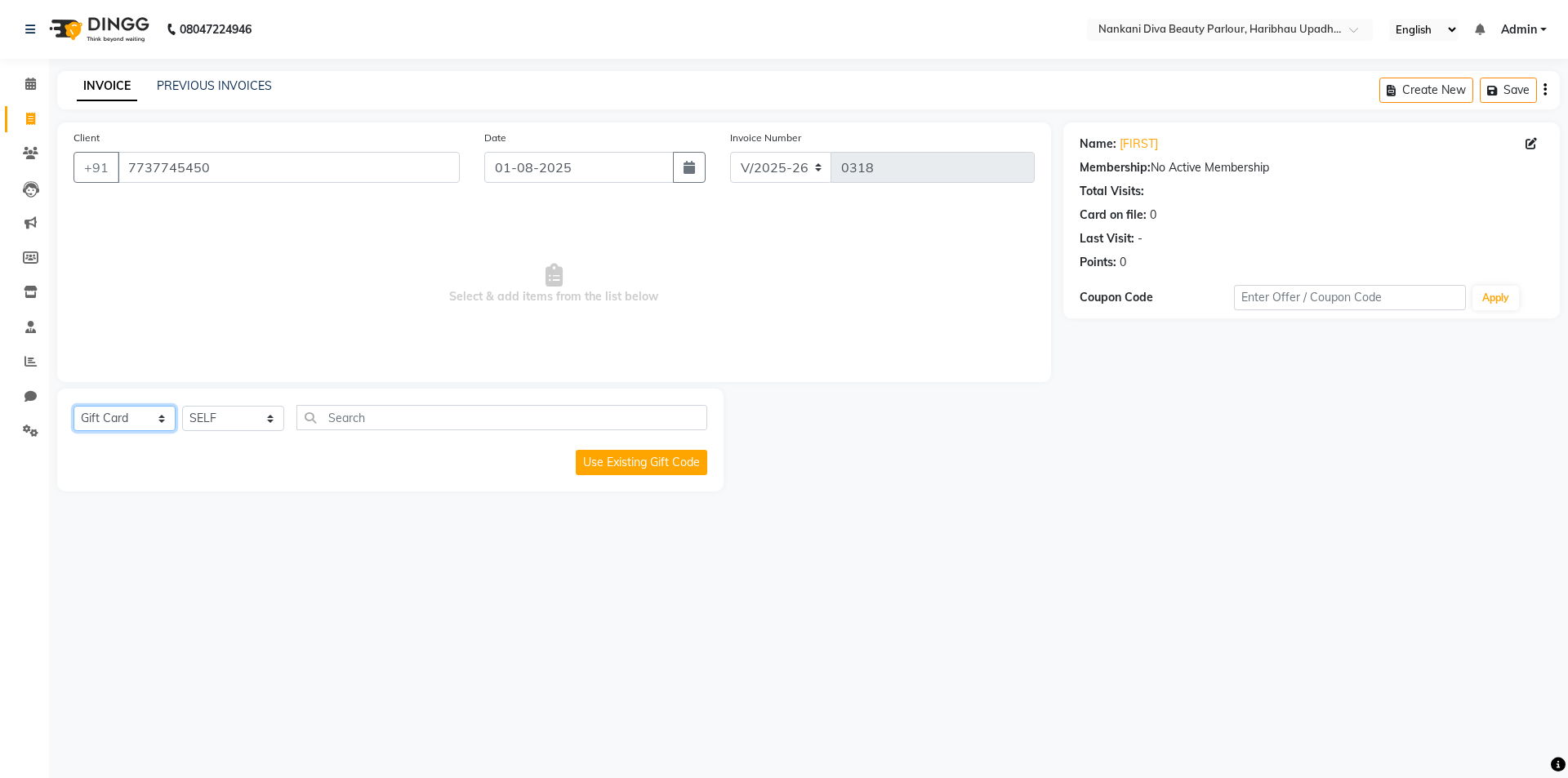 click on "Select  Service  Product  Membership  Package Voucher Prepaid Gift Card" 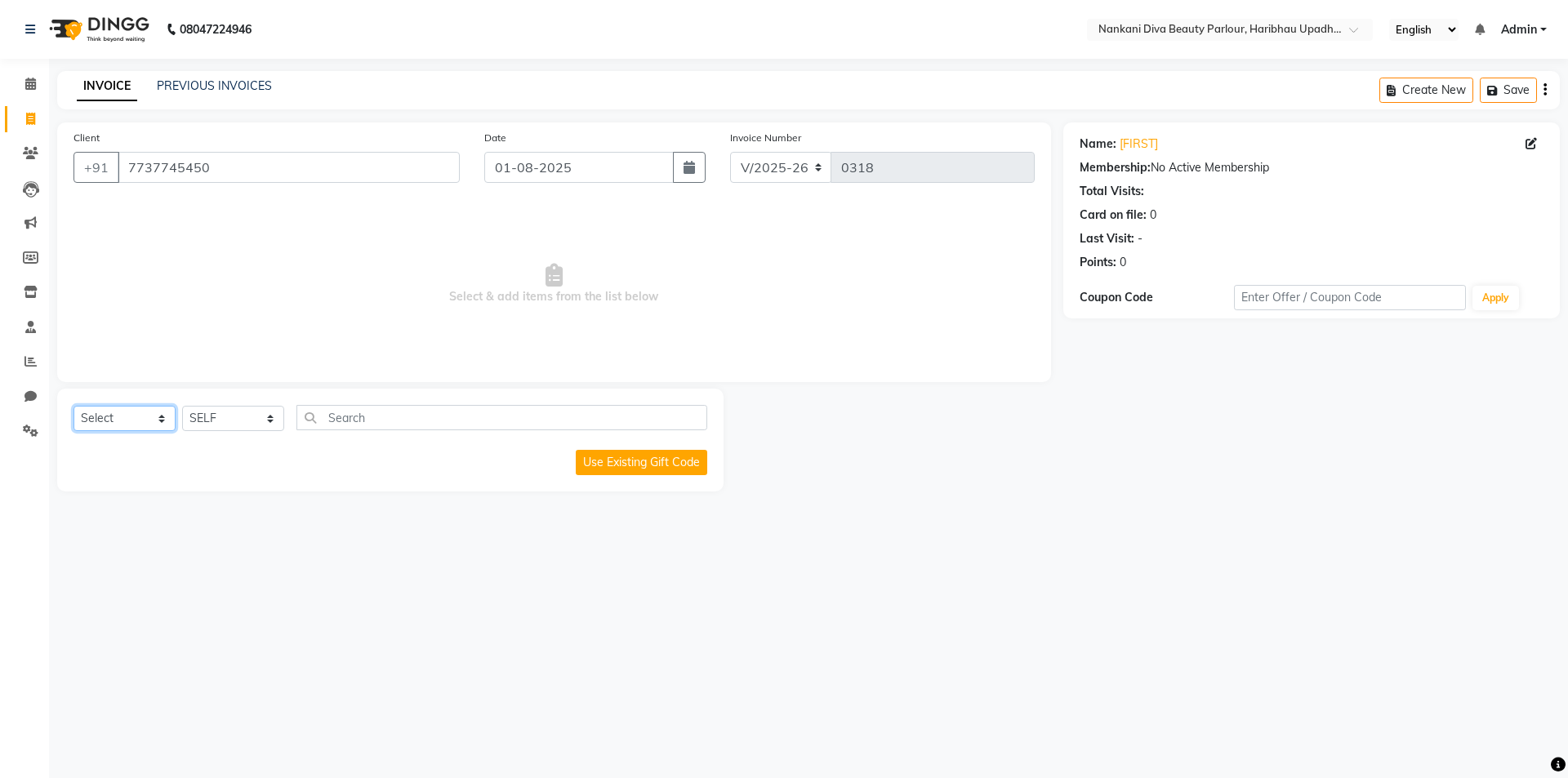click on "Select  Service  Product  Membership  Package Voucher Prepaid Gift Card" 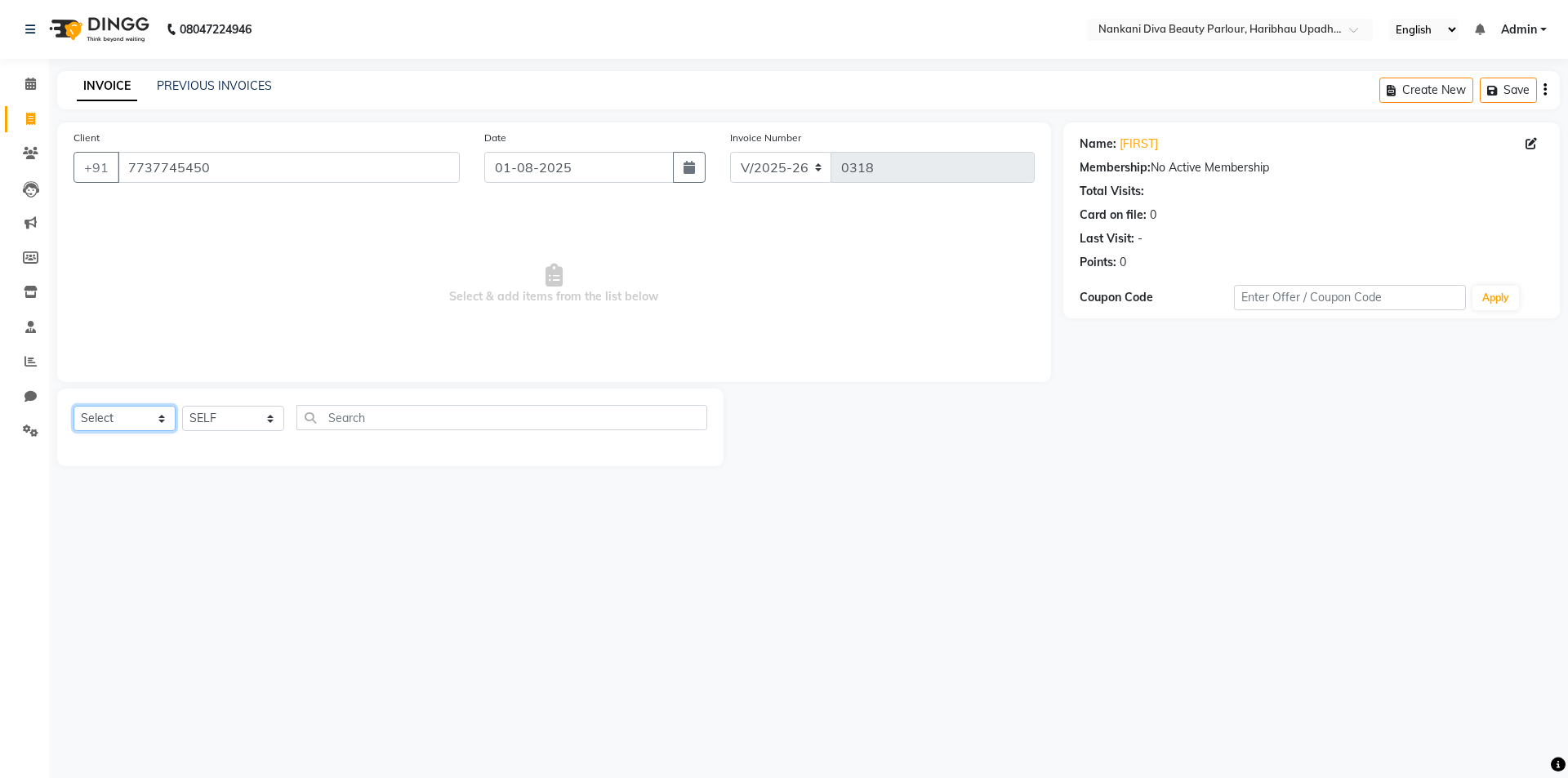 click on "Select  Service  Product  Membership  Package Voucher Prepaid Gift Card" 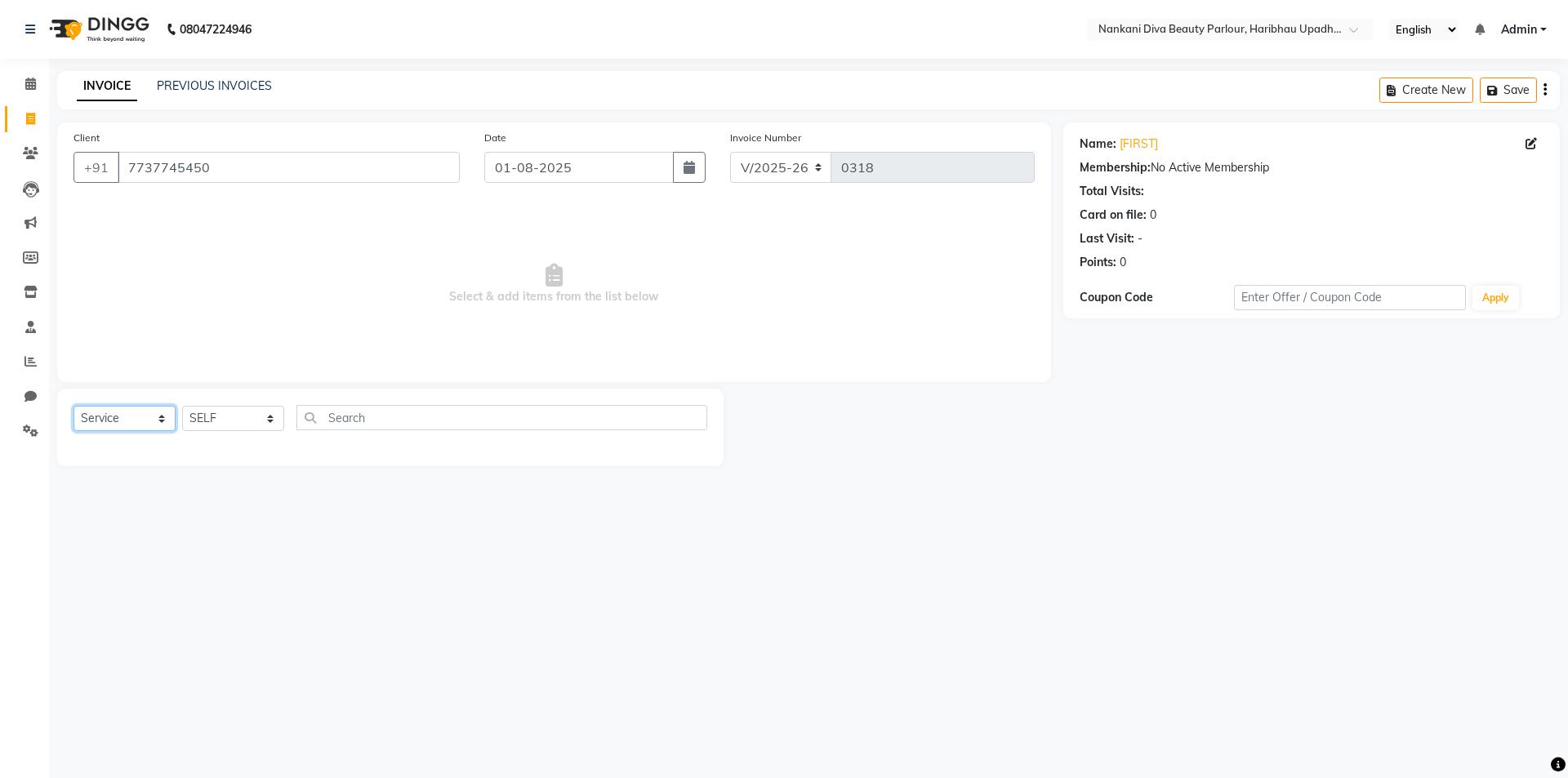 click on "Select  Service  Product  Membership  Package Voucher Prepaid Gift Card" 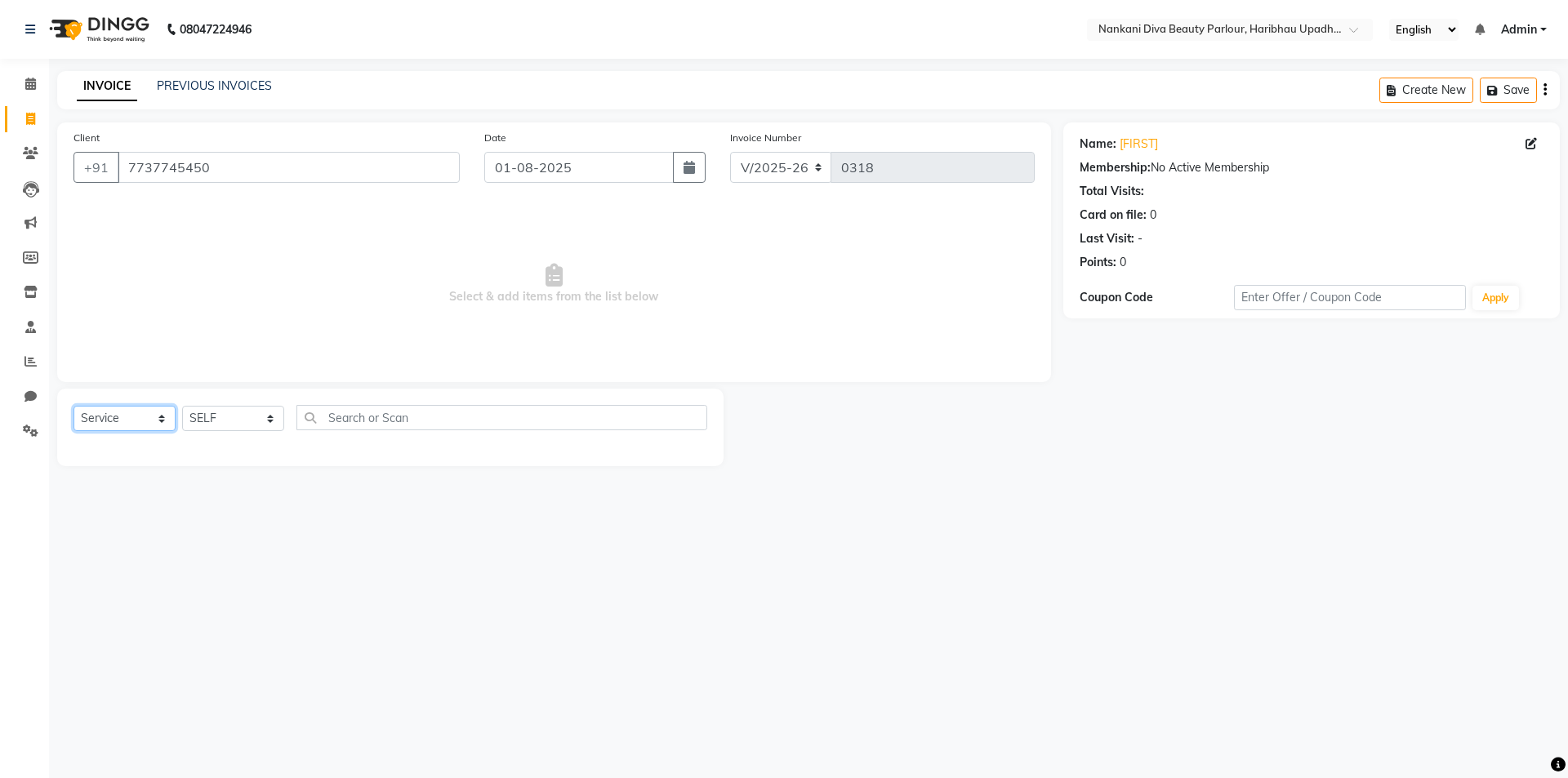 click on "Select  Service  Product  Membership  Package Voucher Prepaid Gift Card" 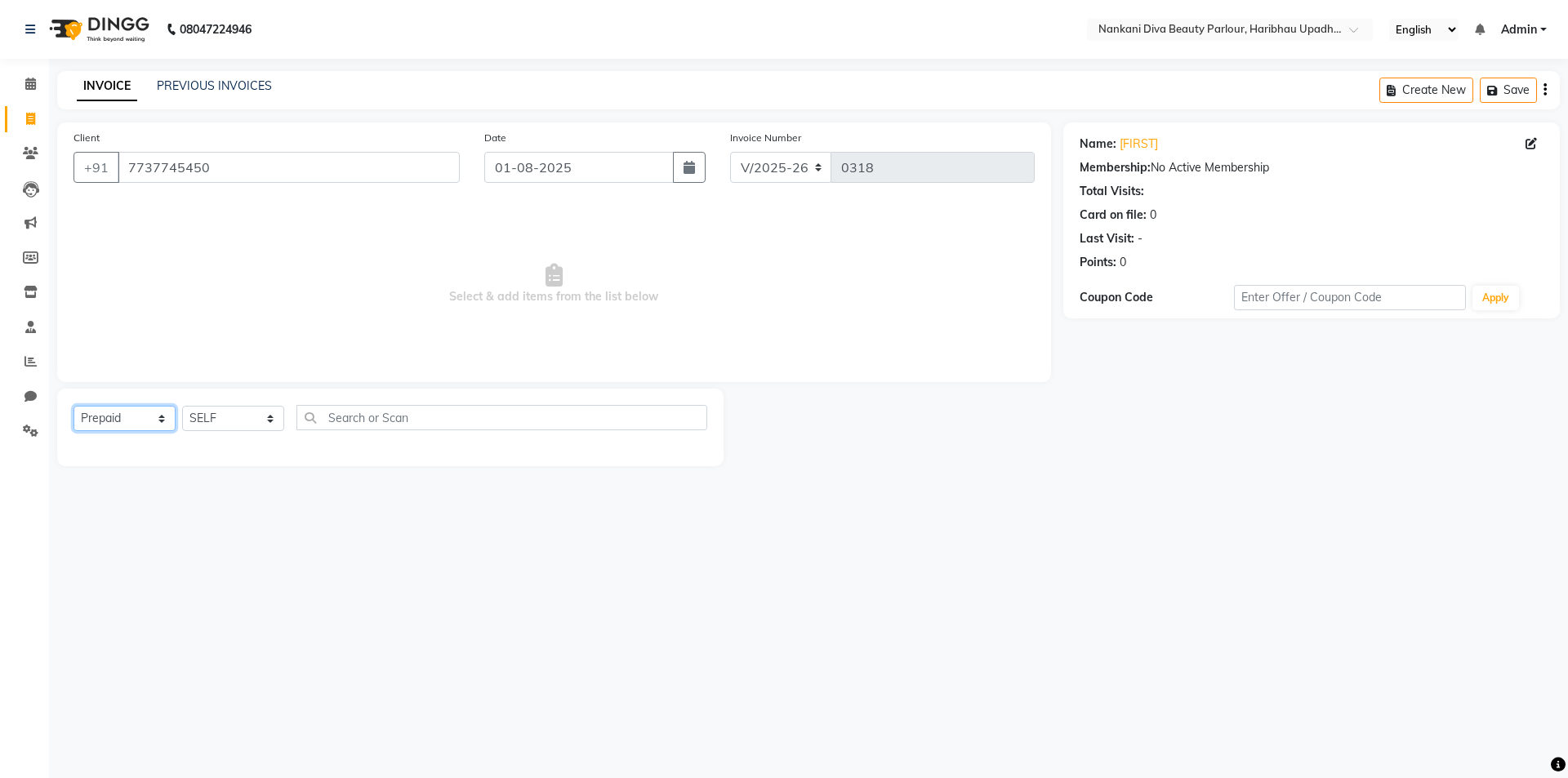 click on "Select  Service  Product  Membership  Package Voucher Prepaid Gift Card" 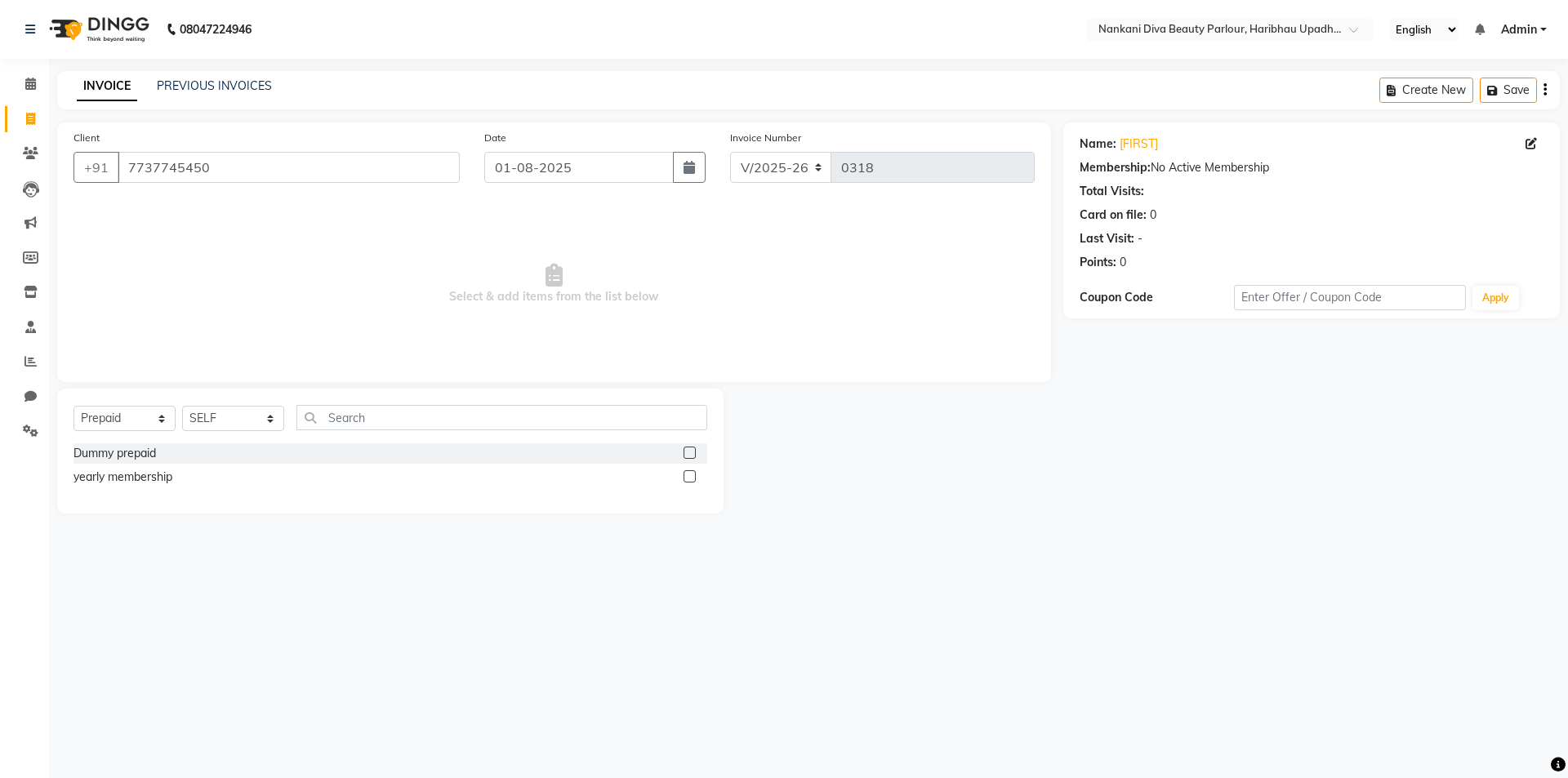 click on "Date [DATE] Invoice Number V/2025 V/2025-26 0318  Select & add items from the list below  Select  Service  Product  Membership  Package Voucher Prepaid Gift Card  Select Stylist Bhanu Bhawna Dimple Nikita Priyanka Riya Sana kadri SELF Sneha vanisha Vicky Dummy prepaid  yearly membership  Name: [FIRST]  Membership:  No Active Membership  Total Visits:   Card on file:  0 Last Visit:   -" at bounding box center (784, 389) 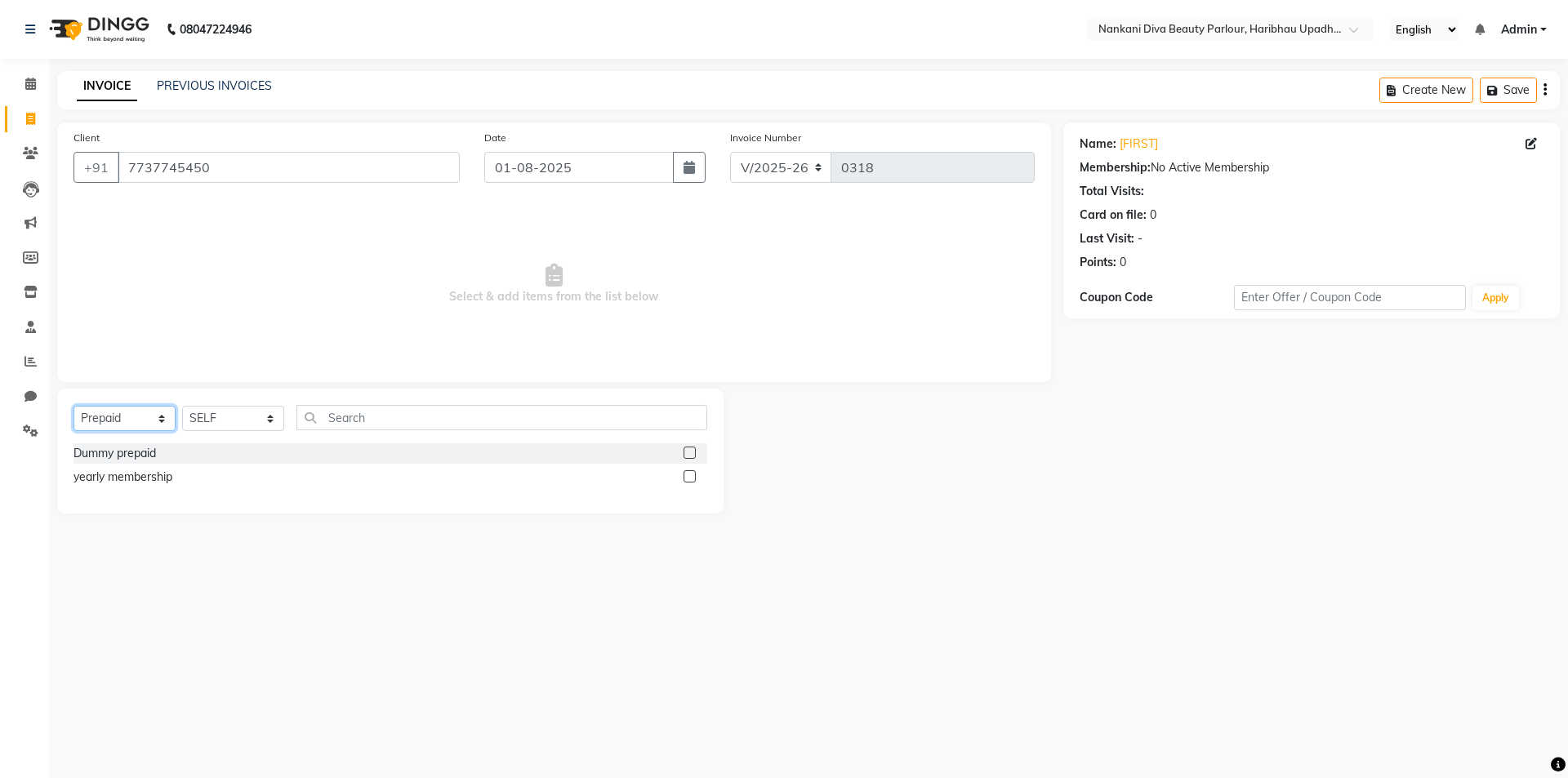 click on "Select  Service  Product  Membership  Package Voucher Prepaid Gift Card" 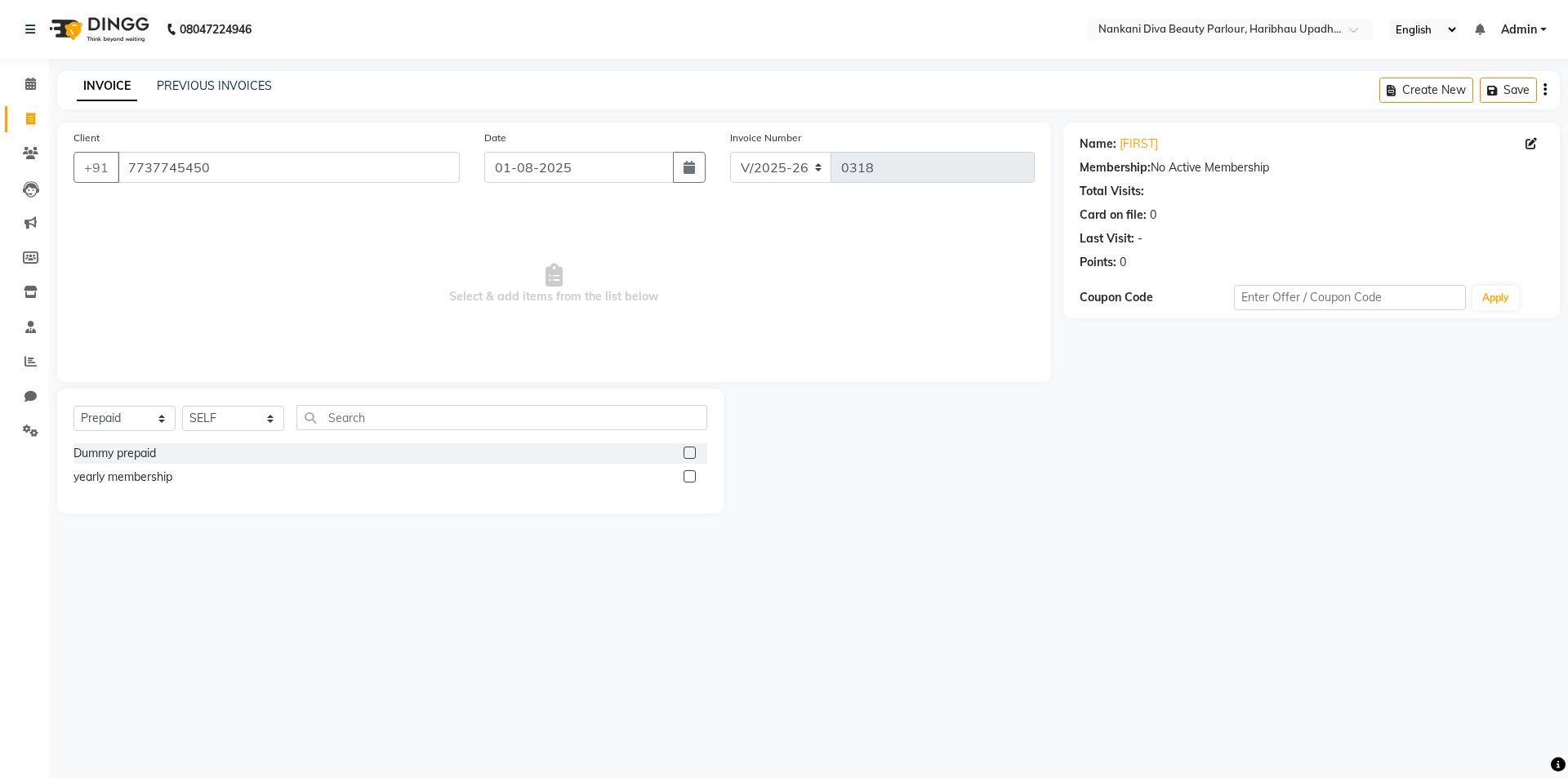 click on "Date [DATE] Invoice Number V/2025 V/2025-26 0318  Select & add items from the list below  Select  Service  Product  Membership  Package Voucher Prepaid Gift Card  Select Stylist Bhanu Bhawna Dimple Nikita Priyanka Riya Sana kadri SELF Sneha vanisha Vicky Dummy prepaid  yearly membership  Name: [FIRST]  Membership:  No Active Membership  Total Visits:   Card on file:  0 Last Visit:   -" at bounding box center (784, 389) 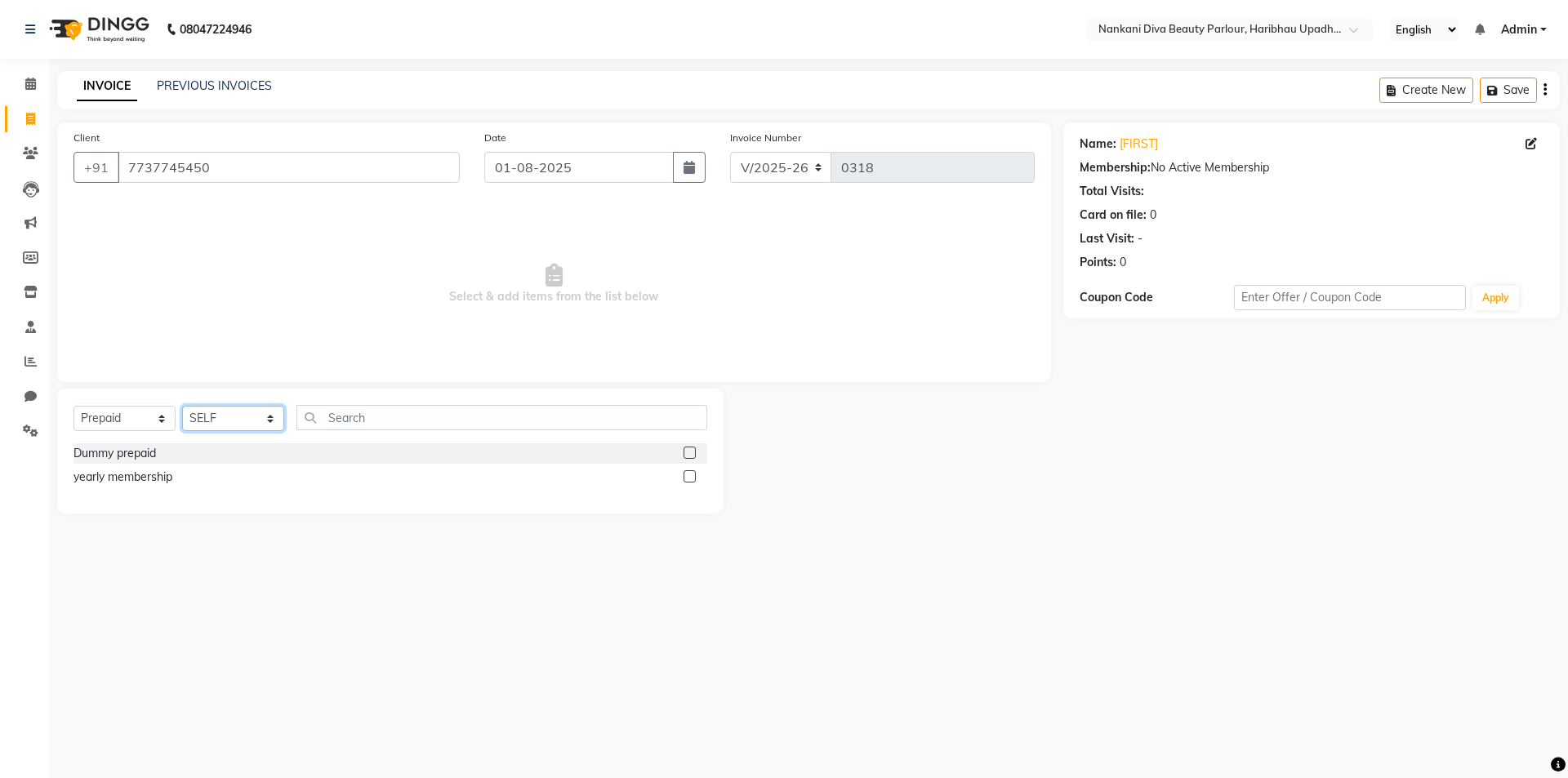 click on "Select Stylist Bhanu Bhawna Dimple Nikita Priyanka Riya Sana kadri SELF Sneha vanisha Vicky" 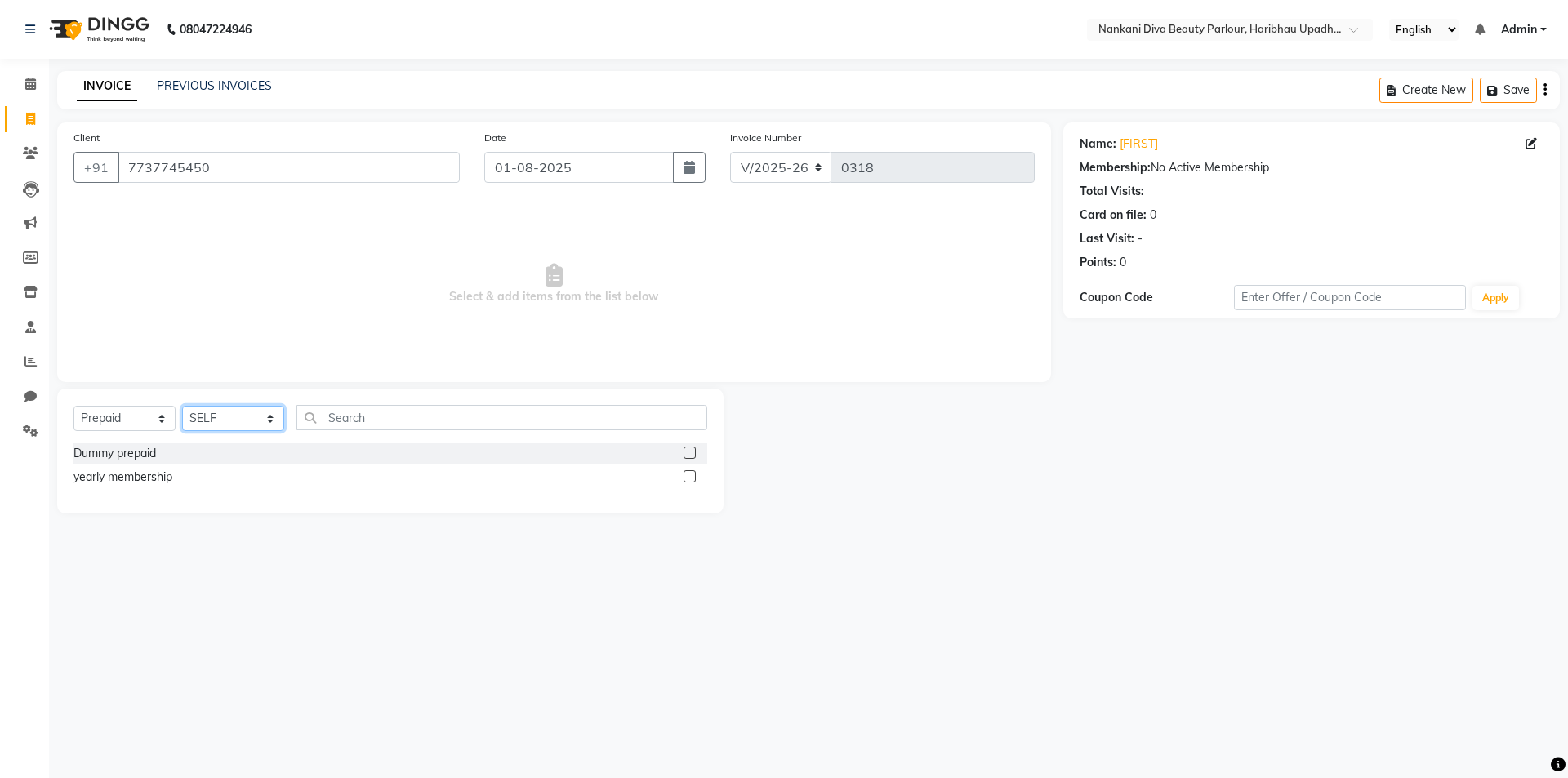 click on "Select Stylist Bhanu Bhawna Dimple Nikita Priyanka Riya Sana kadri SELF Sneha vanisha Vicky" 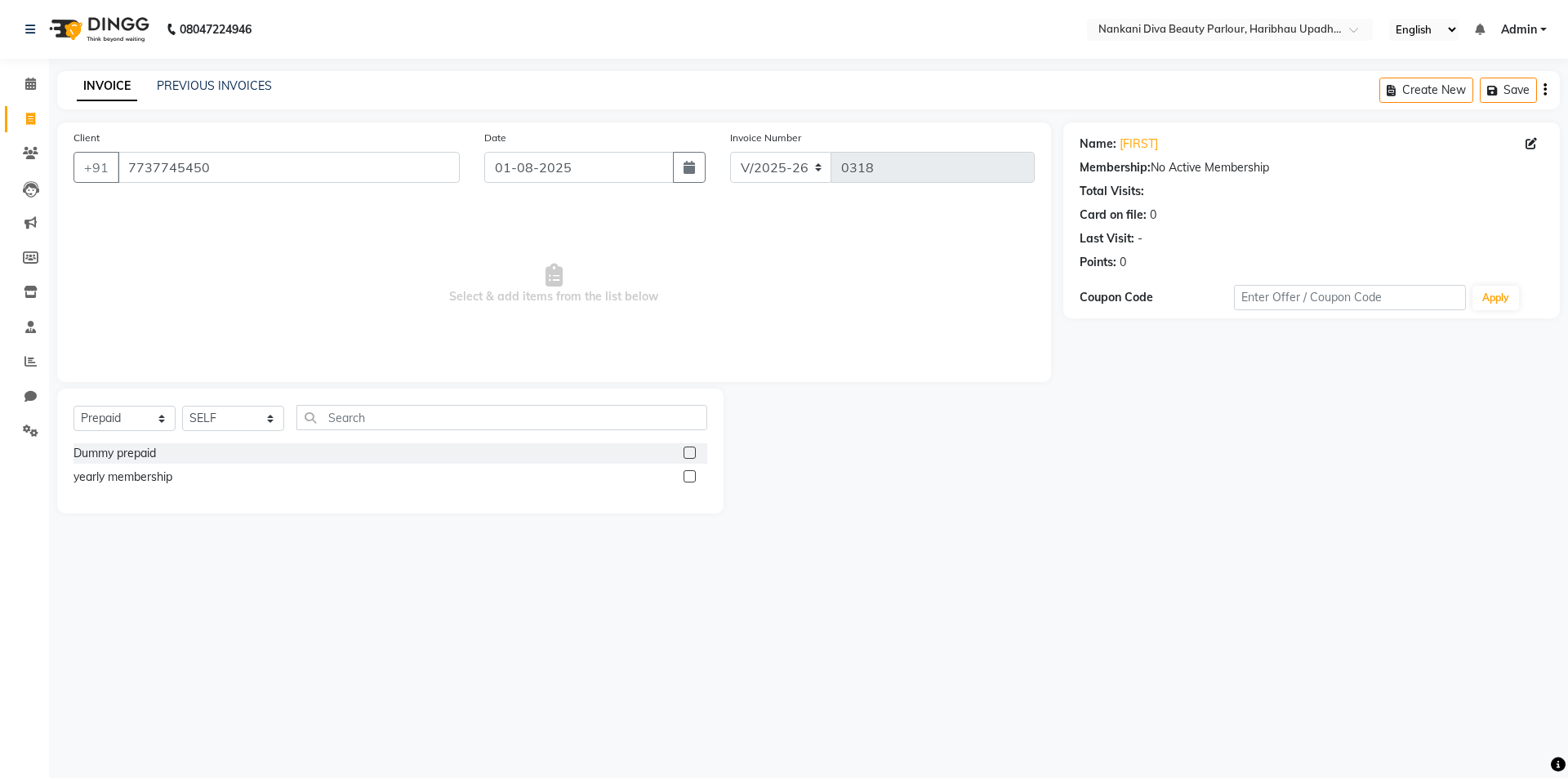 click on "Date [DATE] Invoice Number V/2025 V/2025-26 0318  Select & add items from the list below  Select  Service  Product  Membership  Package Voucher Prepaid Gift Card  Select Stylist Bhanu Bhawna Dimple Nikita Priyanka Riya Sana kadri SELF Sneha vanisha Vicky Dummy prepaid  yearly membership  Name: [FIRST]  Membership:  No Active Membership  Total Visits:   Card on file:  0 Last Visit:   -" at bounding box center [784, 389] 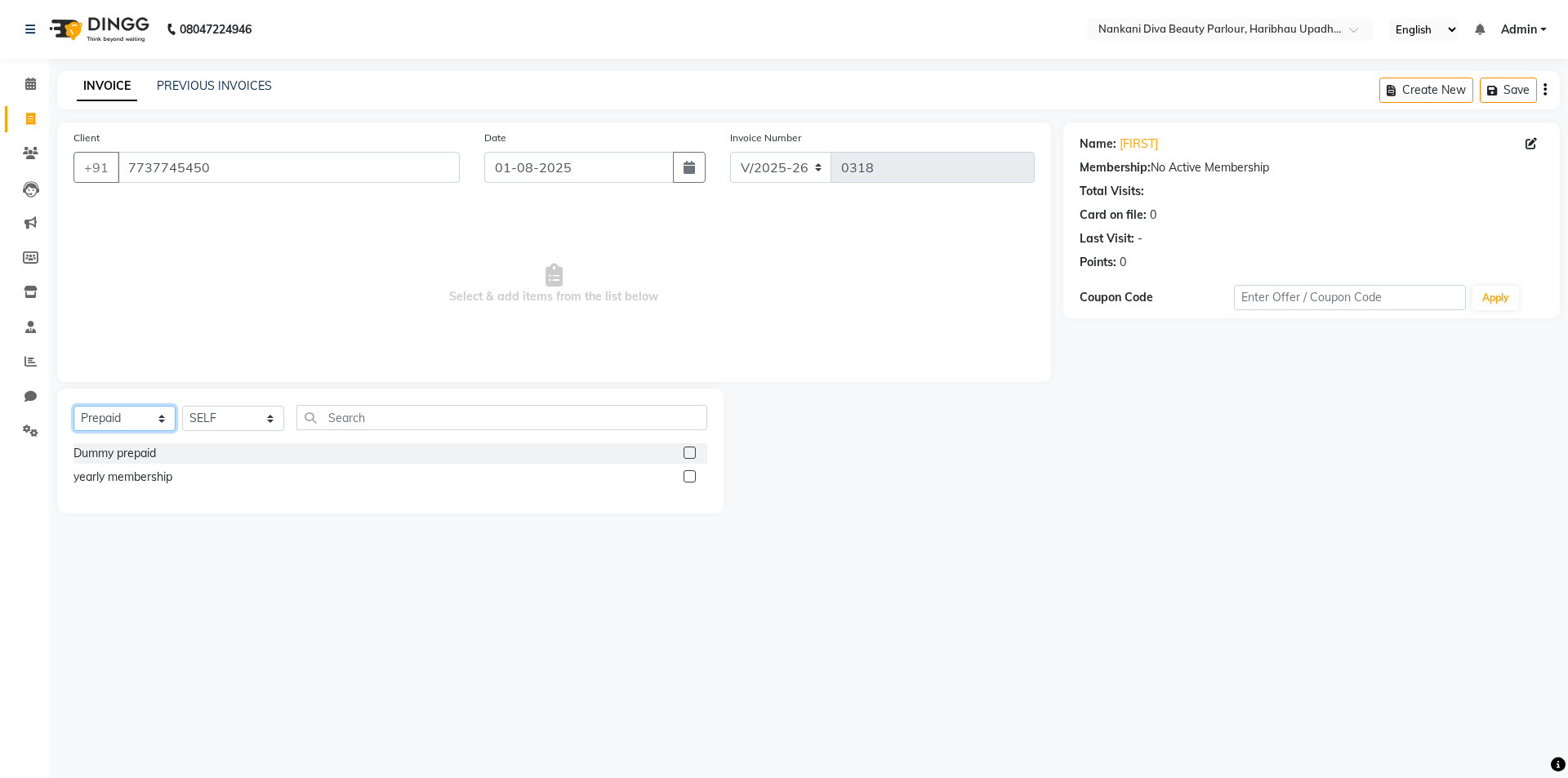 click on "Select  Service  Product  Membership  Package Voucher Prepaid Gift Card" 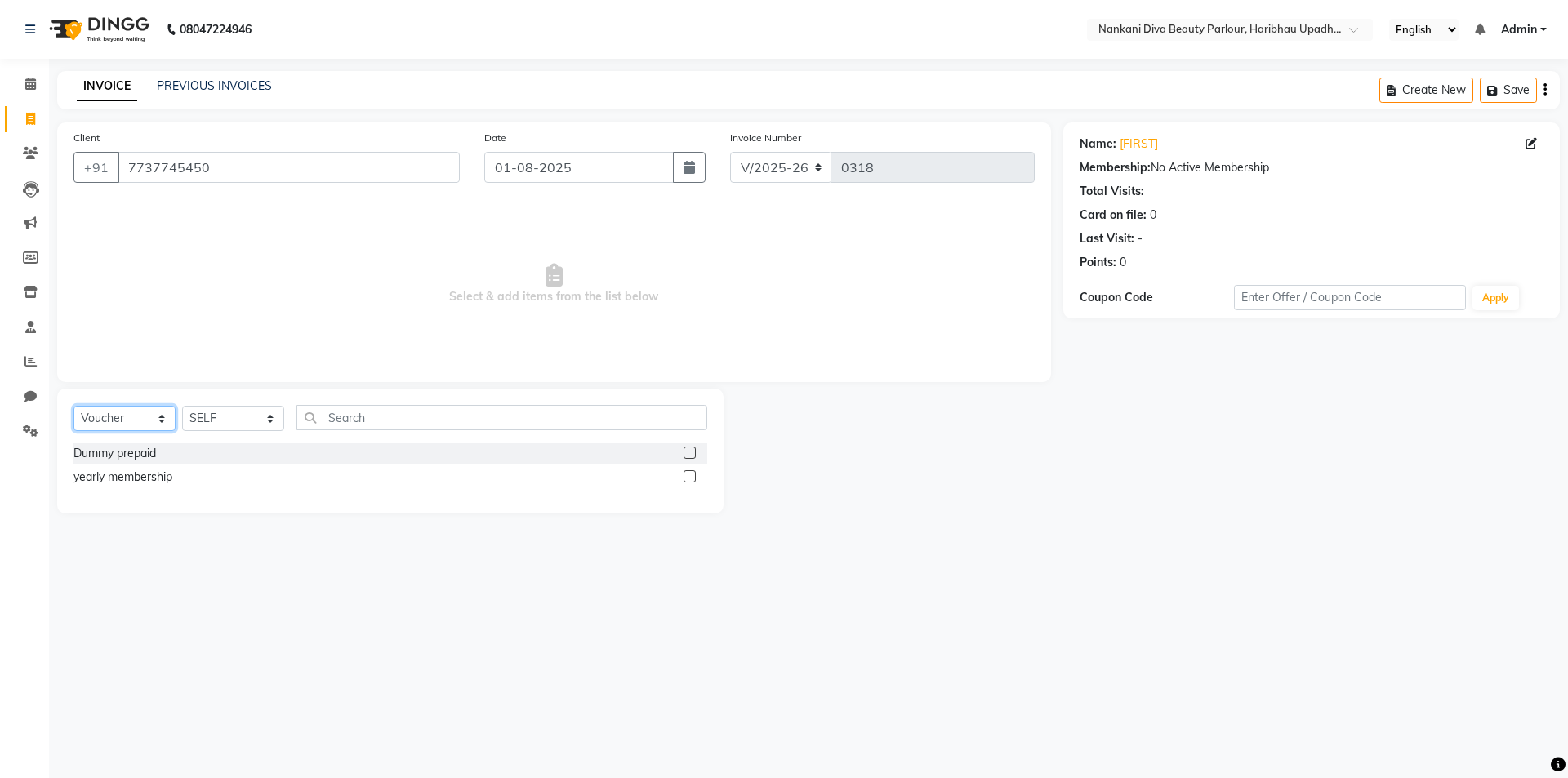click on "Select  Service  Product  Membership  Package Voucher Prepaid Gift Card" 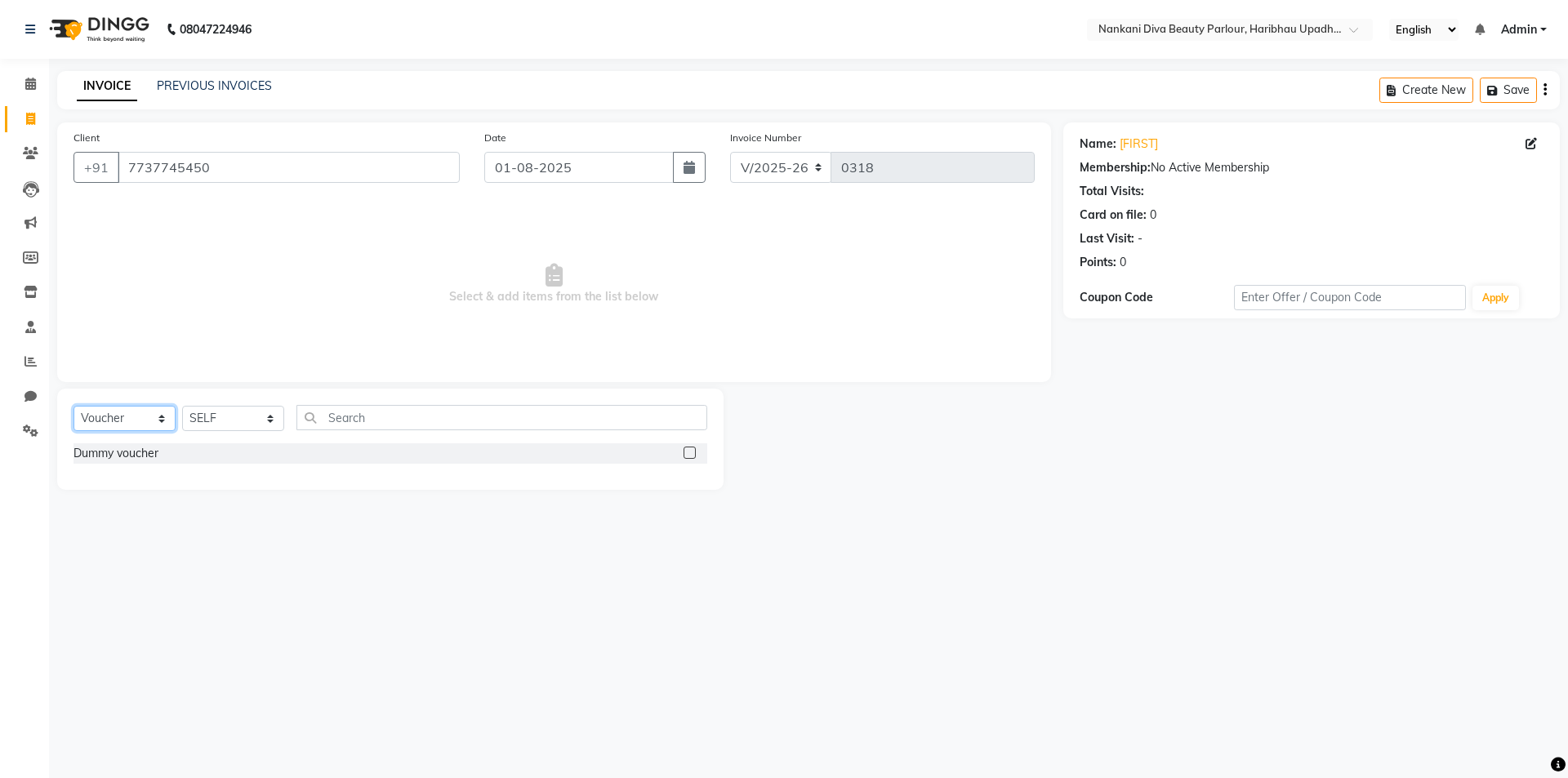 click on "Select  Service  Product  Membership  Package Voucher Prepaid Gift Card" 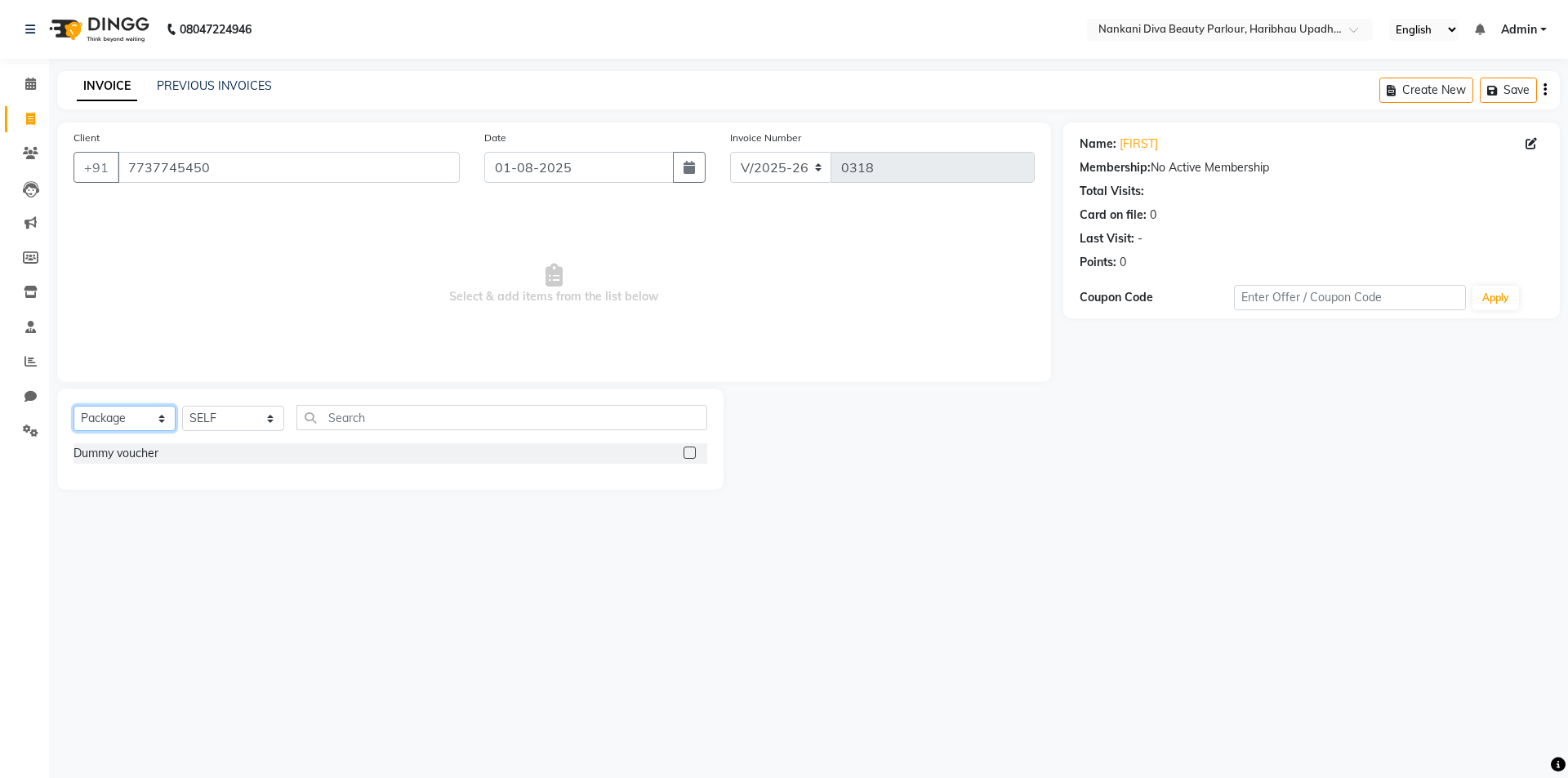 click on "Select  Service  Product  Membership  Package Voucher Prepaid Gift Card" 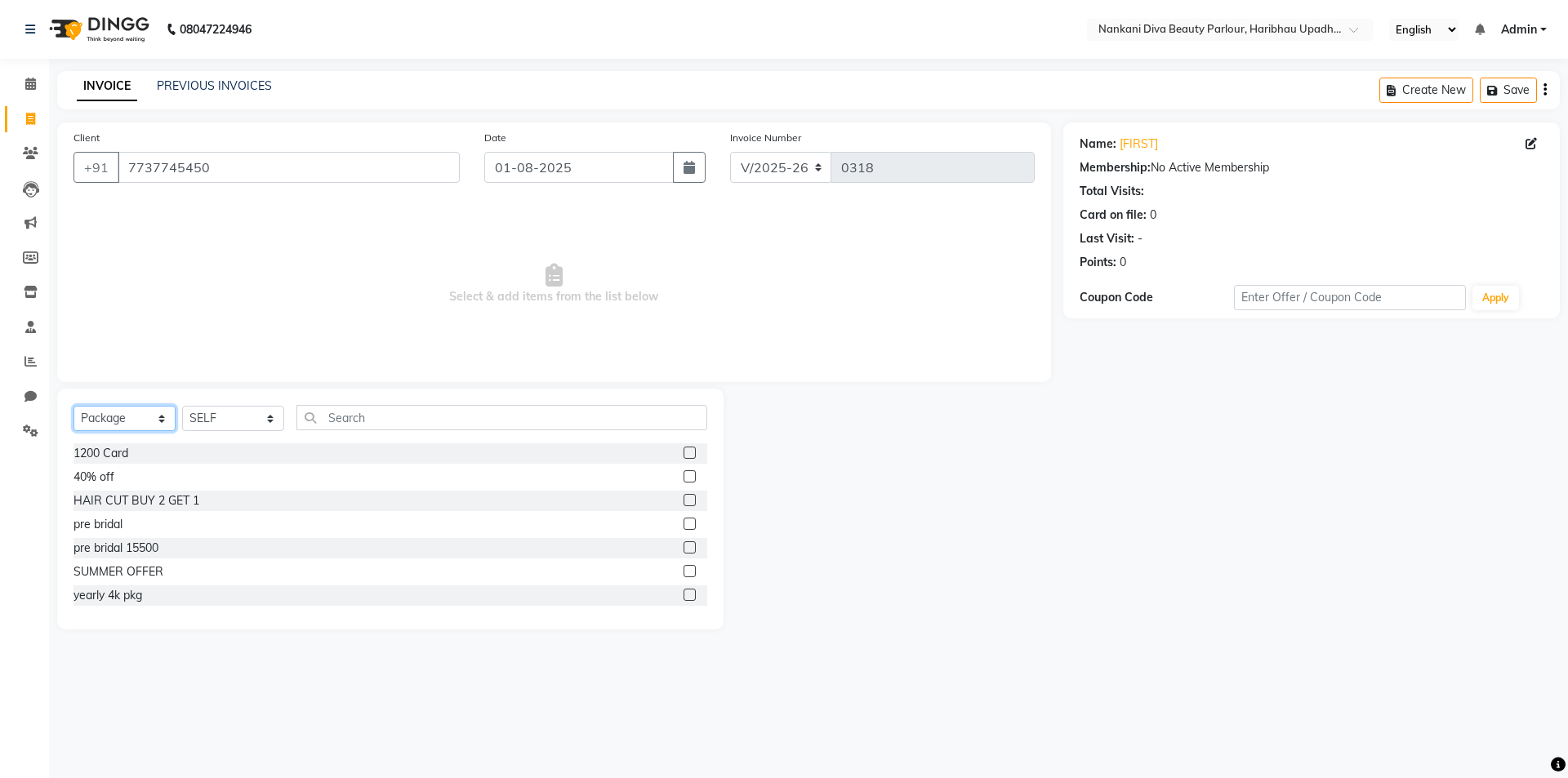 click on "Select  Service  Product  Membership  Package Voucher Prepaid Gift Card" 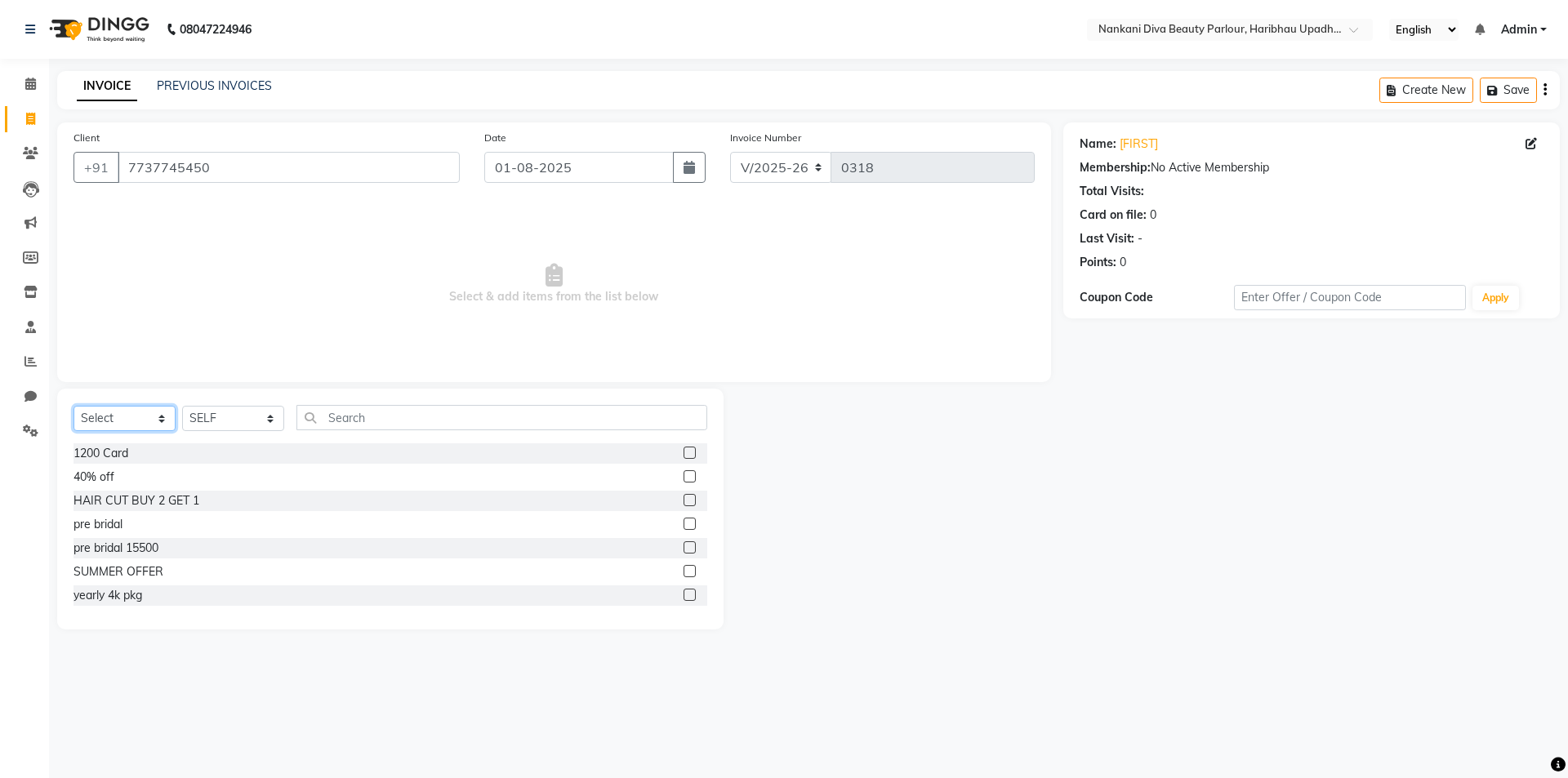 click on "Select  Service  Product  Membership  Package Voucher Prepaid Gift Card" 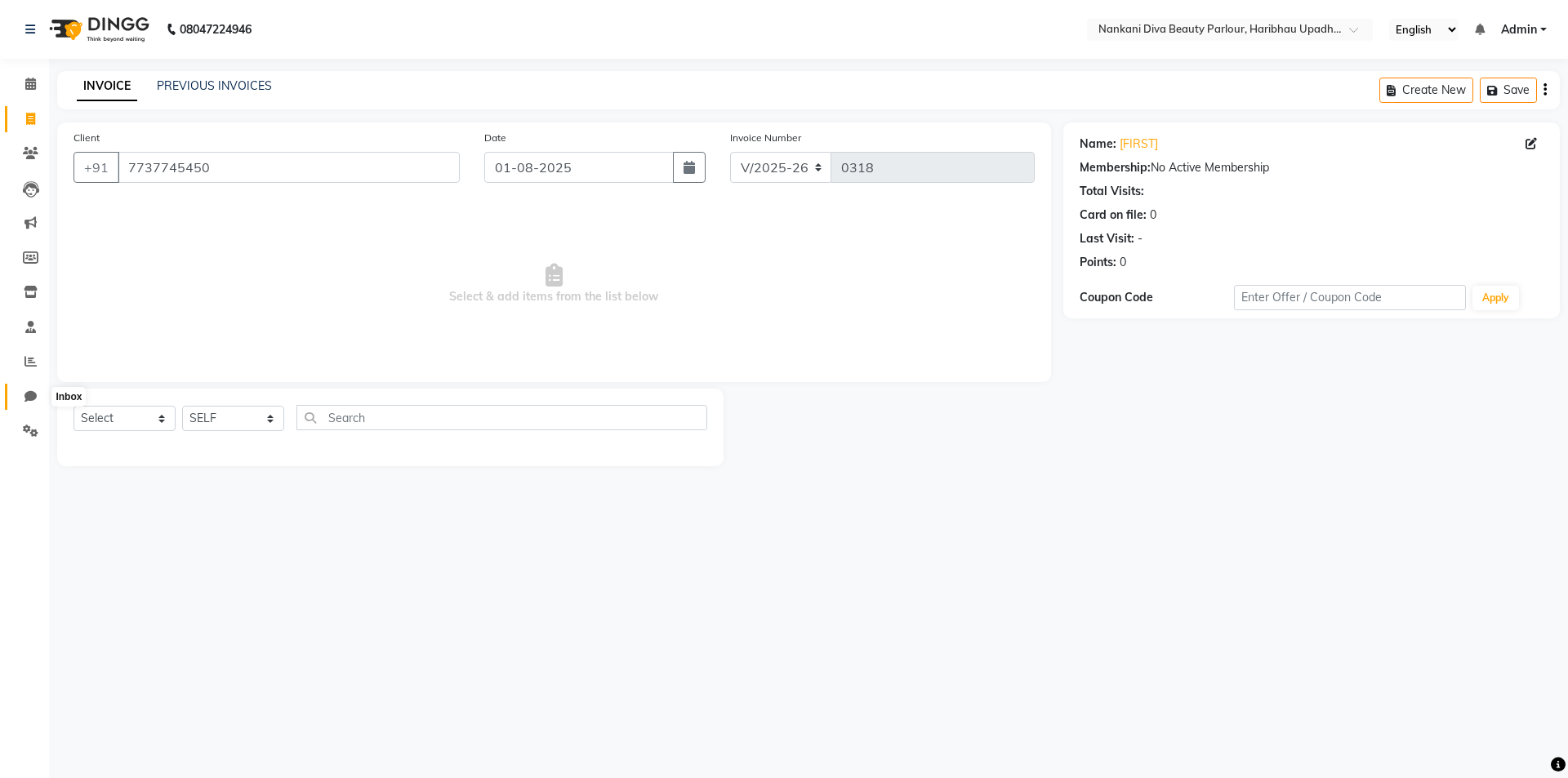 click 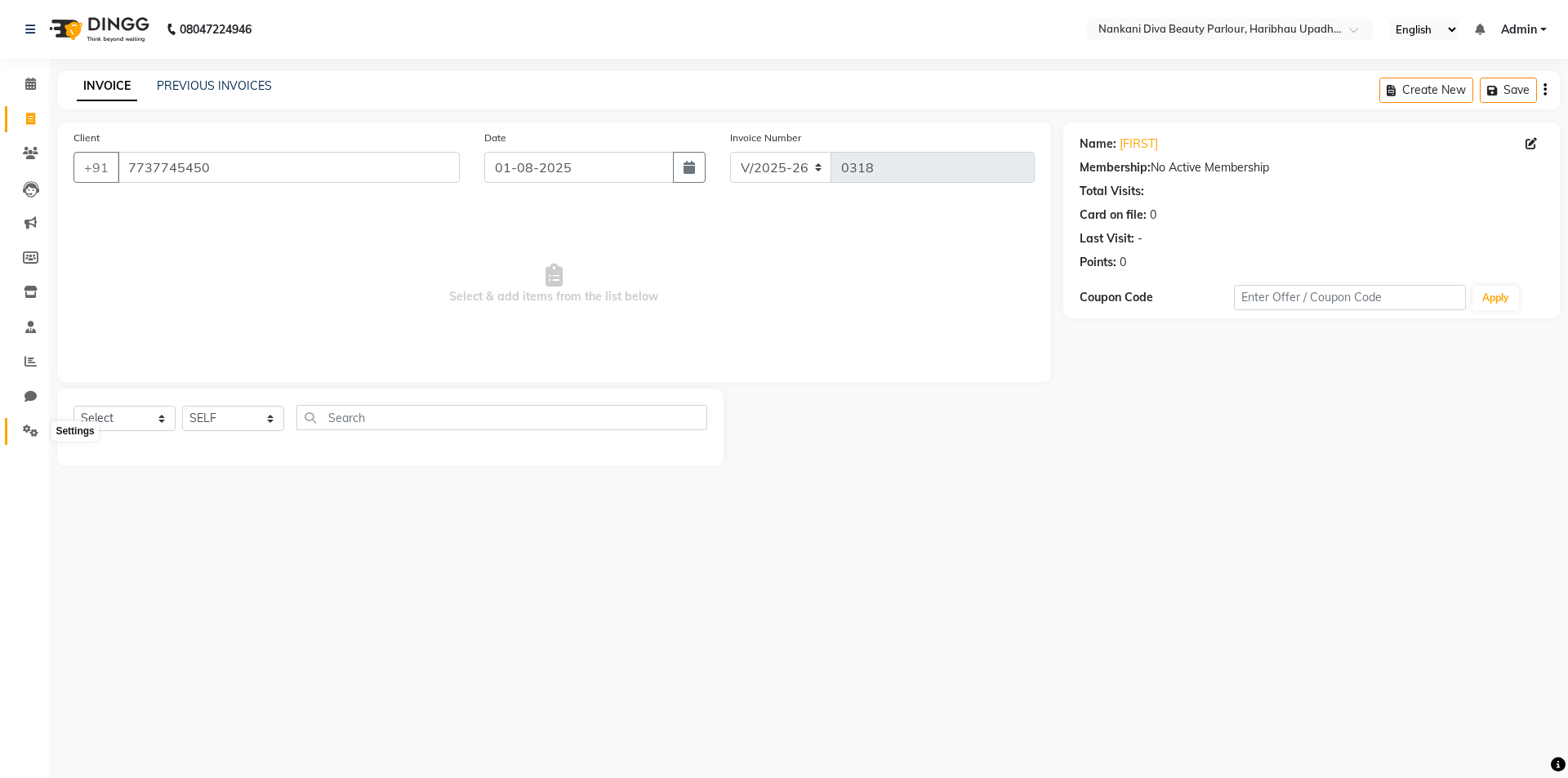 click 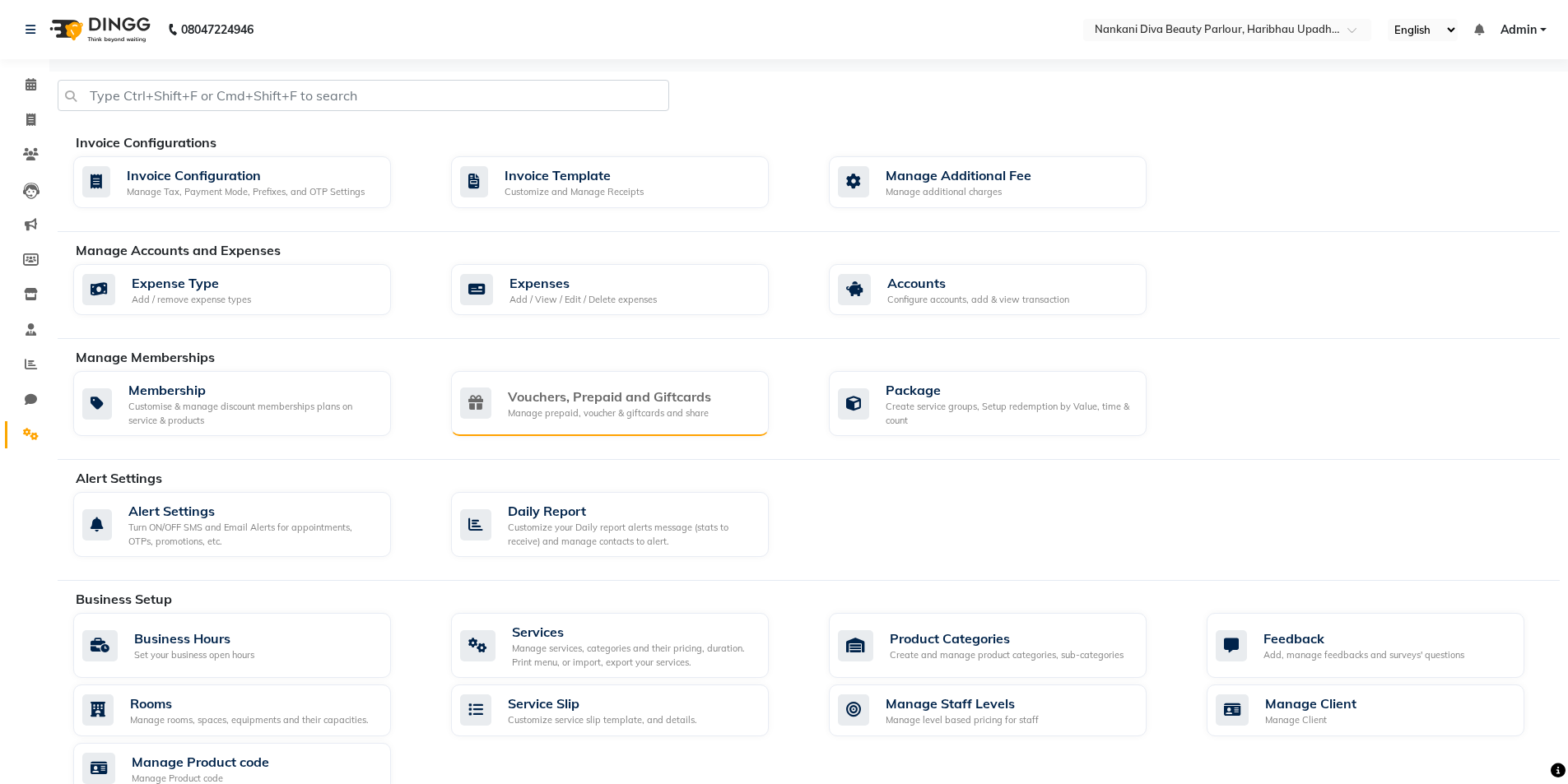 click on "Vouchers, Prepaid and Giftcards" 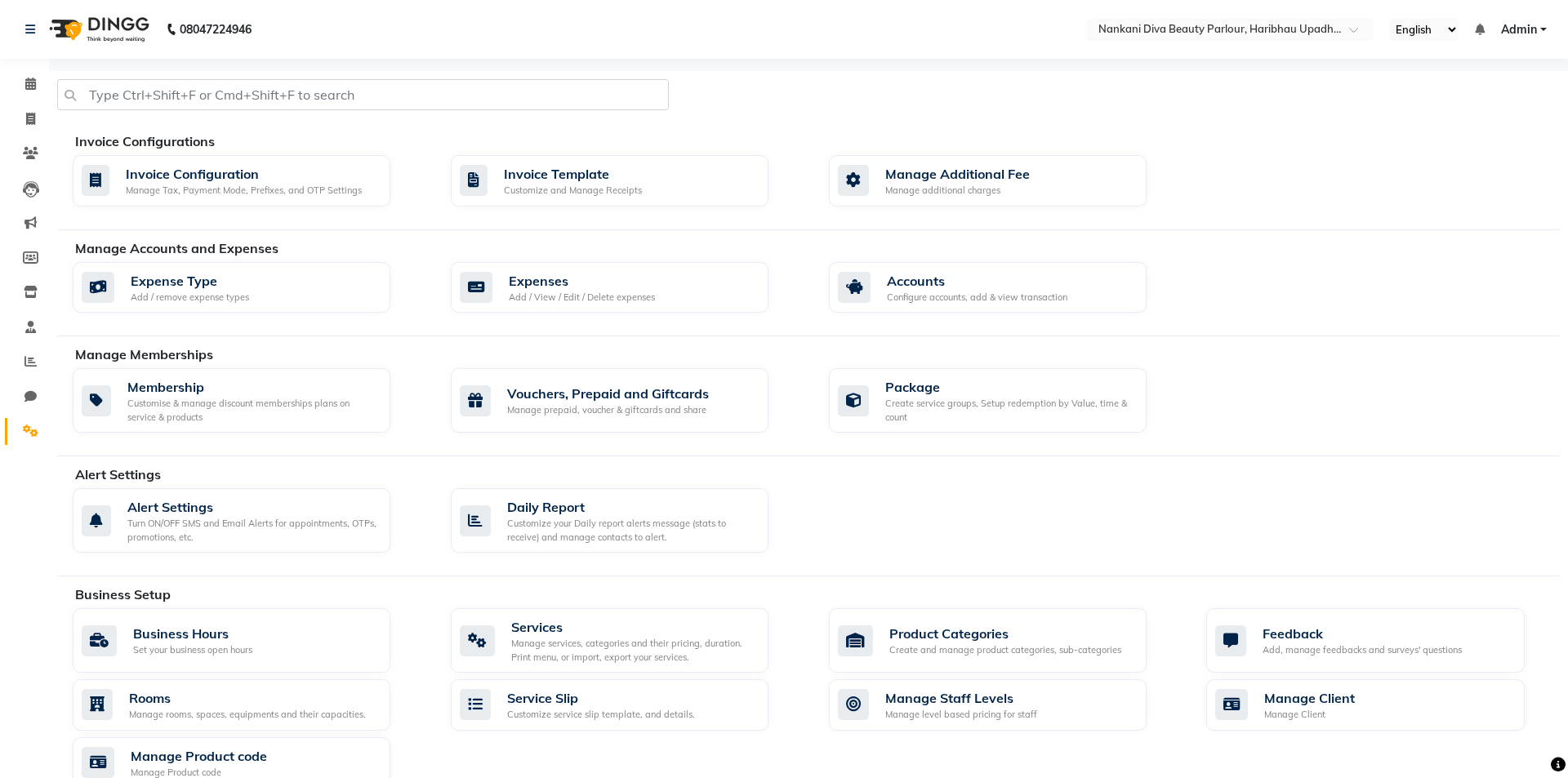 select on "service" 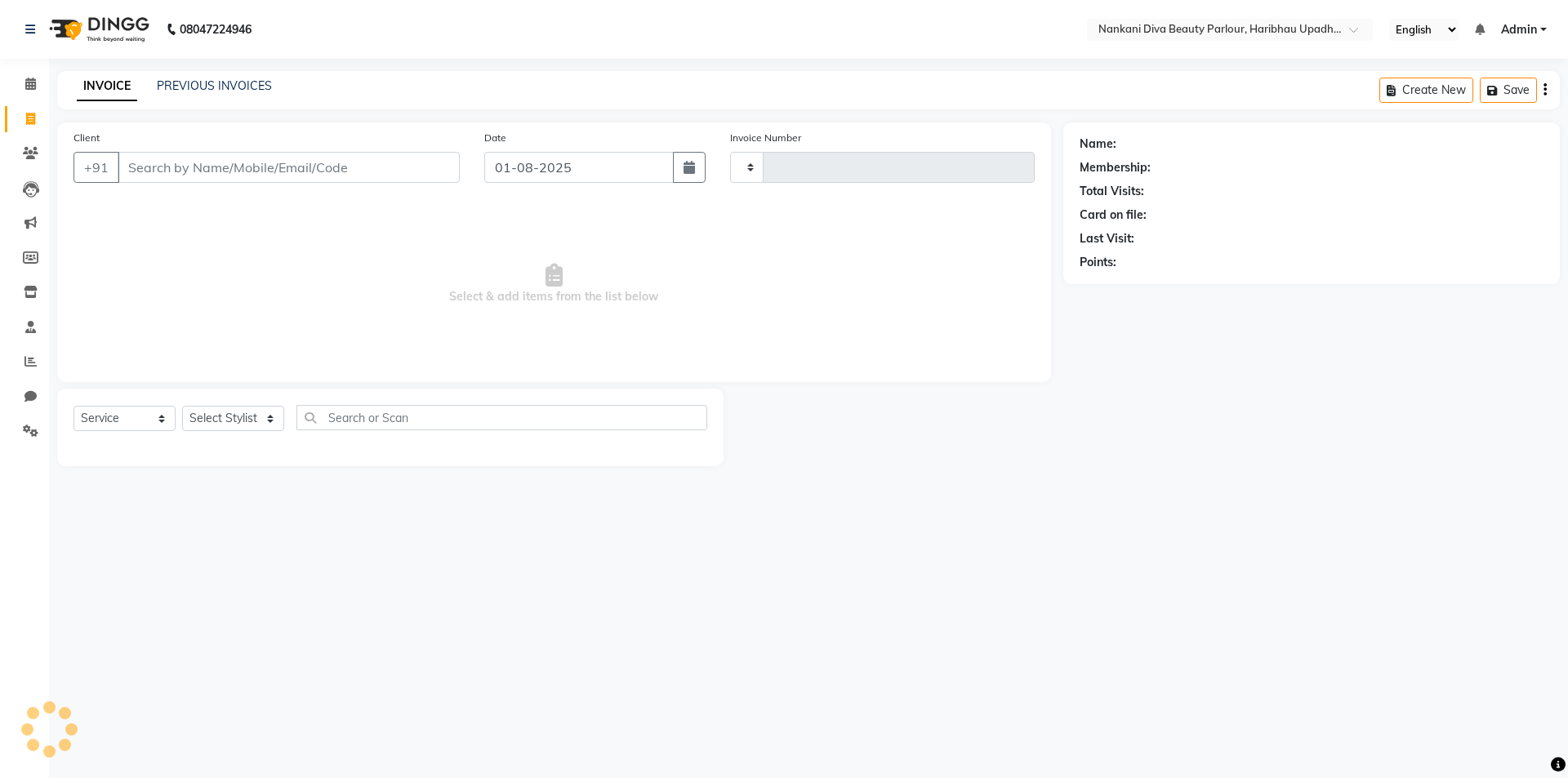 type on "0318" 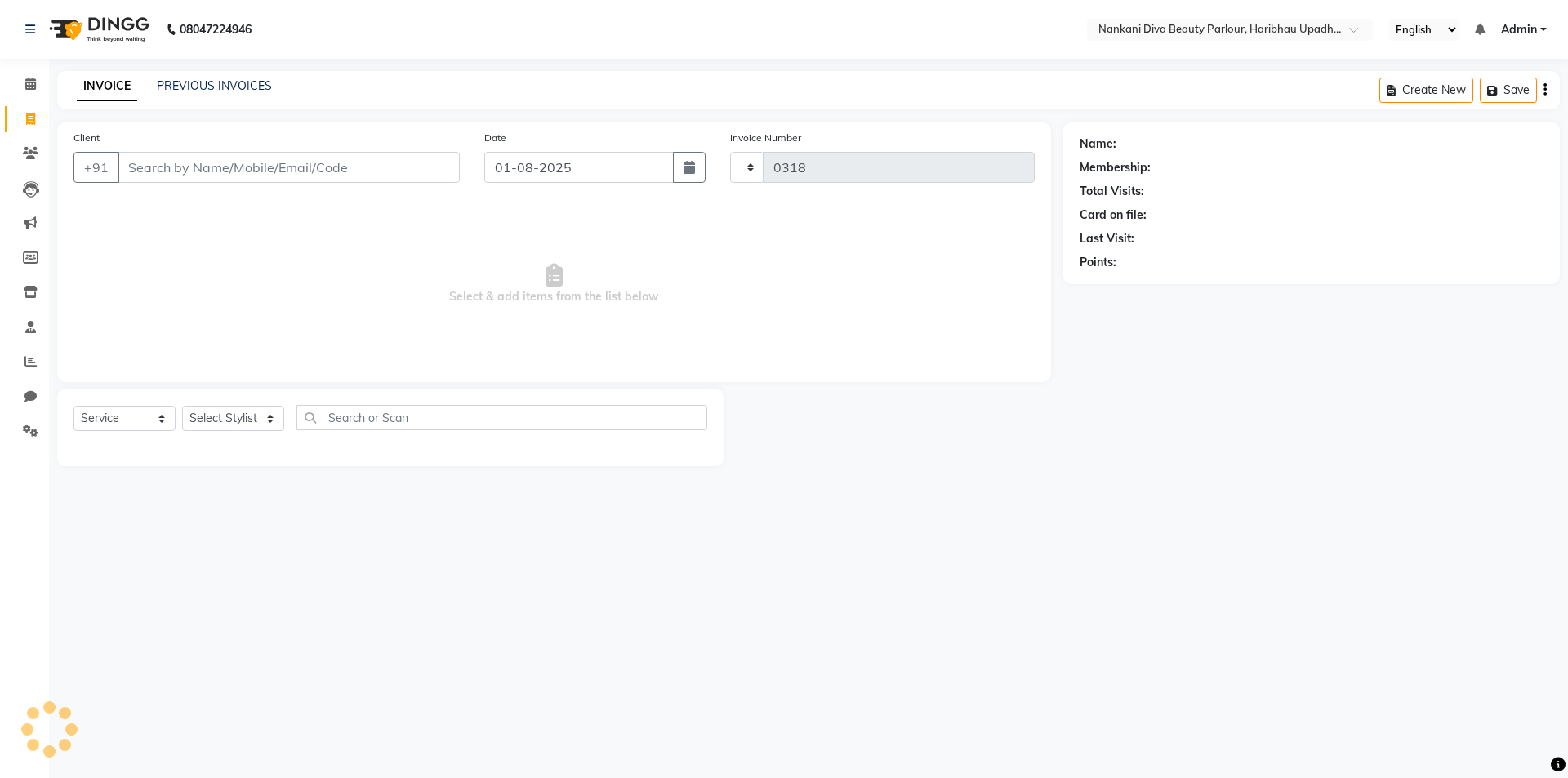 select on "8165" 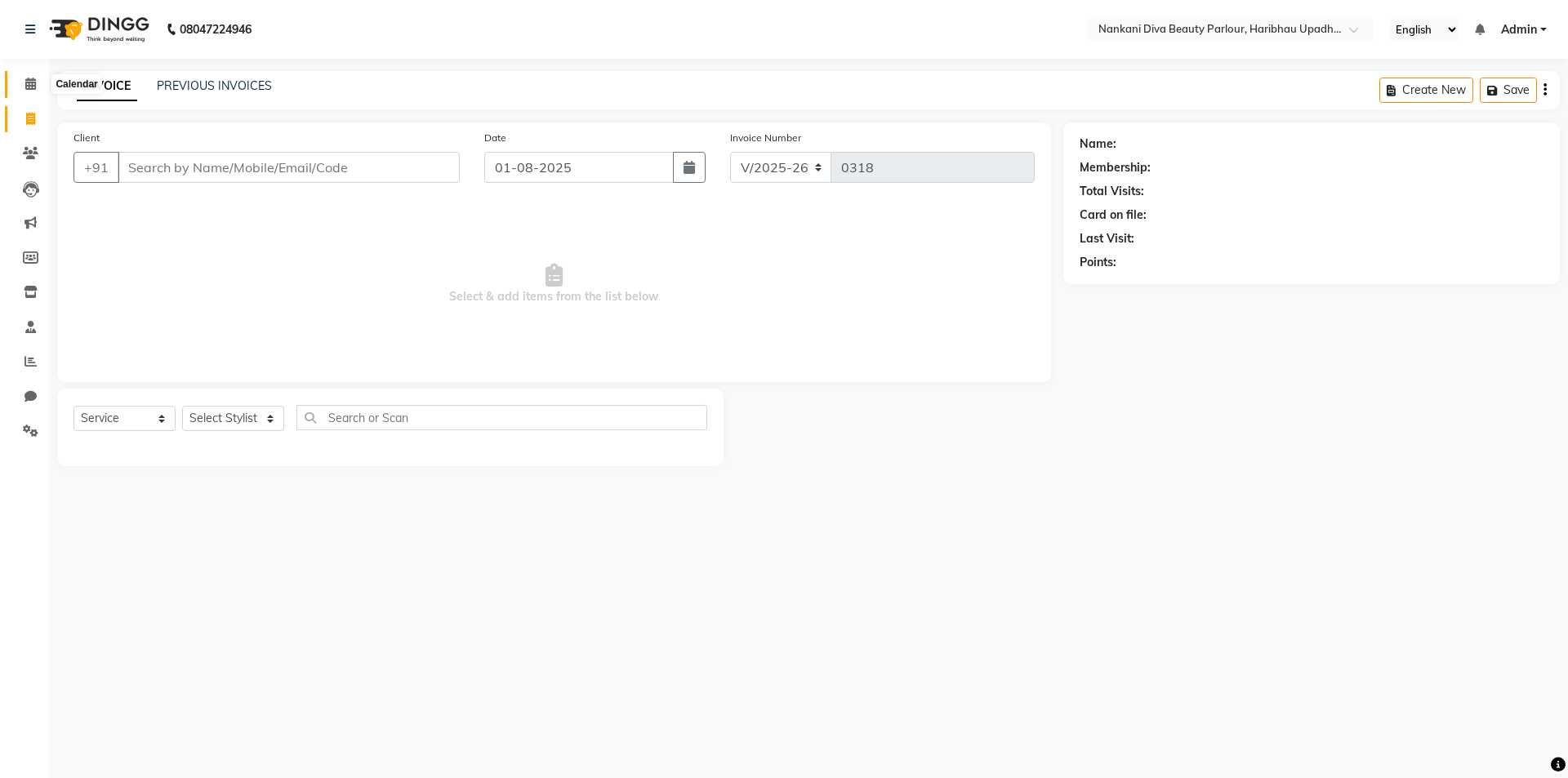 click 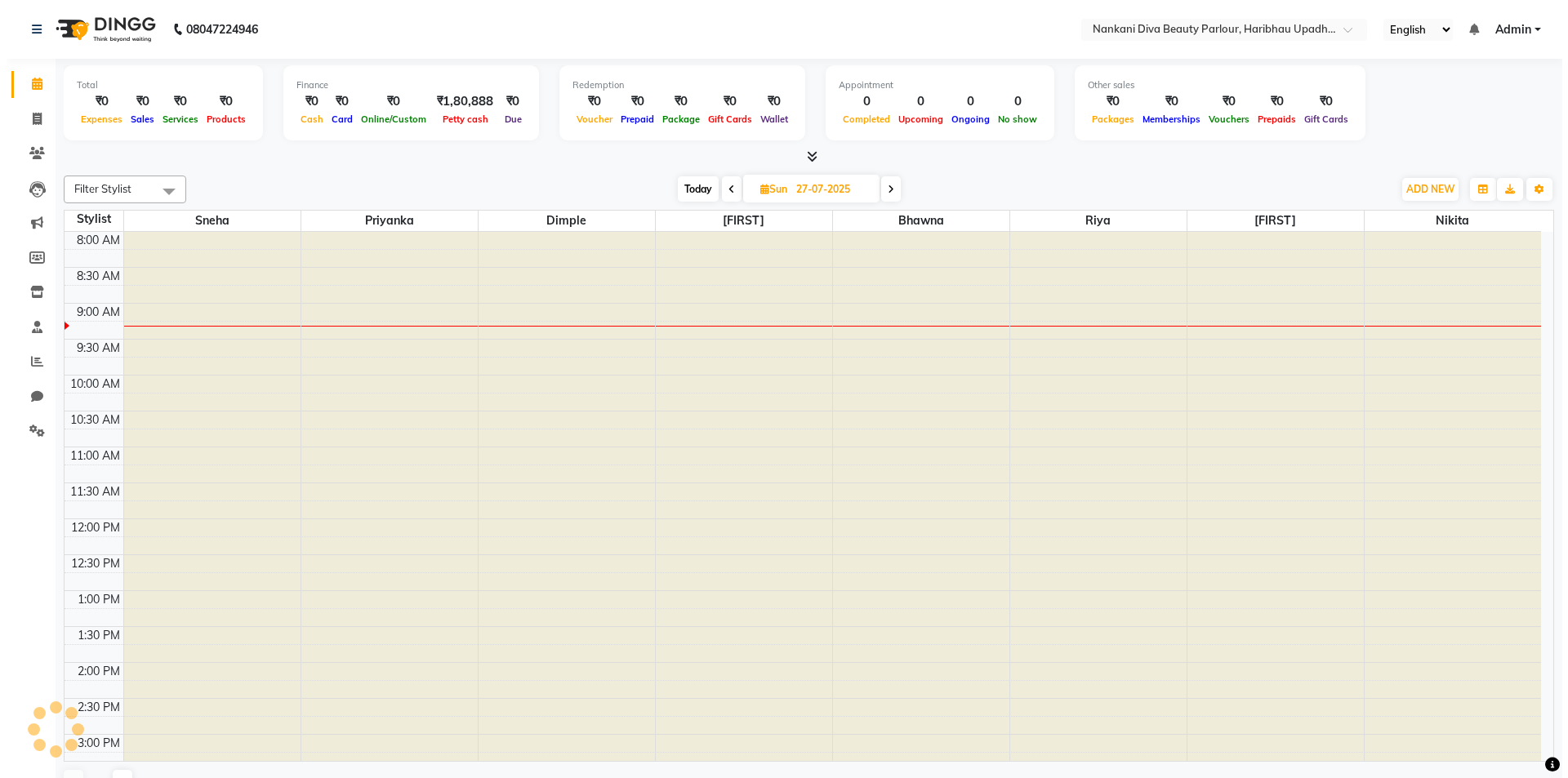 scroll, scrollTop: 0, scrollLeft: 0, axis: both 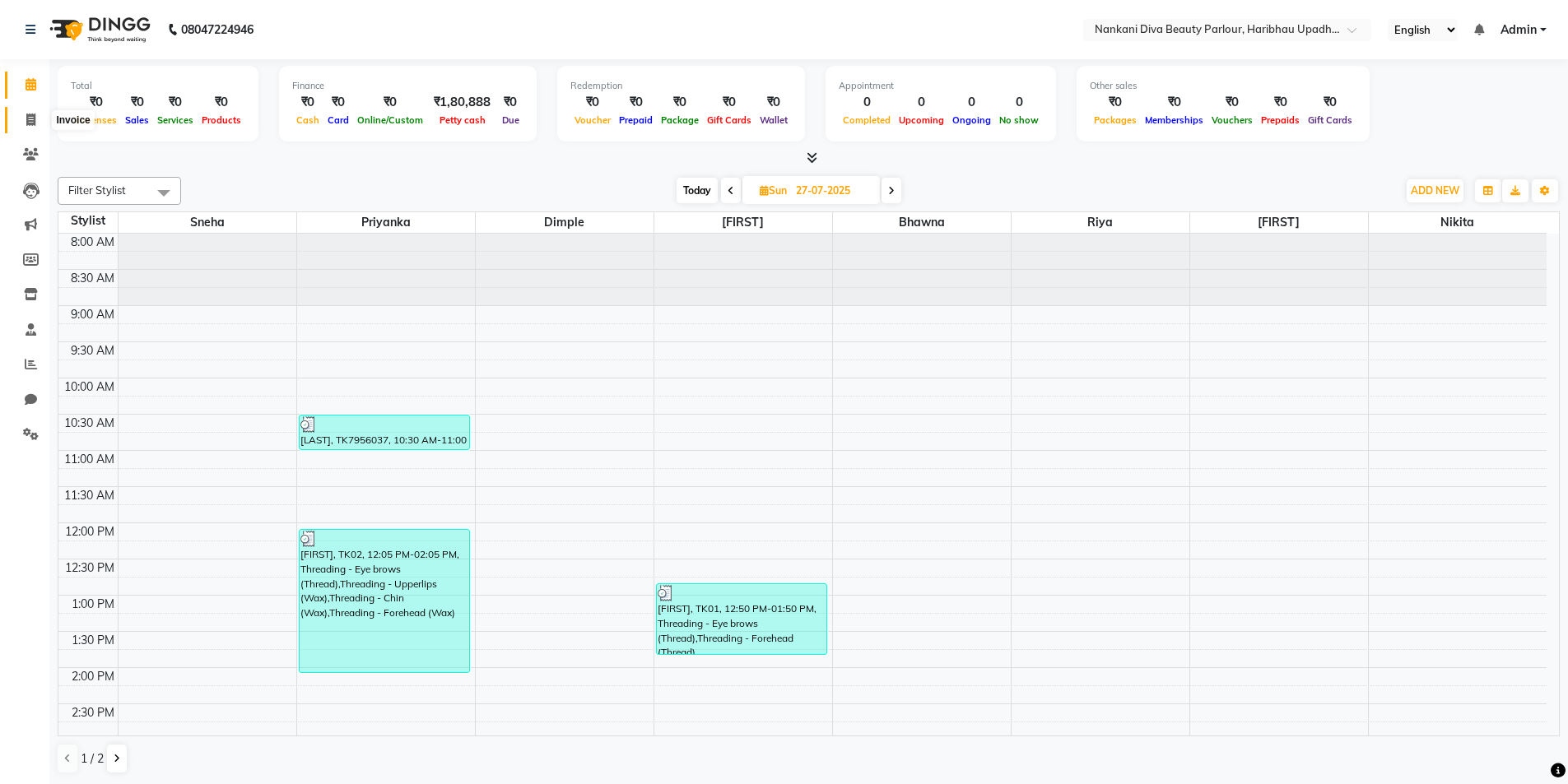 click 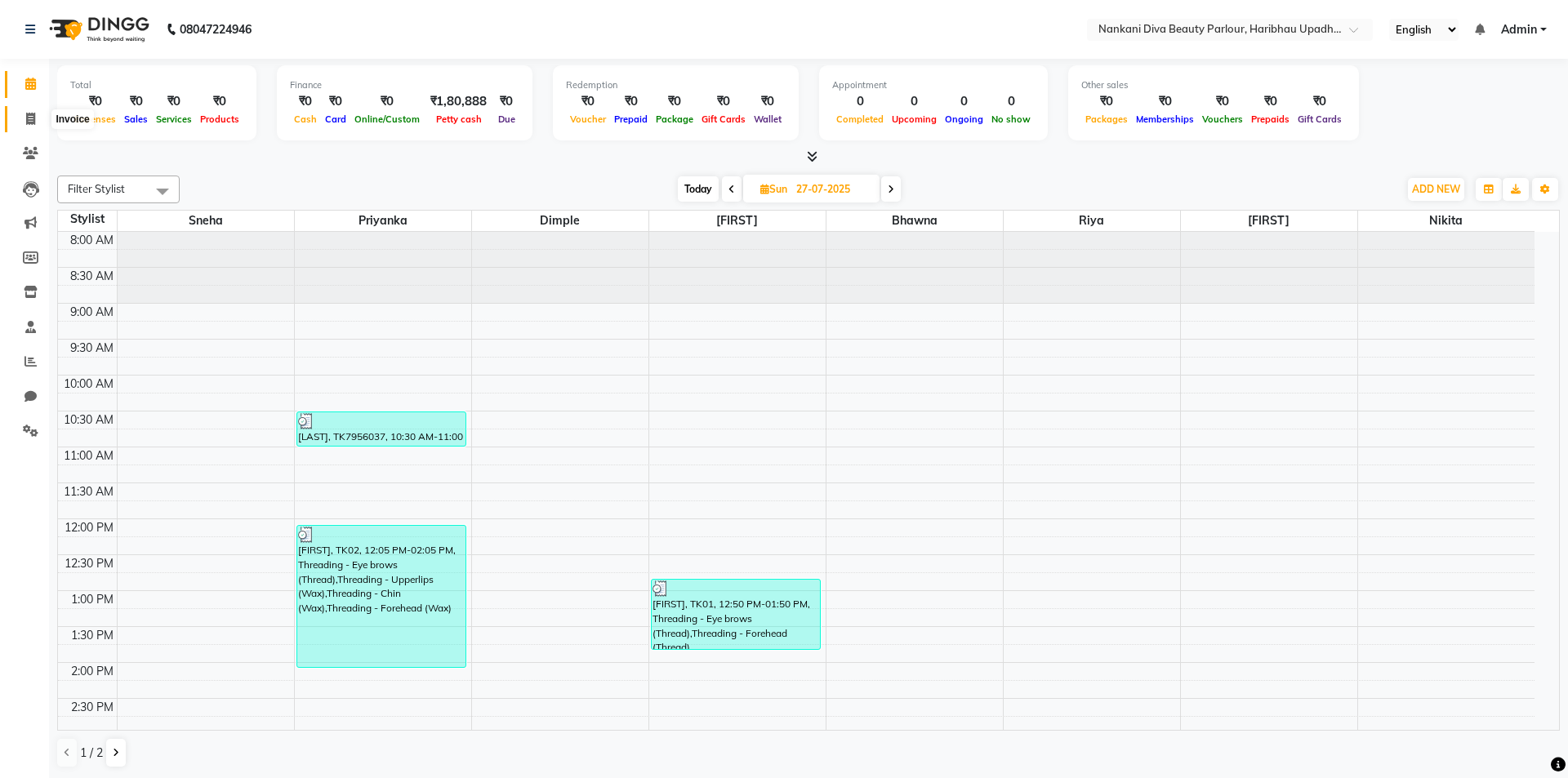 select on "8165" 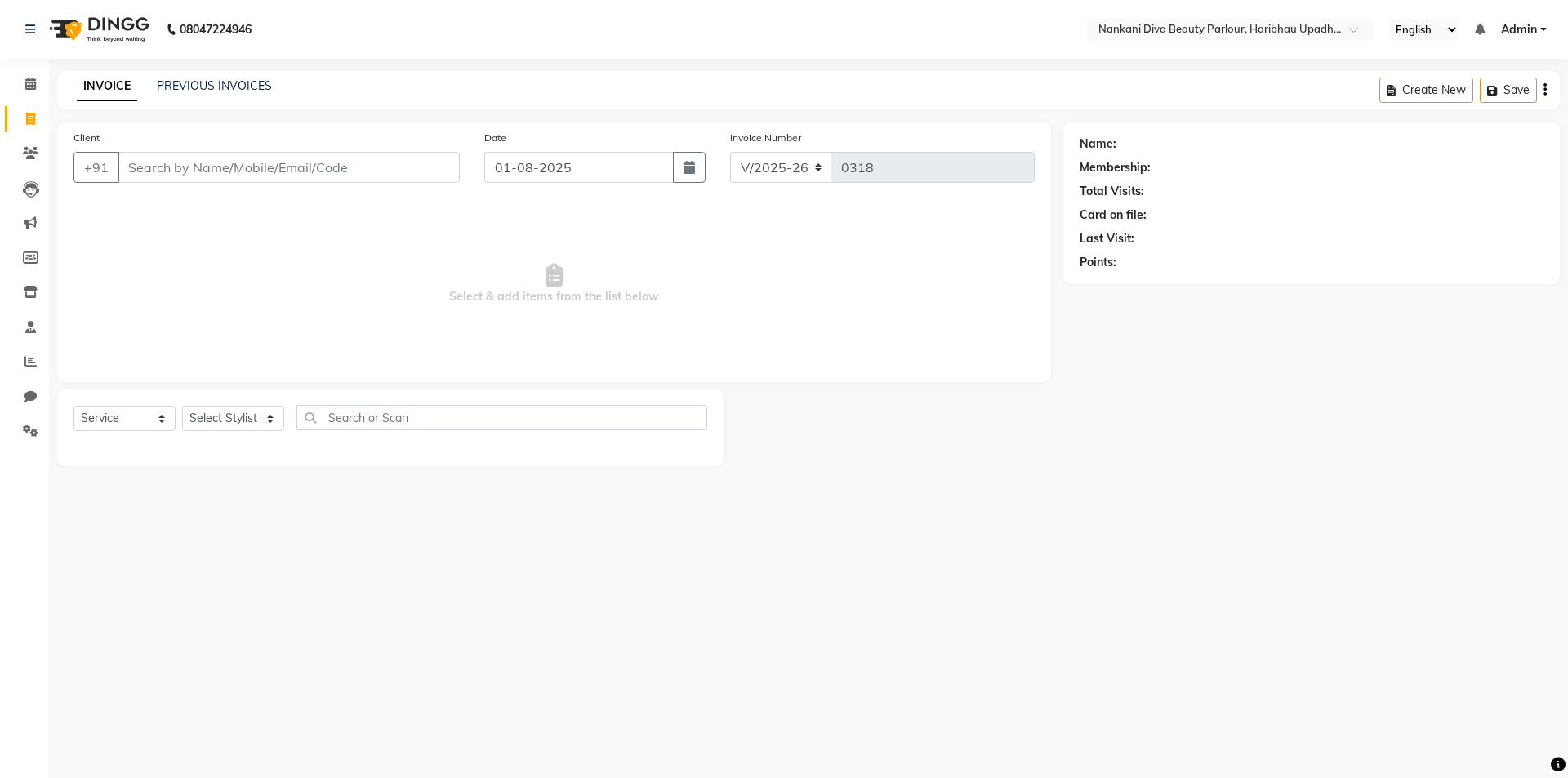 click on "Client" at bounding box center [288, 167] 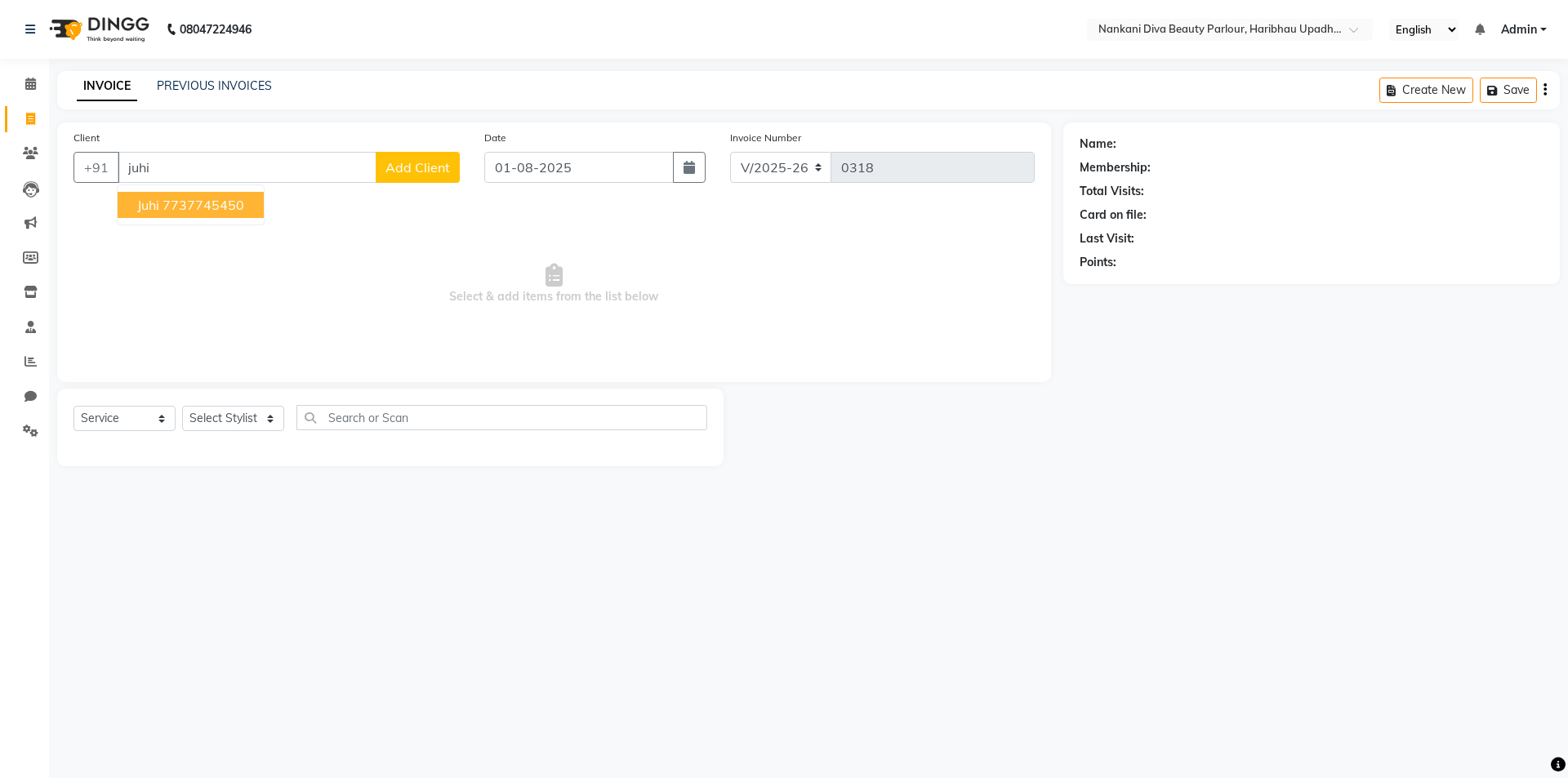 click on "7737745450" at bounding box center (203, 205) 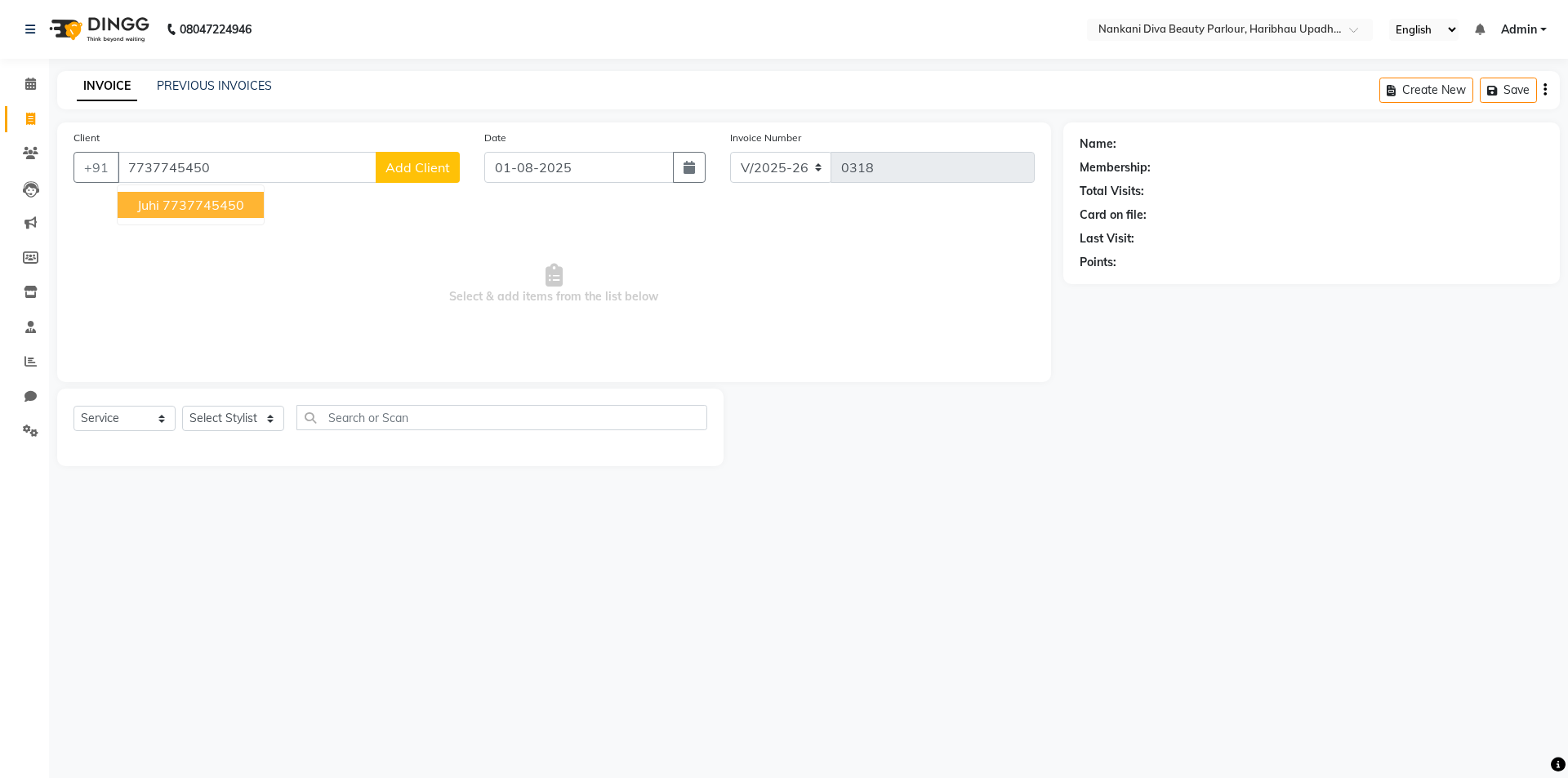 type on "7737745450" 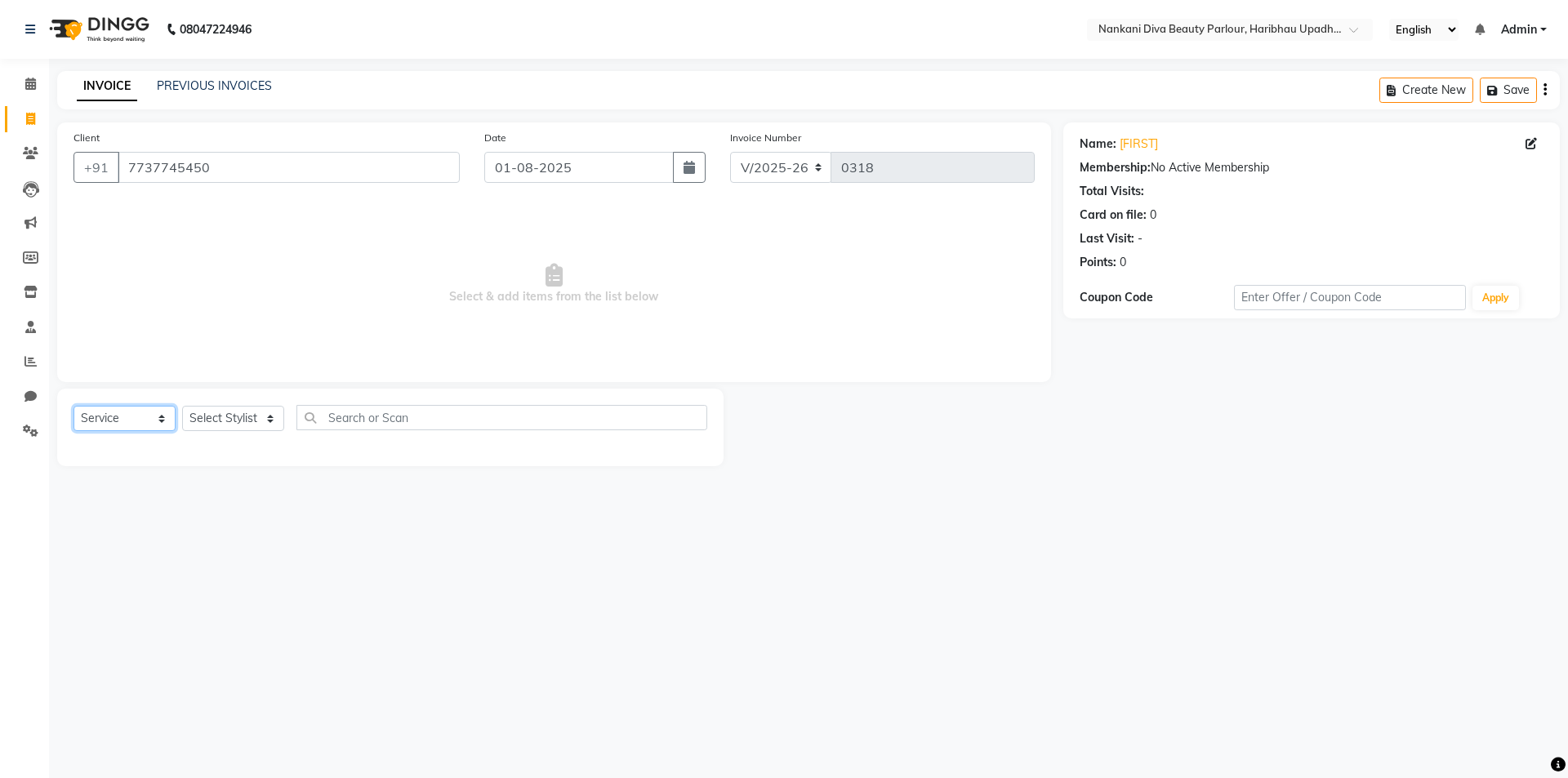 click on "Select  Service  Product  Membership  Package Voucher Prepaid Gift Card" 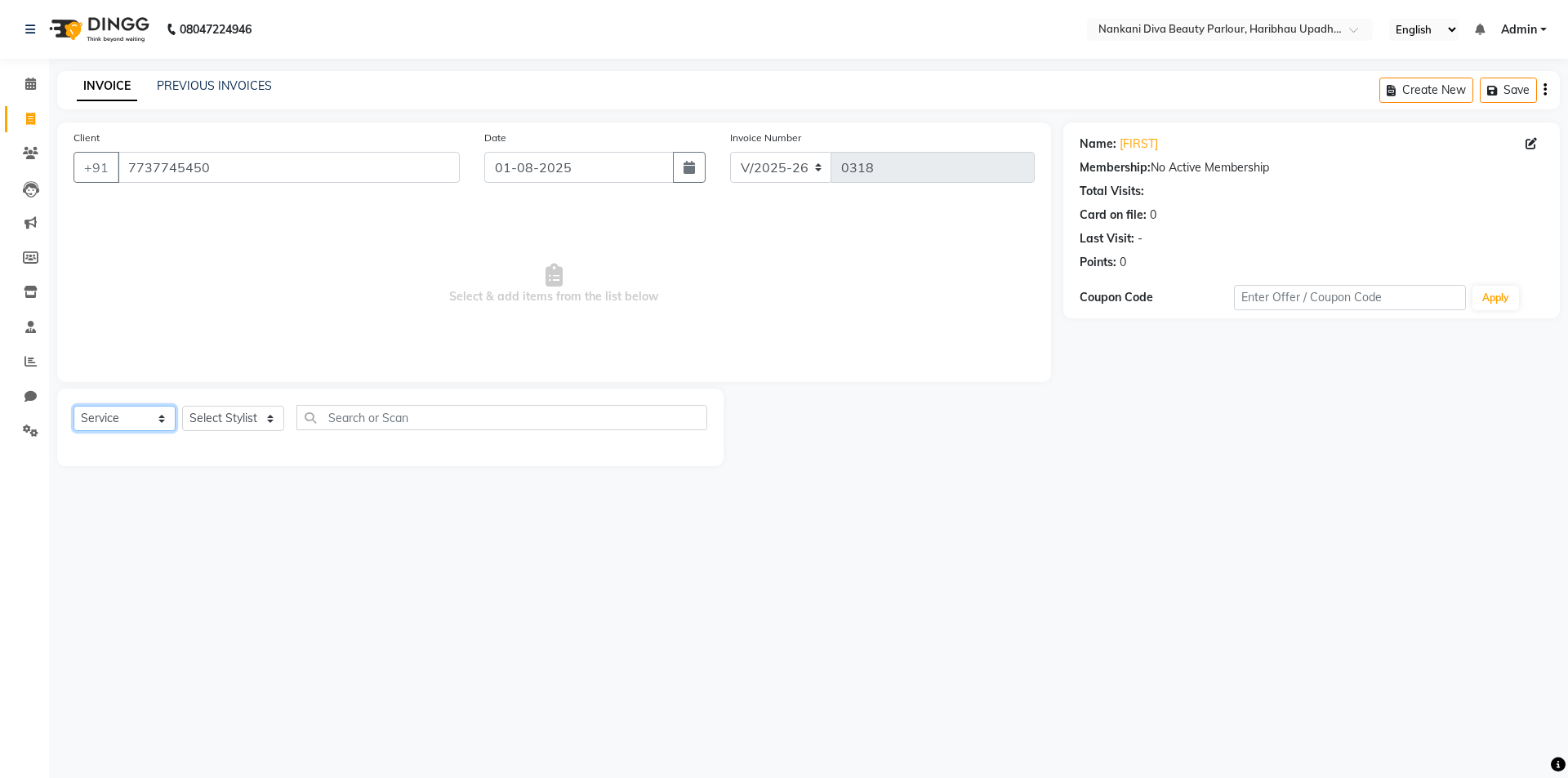 select on "P" 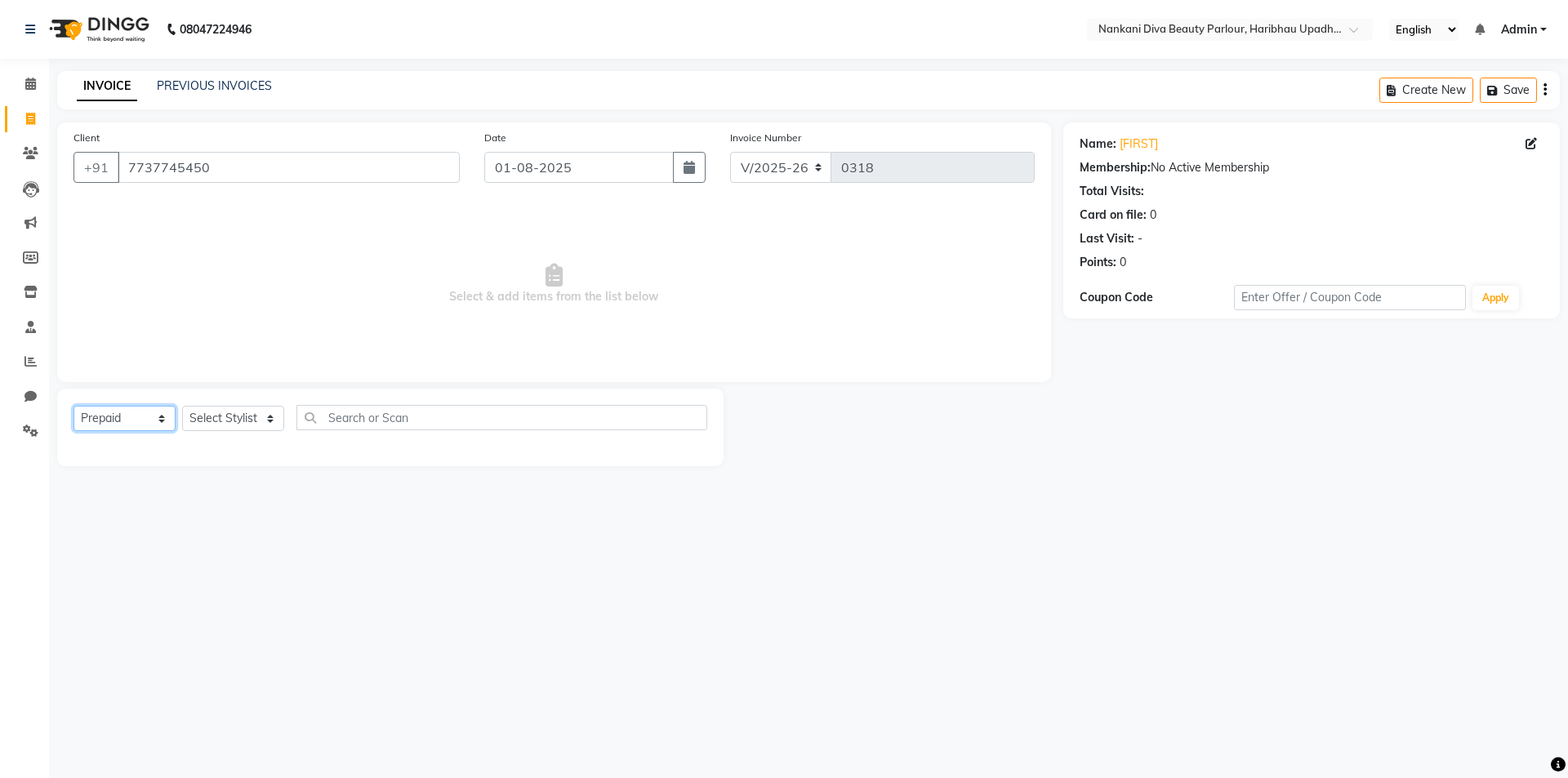 click on "Select  Service  Product  Membership  Package Voucher Prepaid Gift Card" 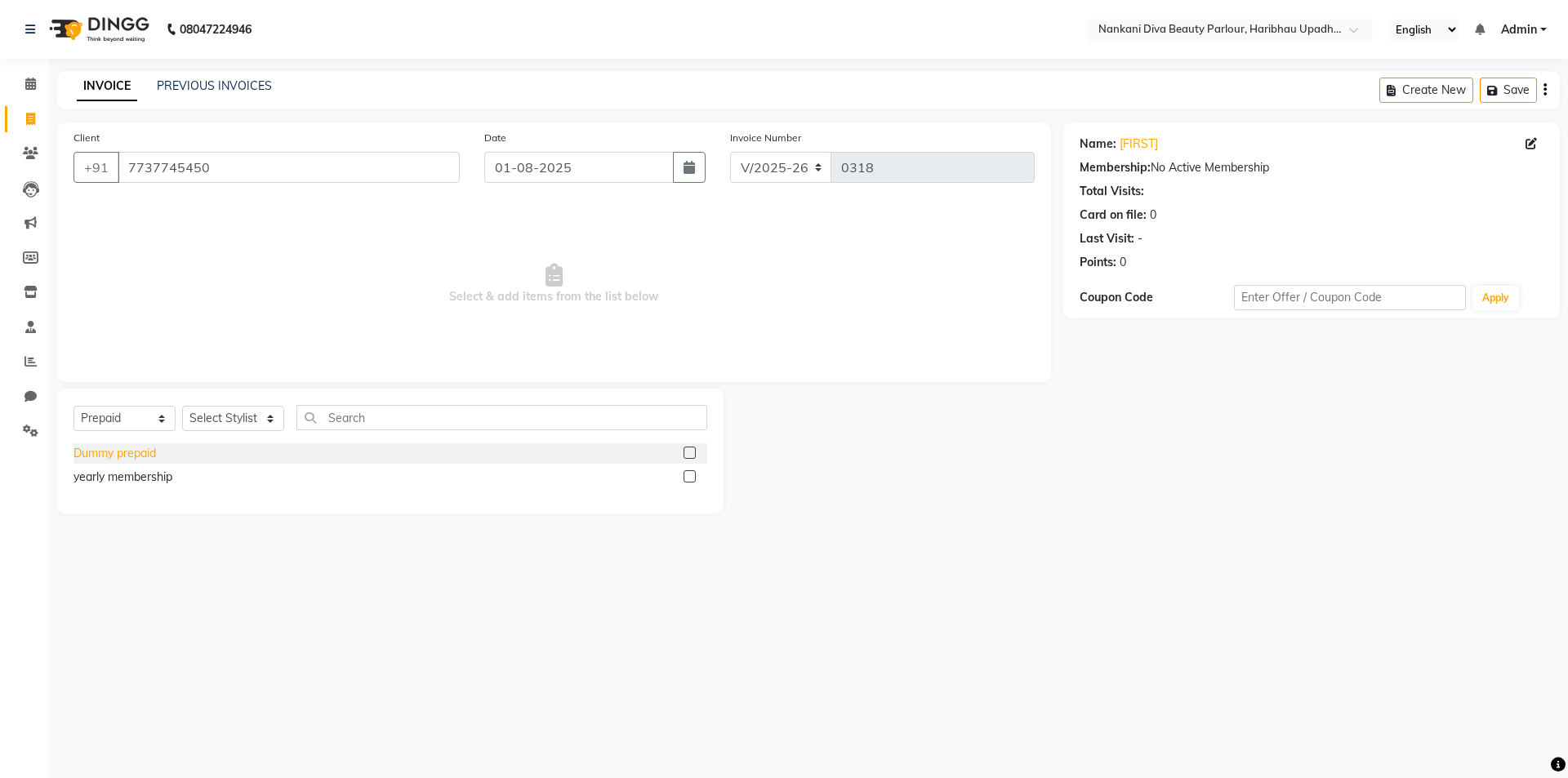 click on "Dummy prepaid" 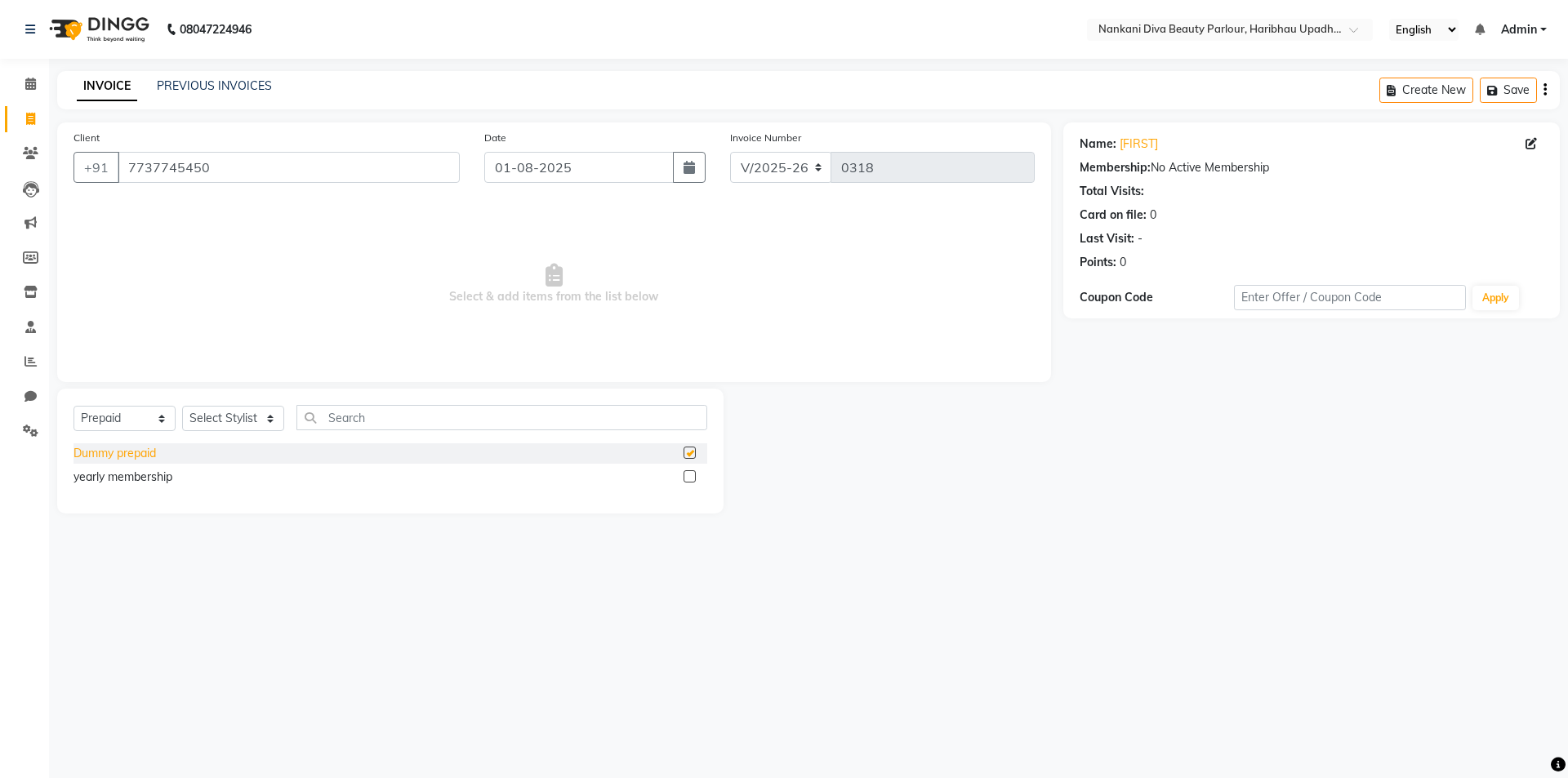 checkbox on "false" 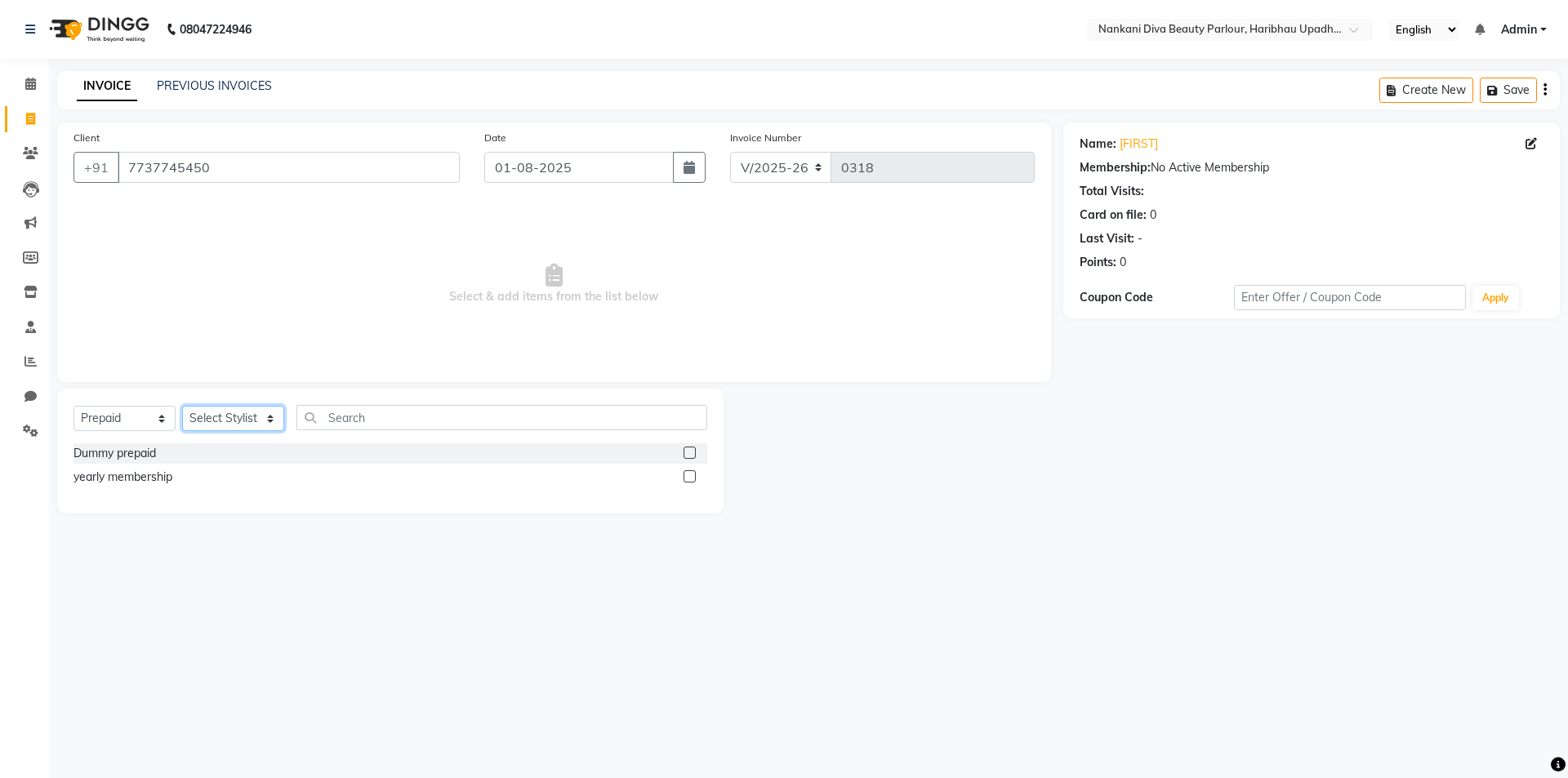 click on "Select Stylist Bhanu Bhawna Dimple Nikita Priyanka Riya Sana kadri SELF Sneha vanisha Vicky" 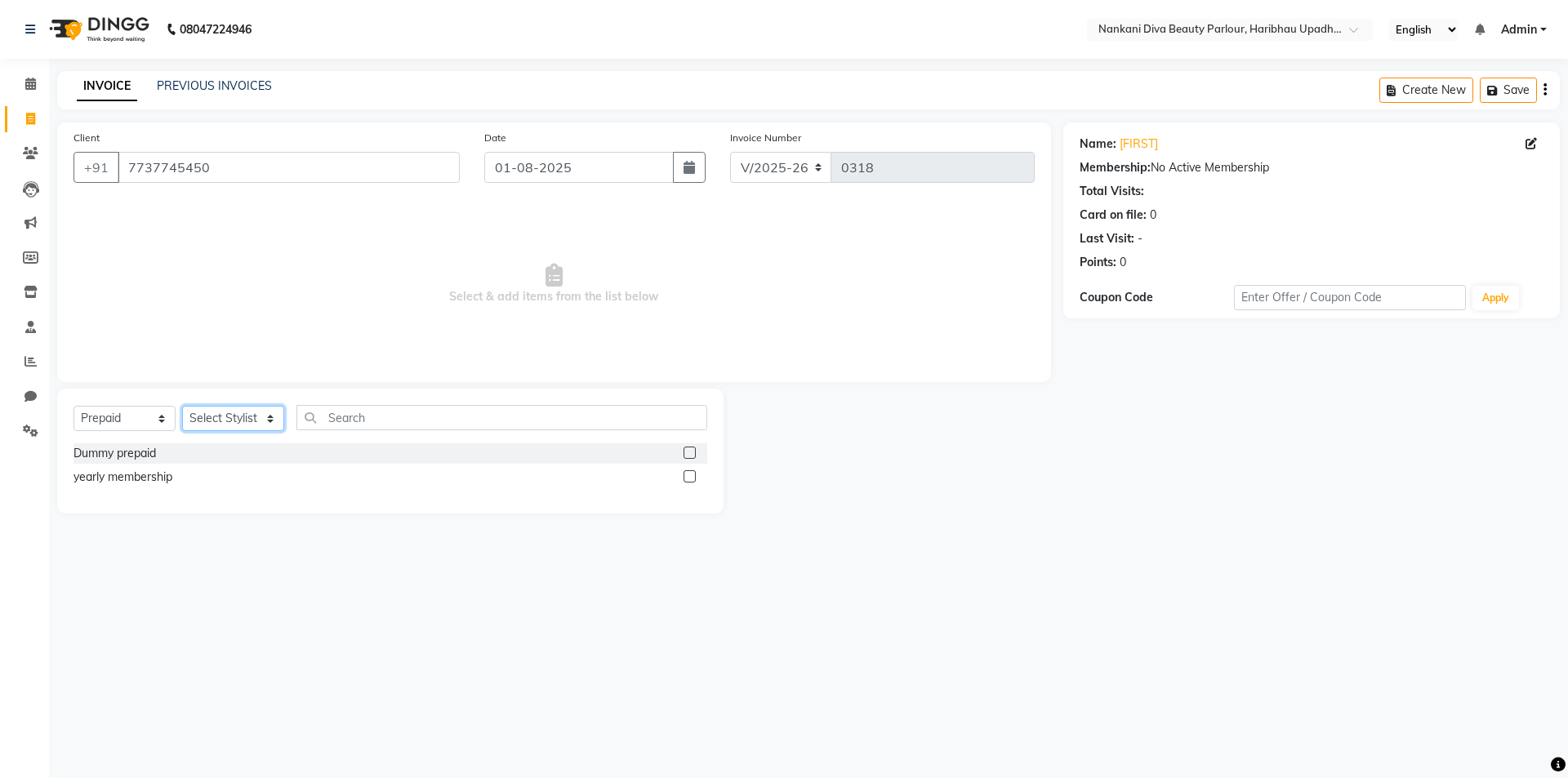 select on "78025" 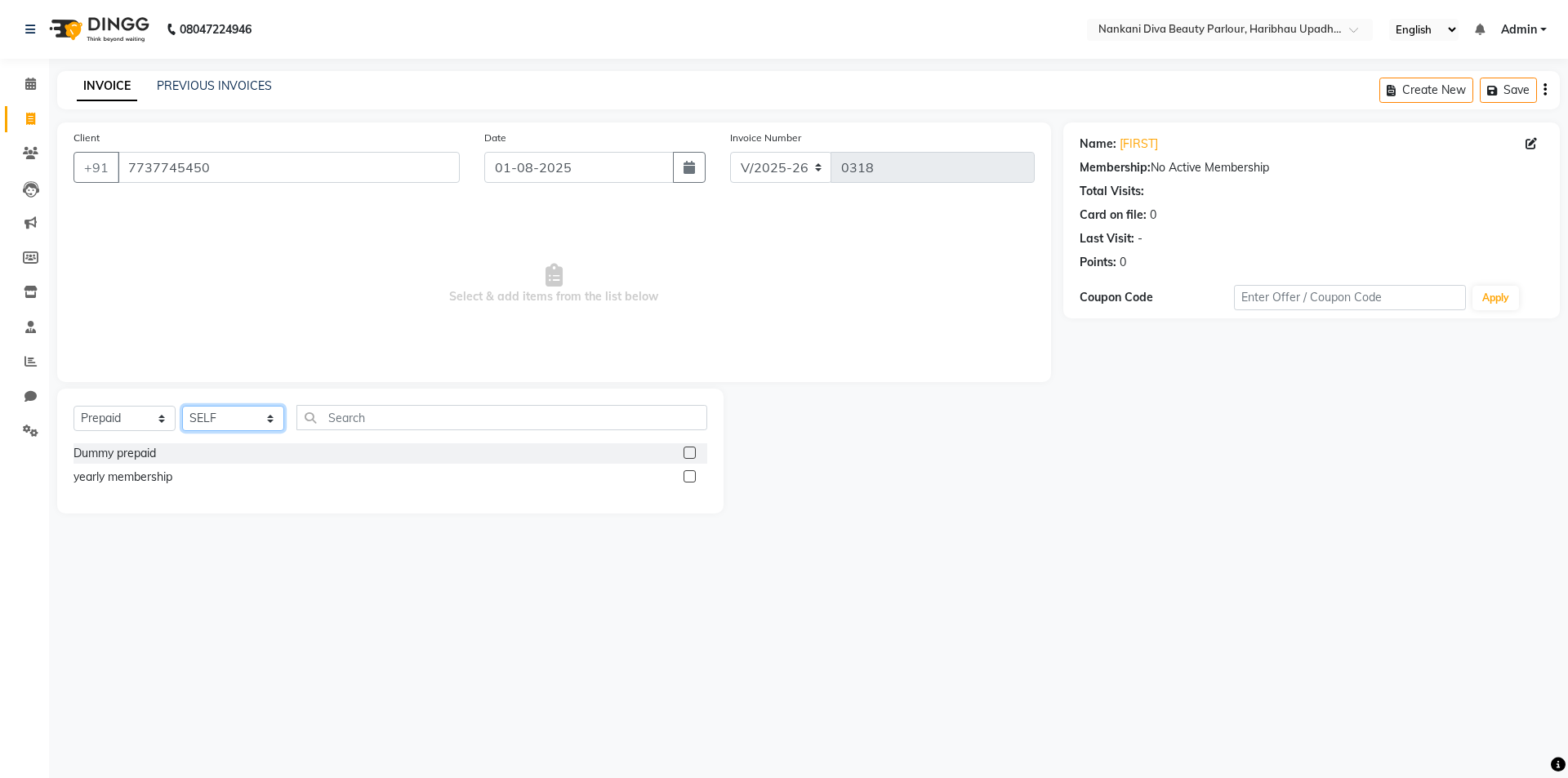 click on "Select Stylist Bhanu Bhawna Dimple Nikita Priyanka Riya Sana kadri SELF Sneha vanisha Vicky" 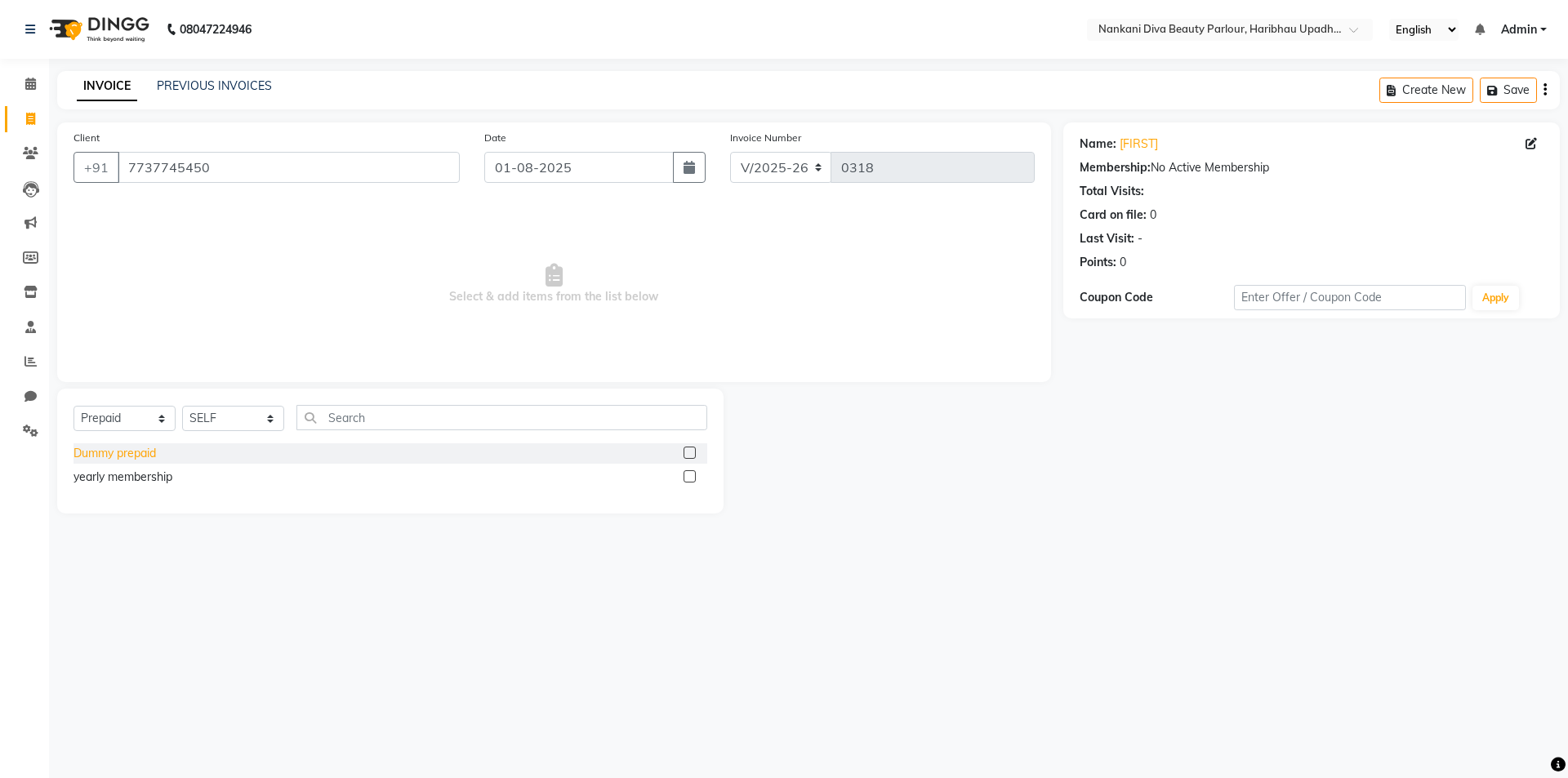 click on "Dummy prepaid" 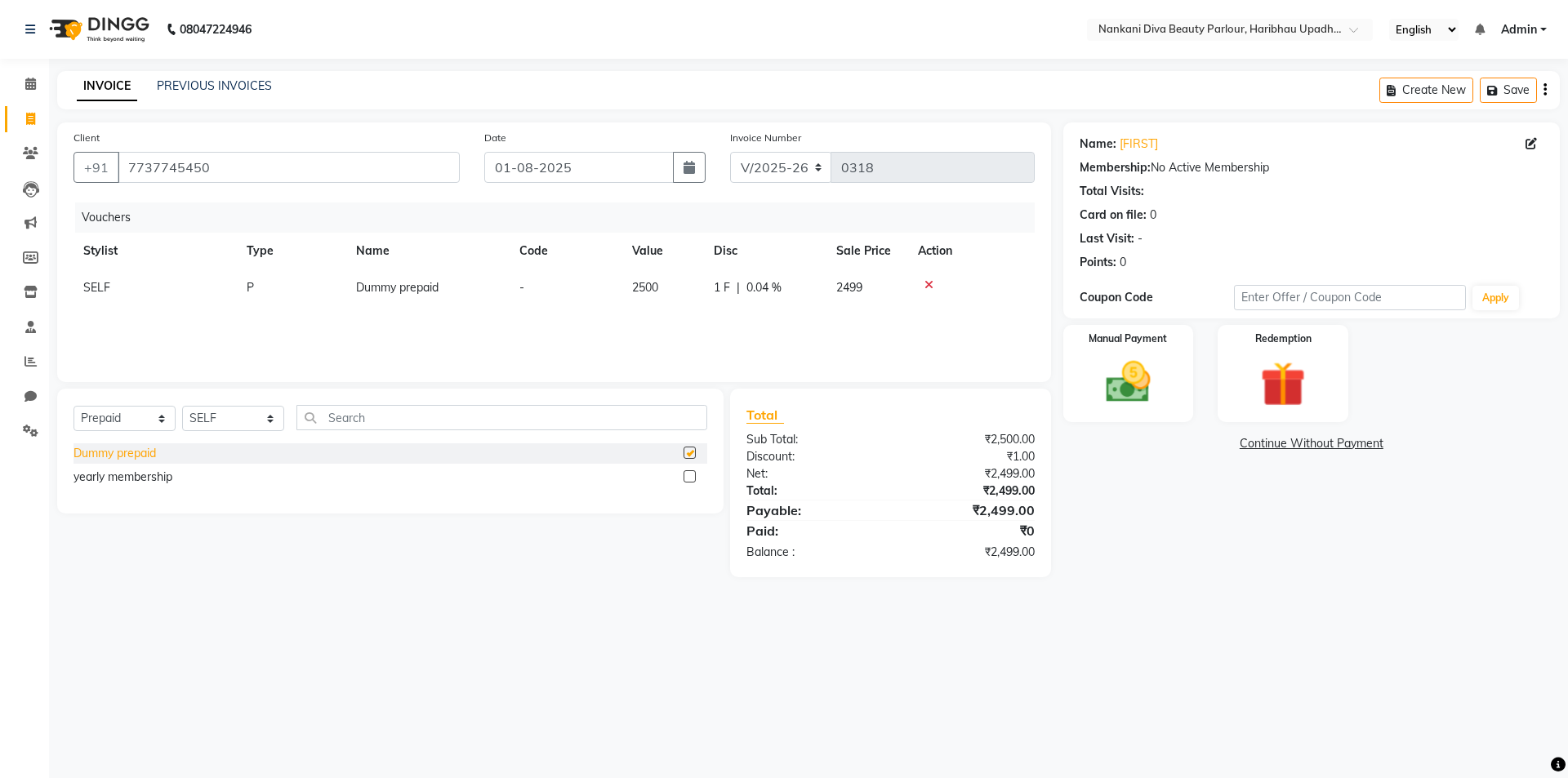 checkbox on "false" 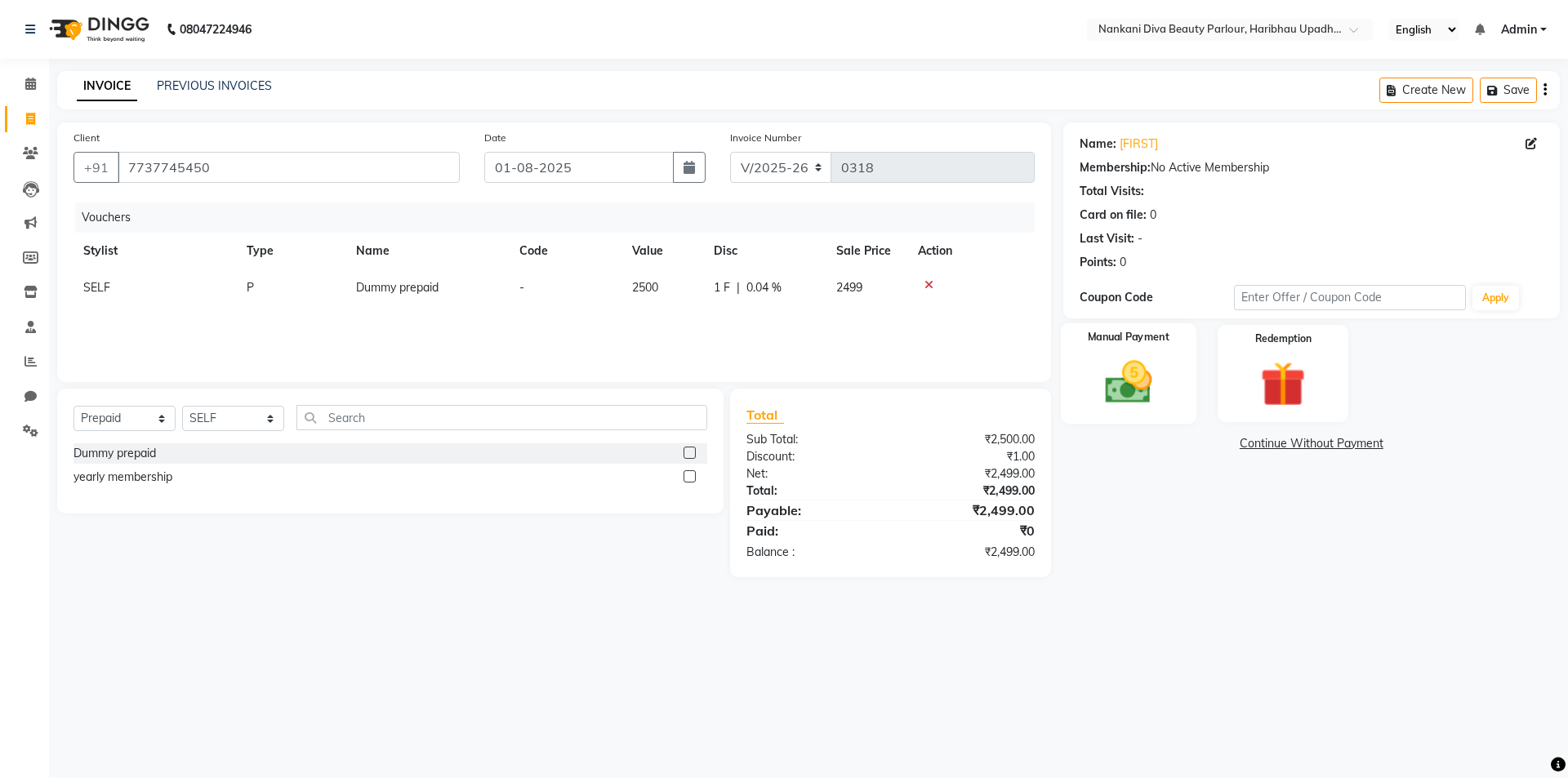 click 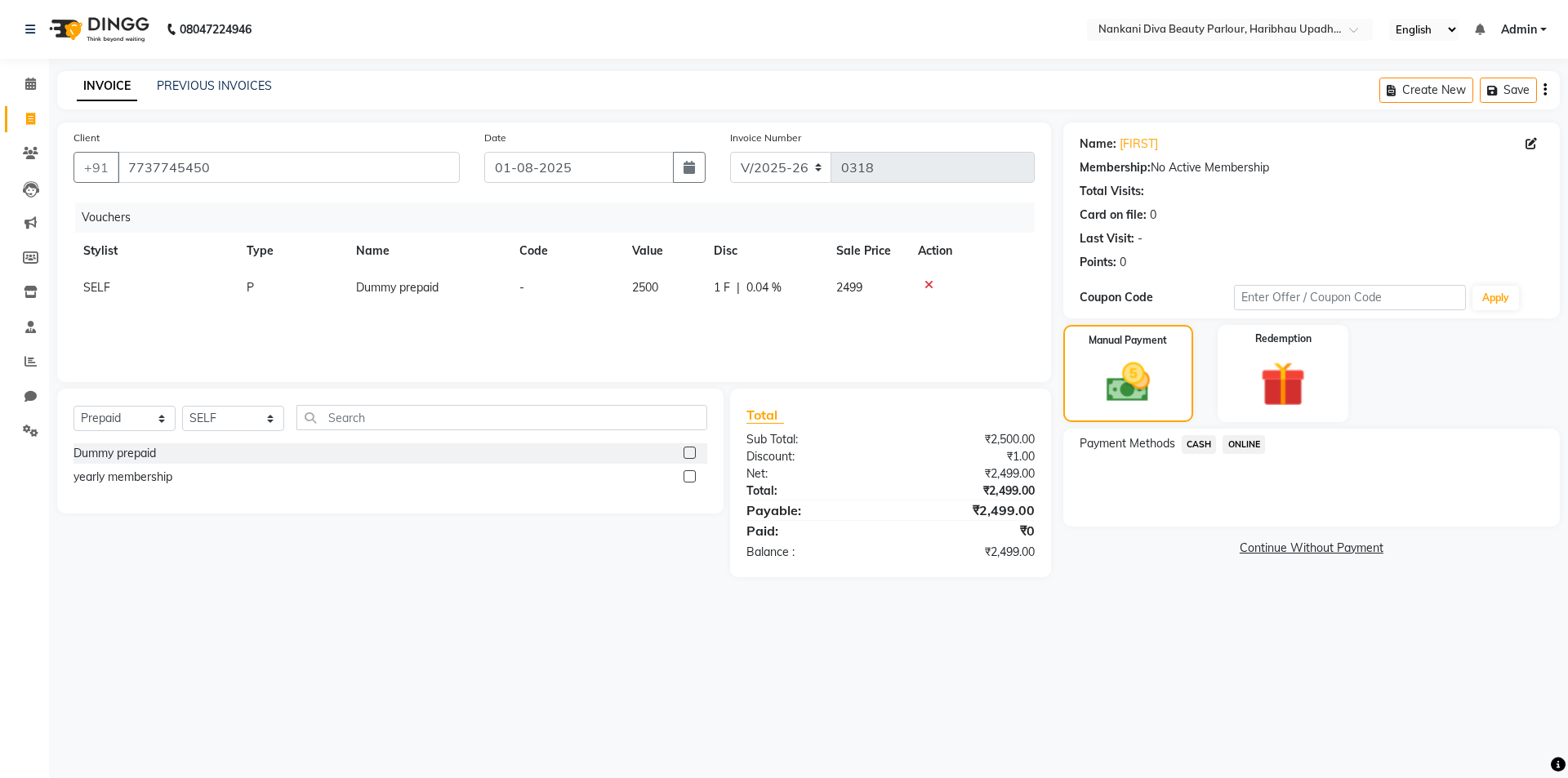 click on "CASH" 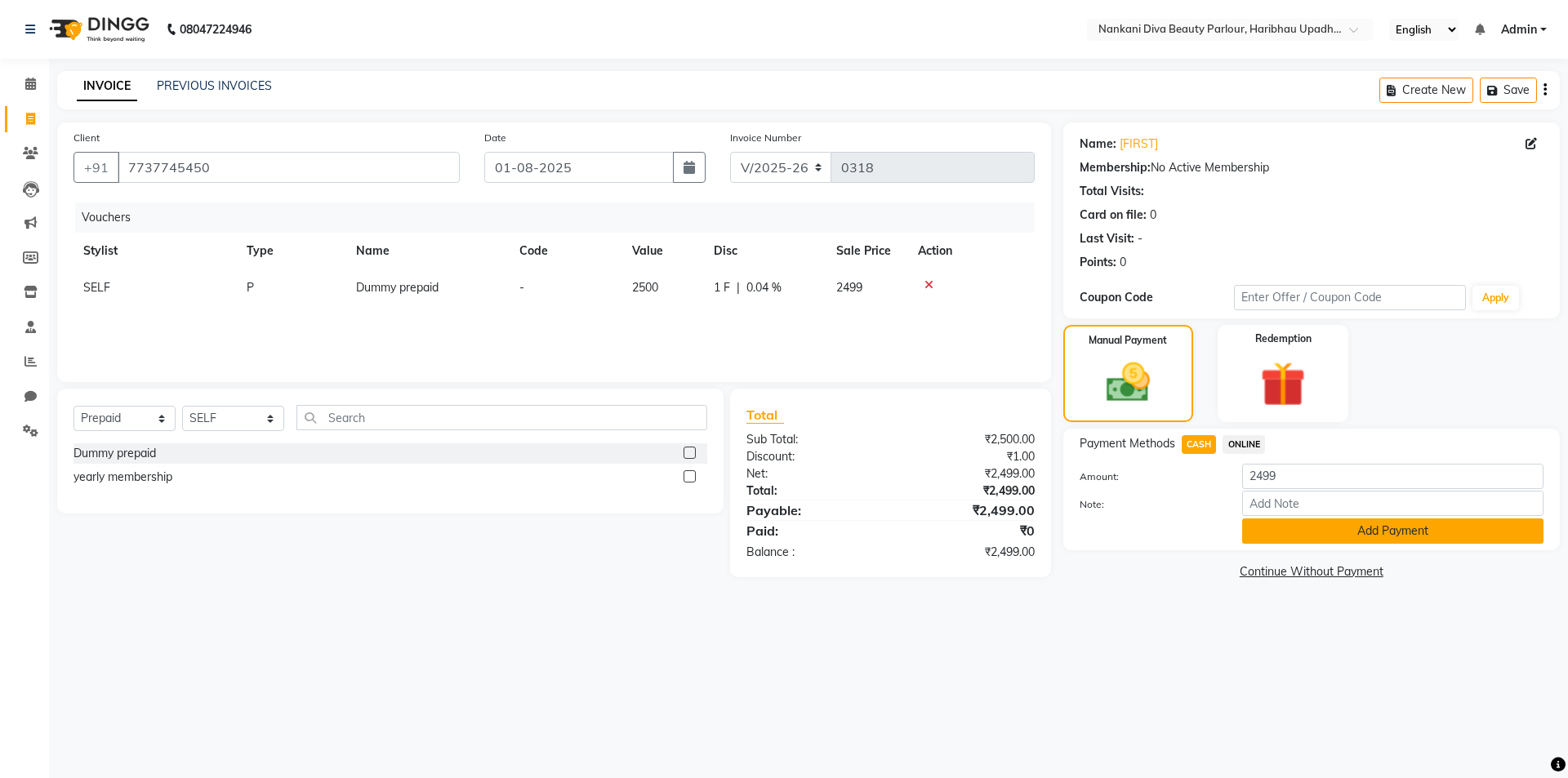 click on "Add Payment" 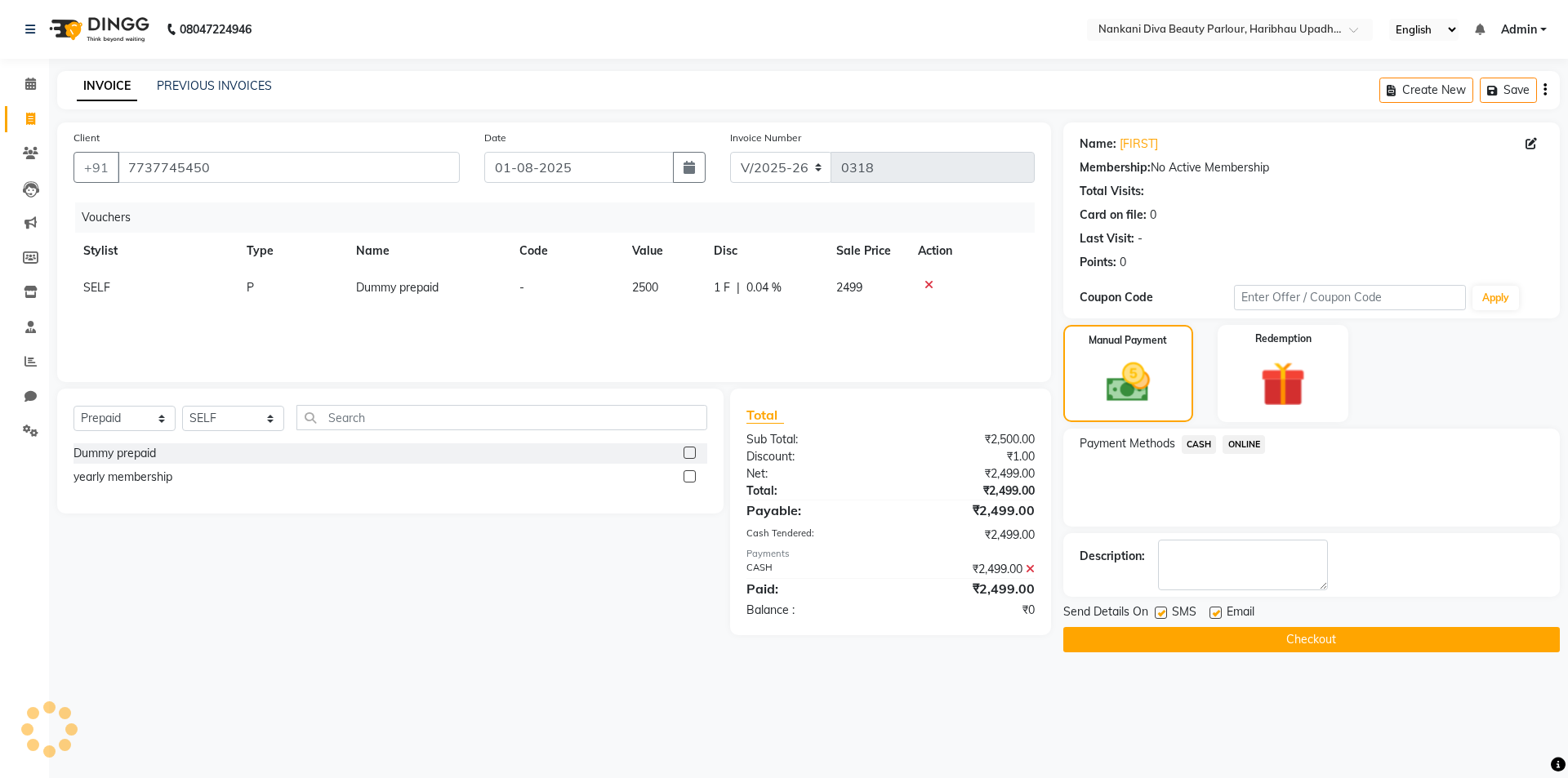 click on "Checkout" 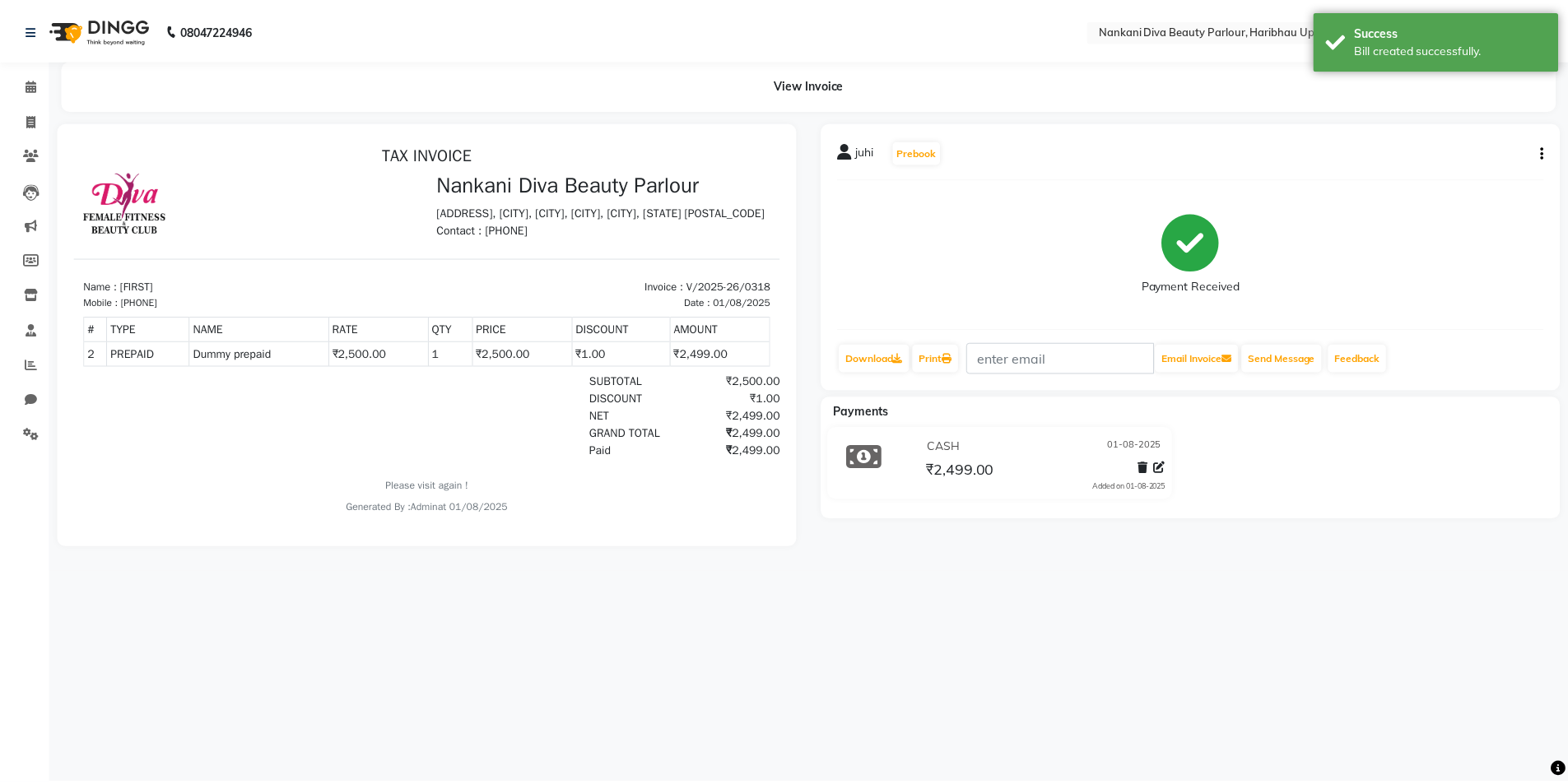 scroll, scrollTop: 0, scrollLeft: 0, axis: both 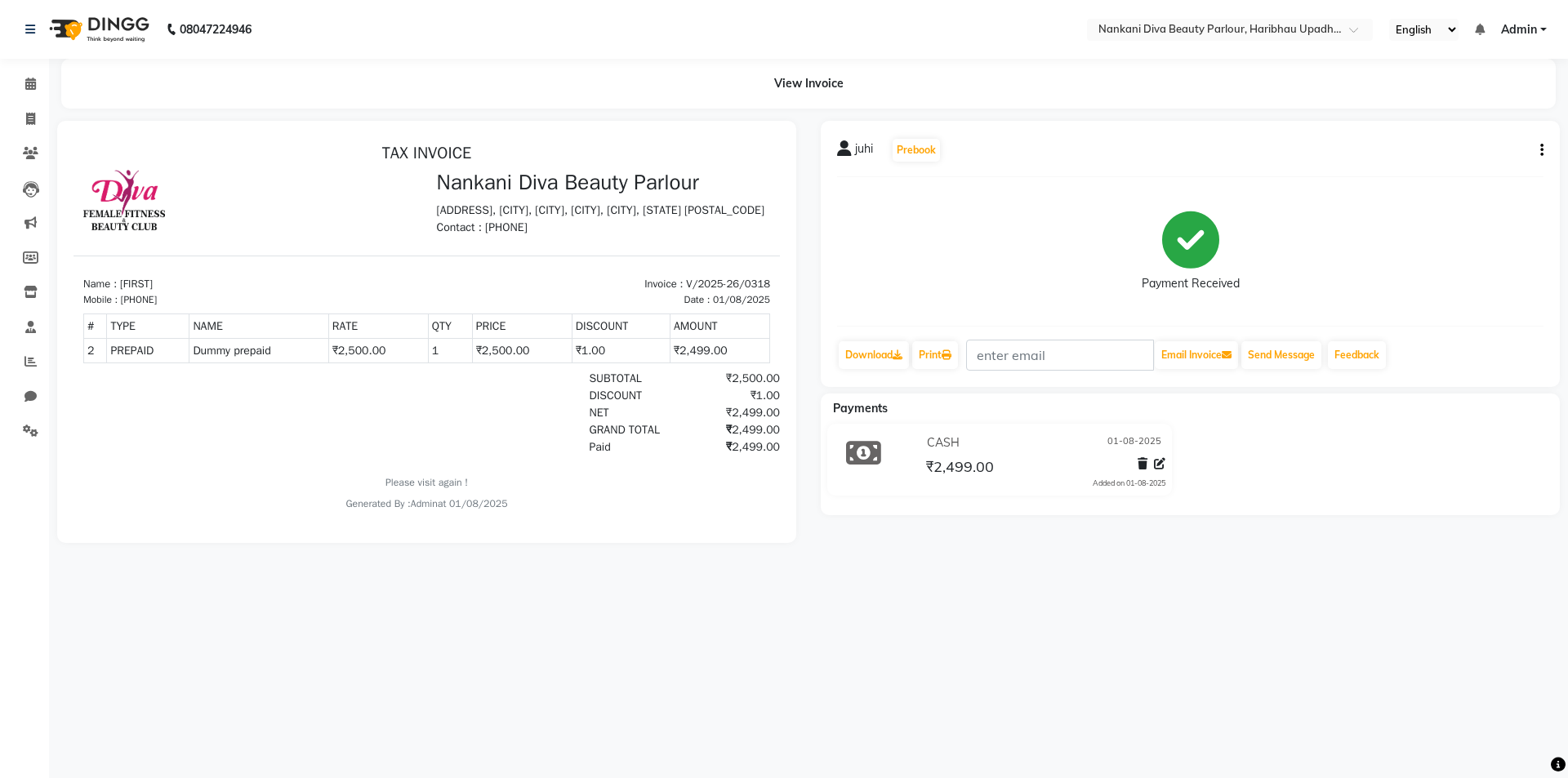 select on "service" 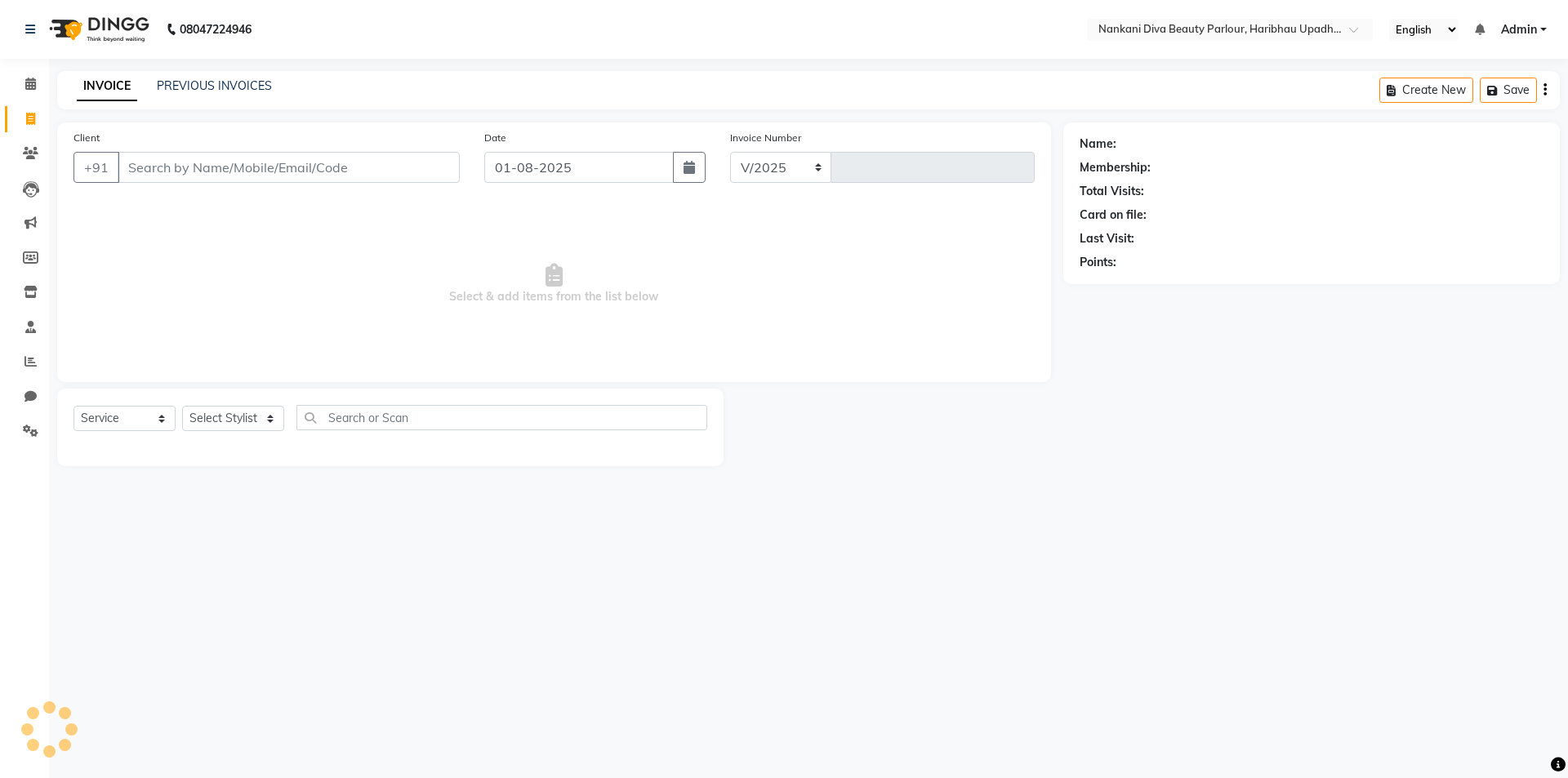 select on "8165" 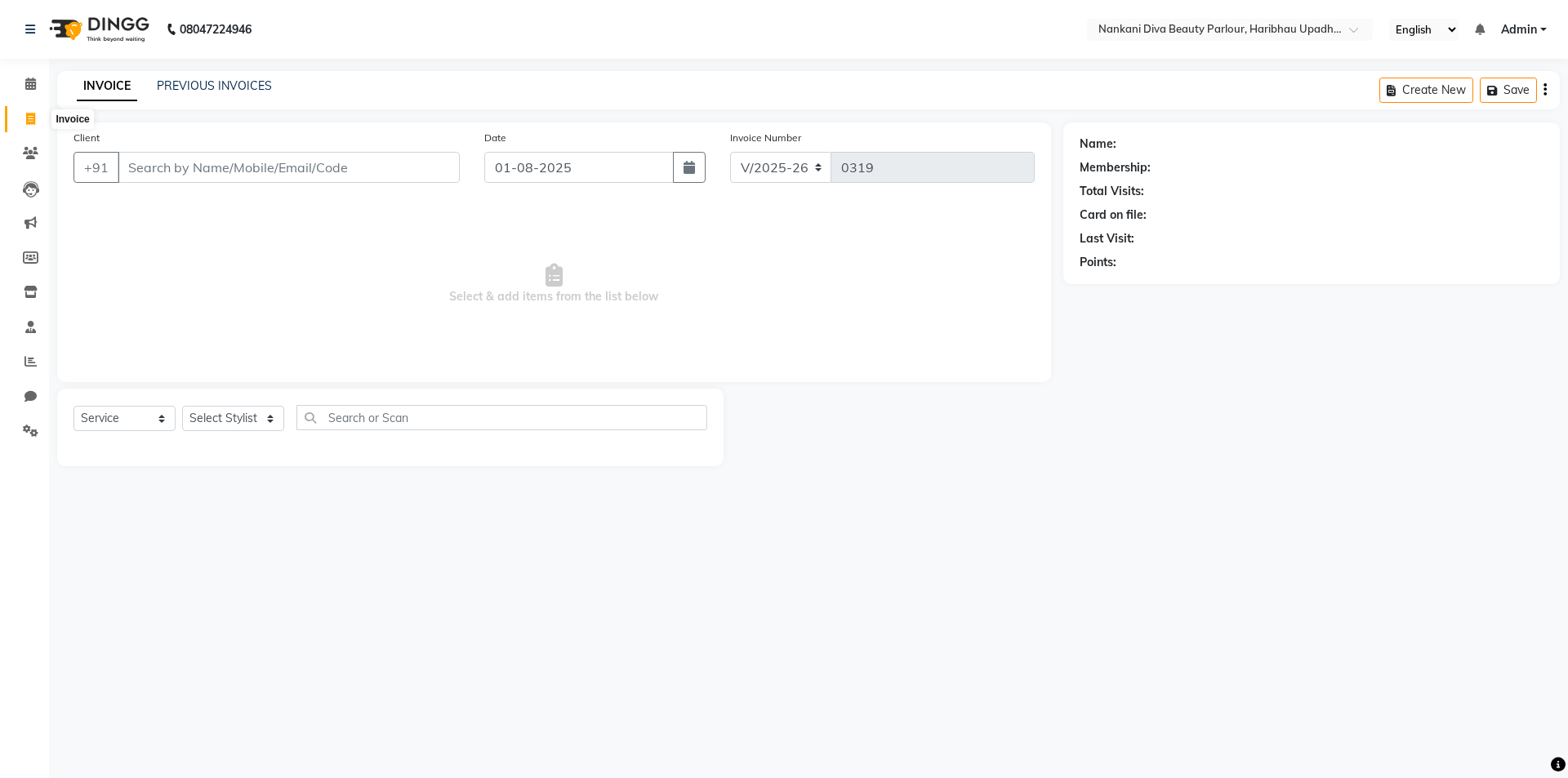 click 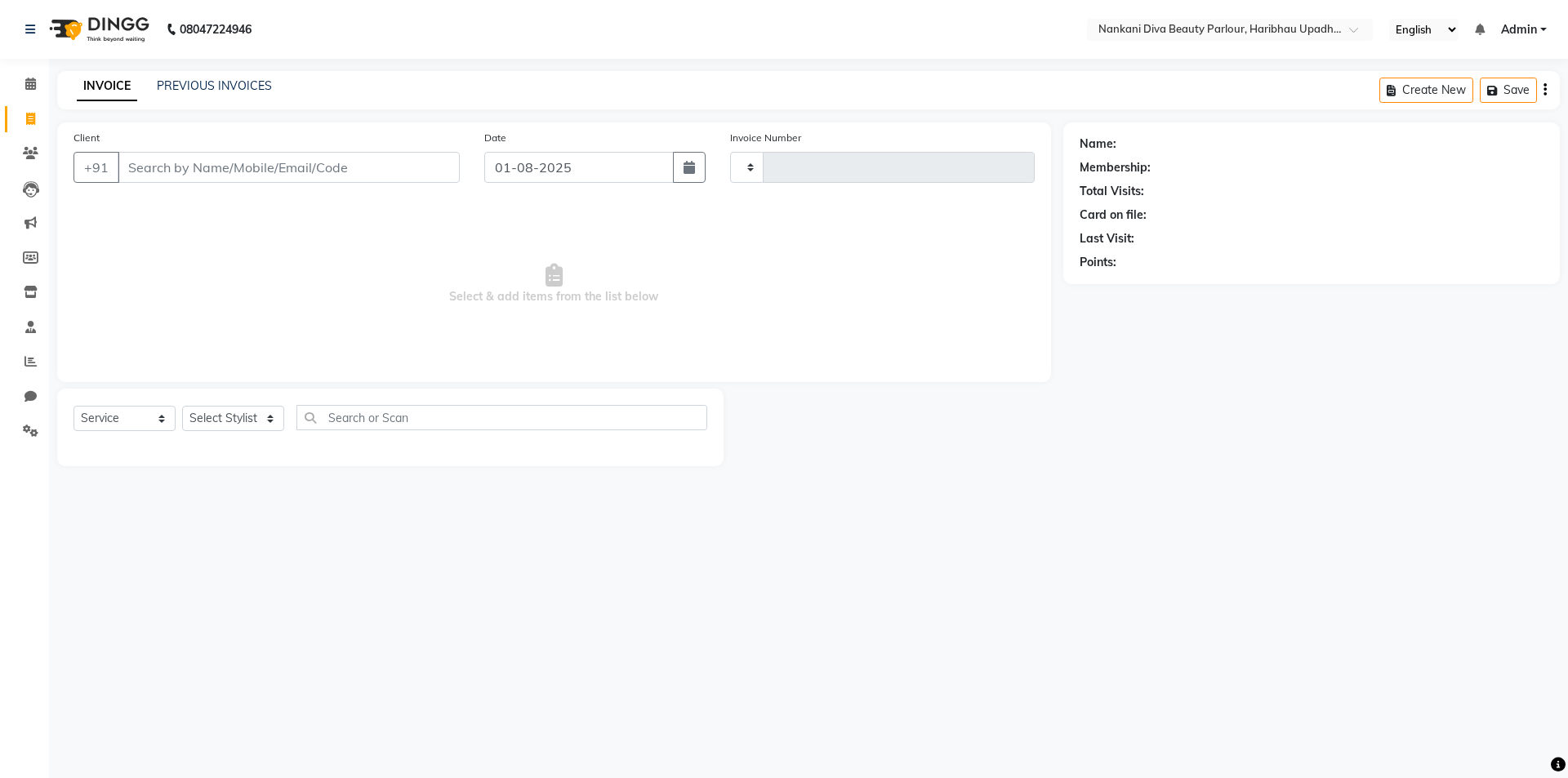 type on "0319" 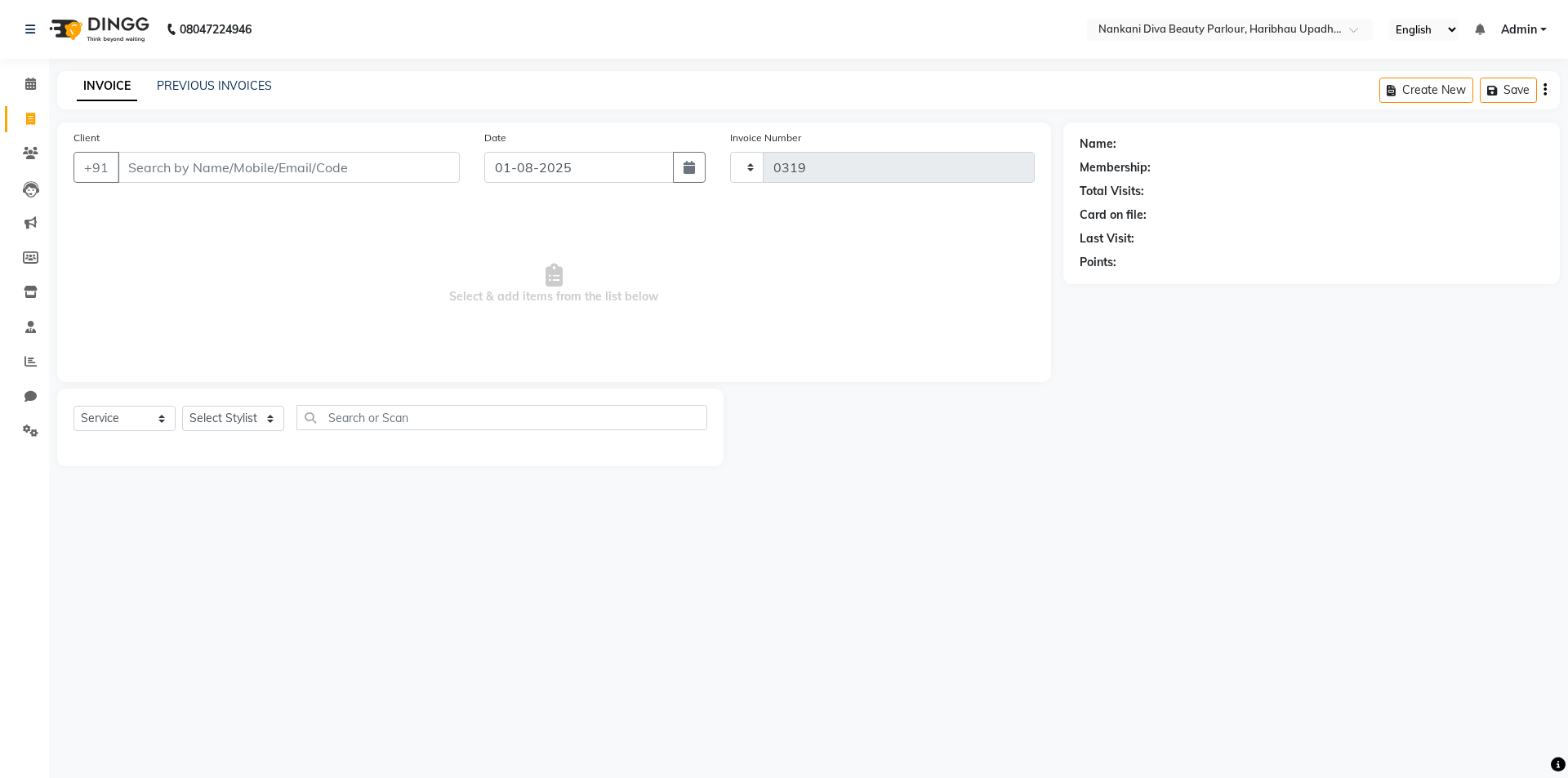 select on "8165" 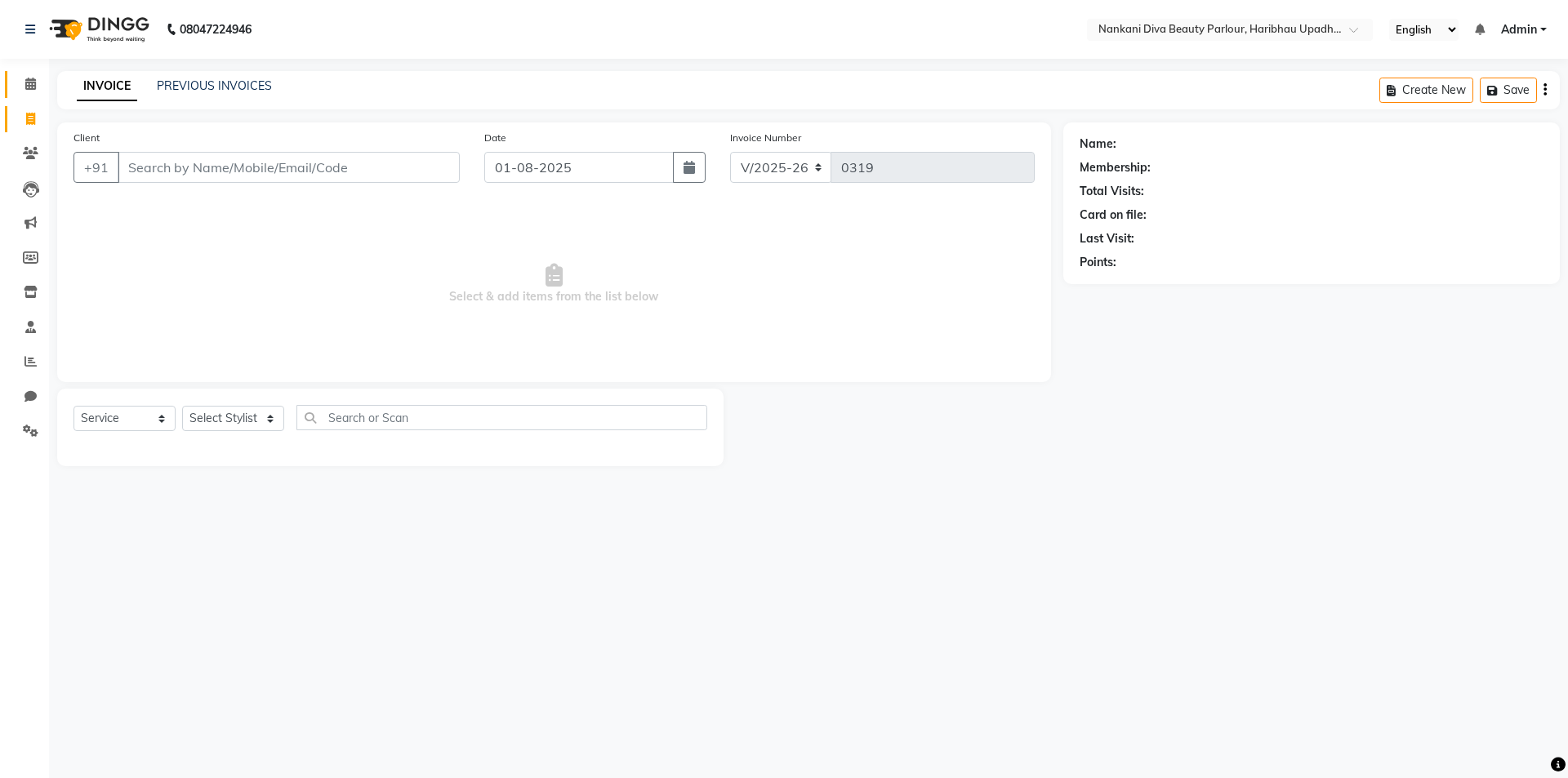 click on "Calendar" 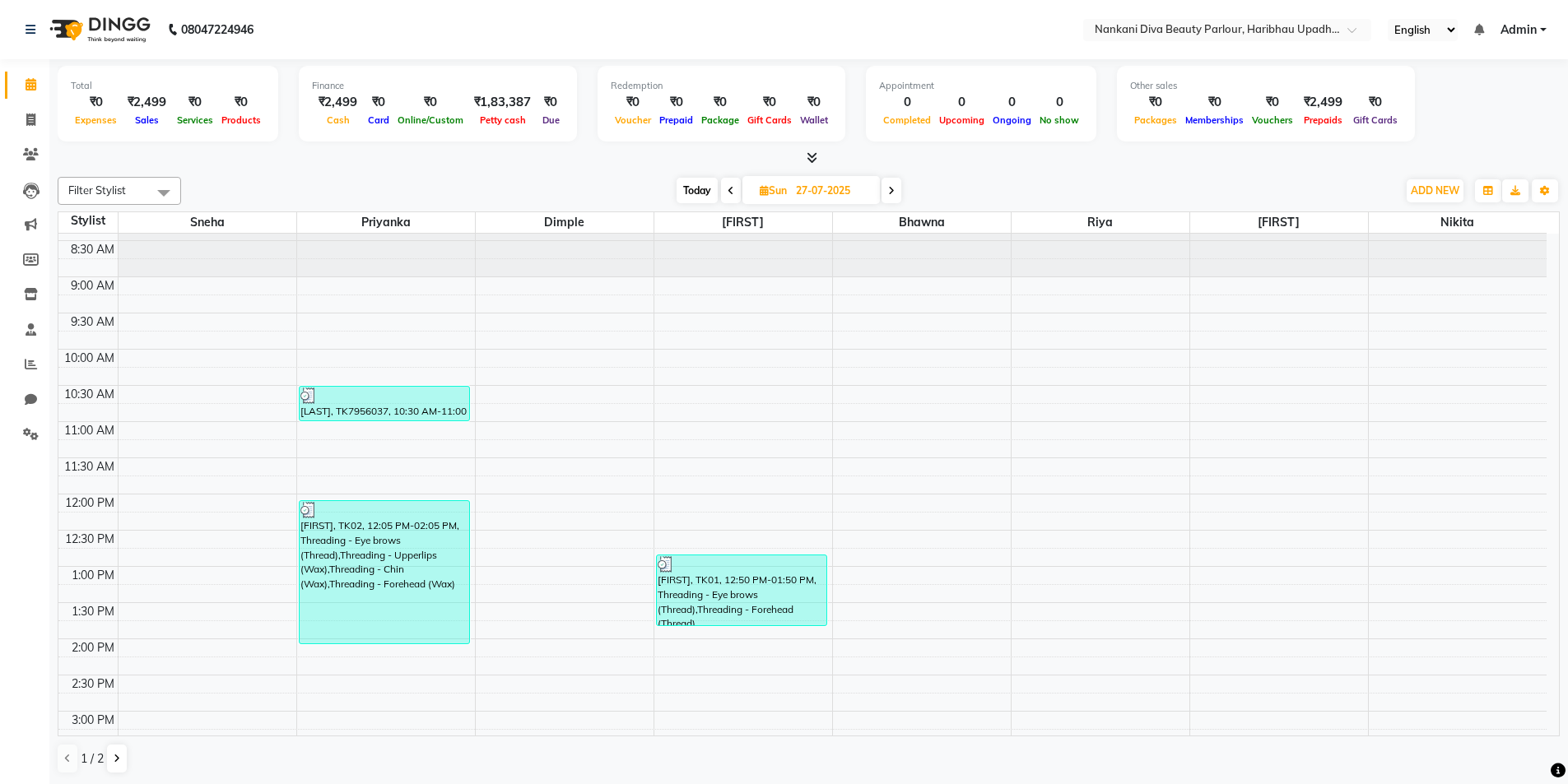 scroll, scrollTop: 0, scrollLeft: 0, axis: both 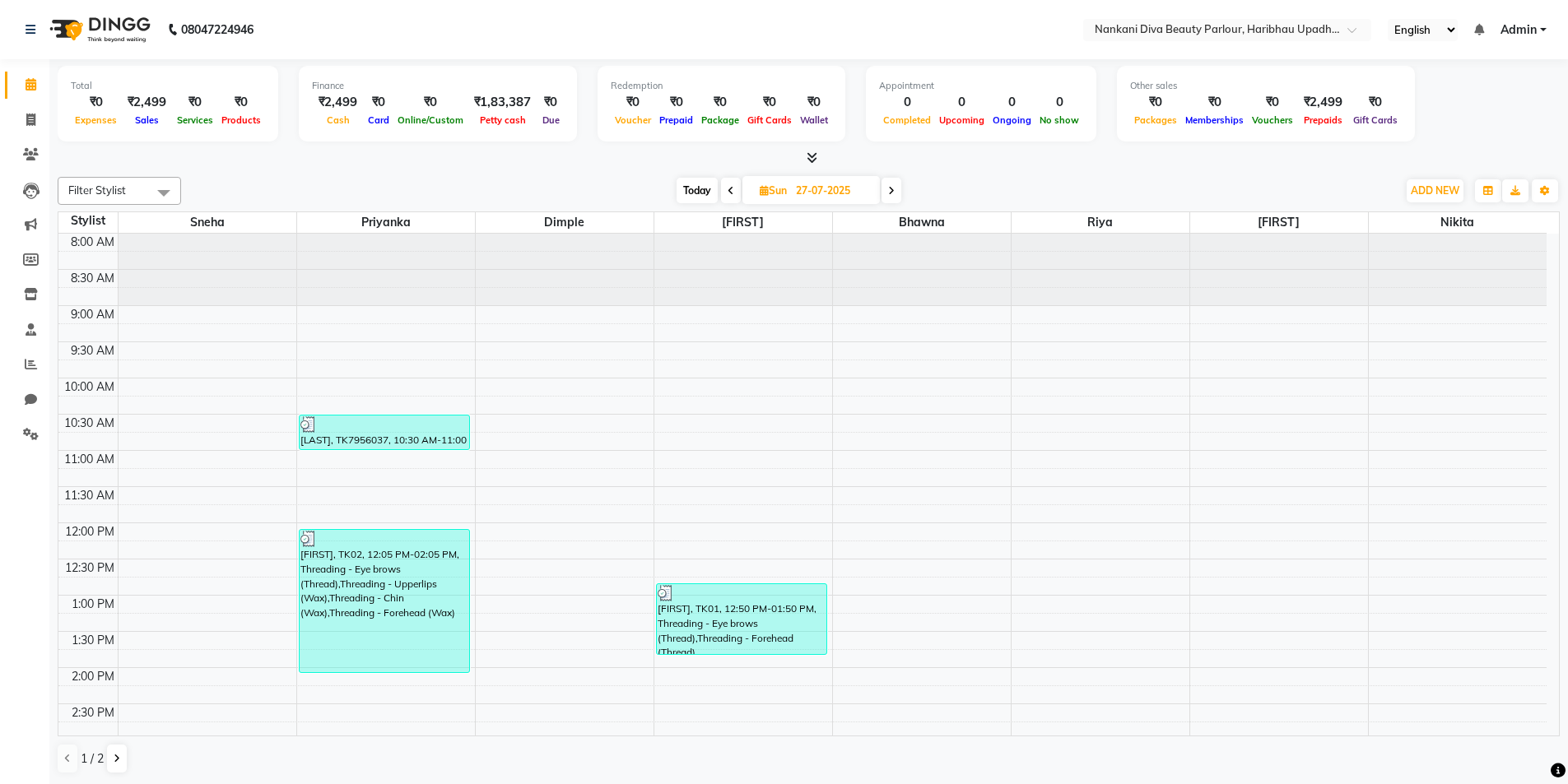 click at bounding box center (164, 193) 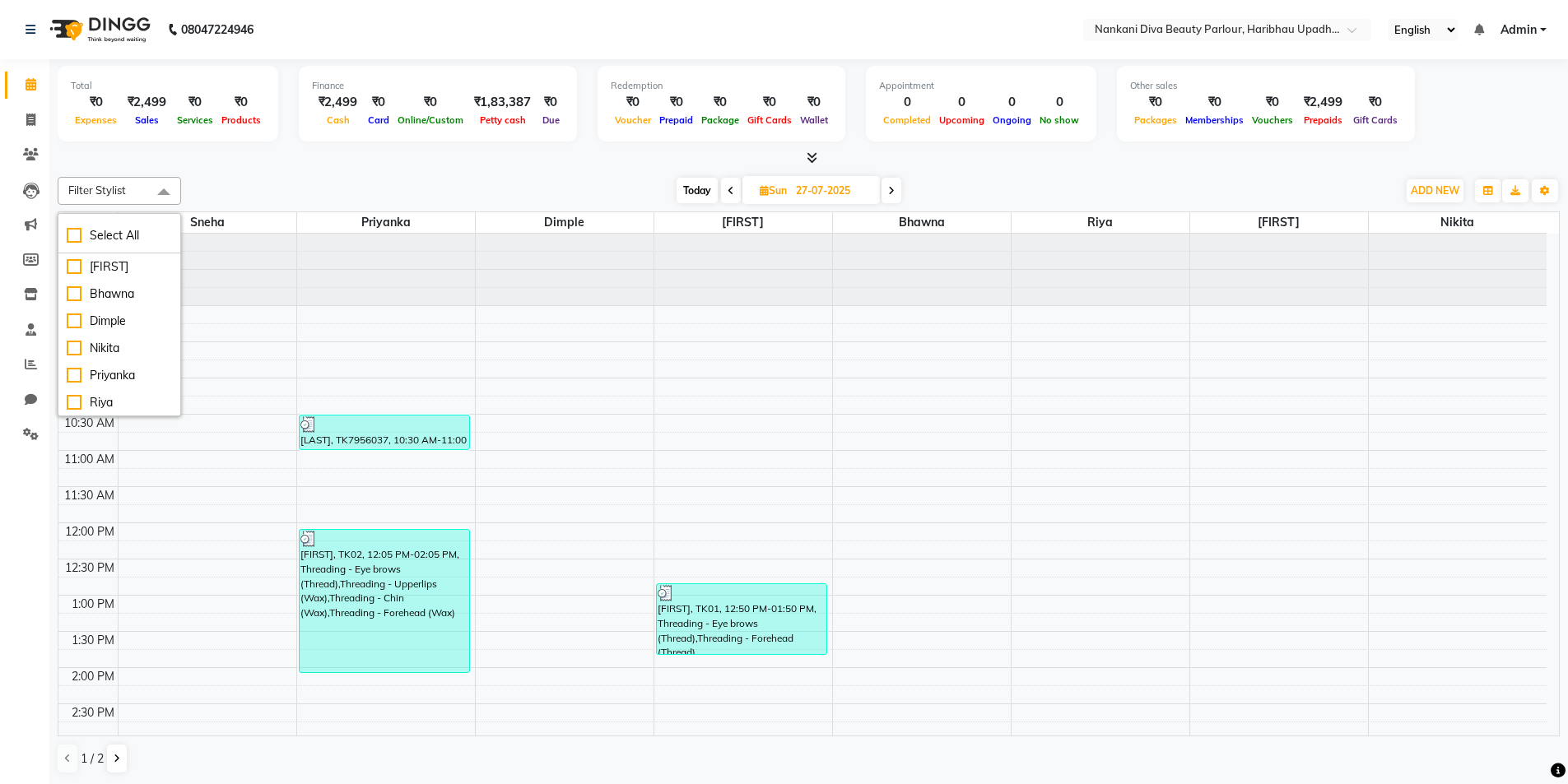 click at bounding box center [808, 158] 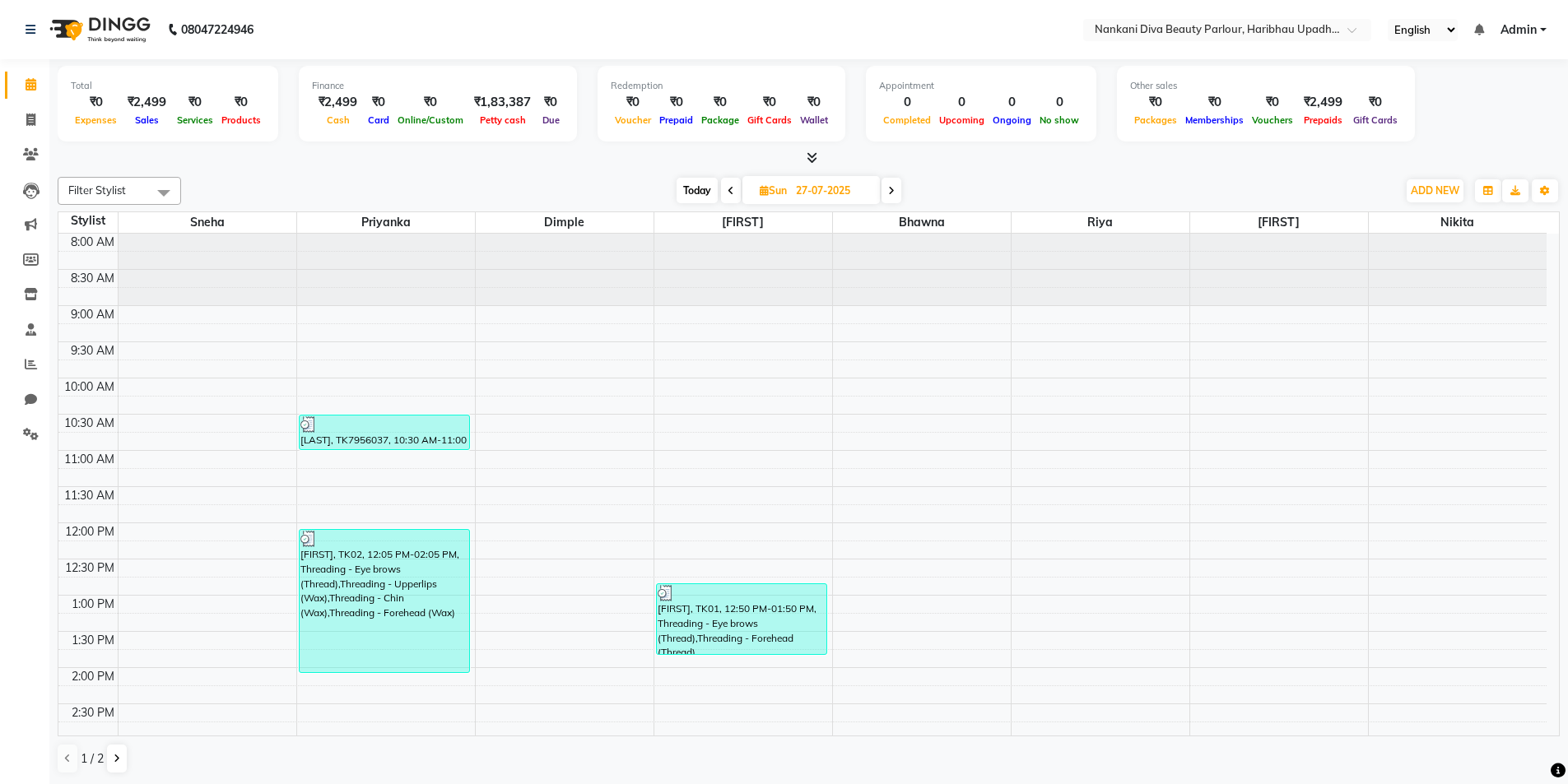 click at bounding box center (891, 190) 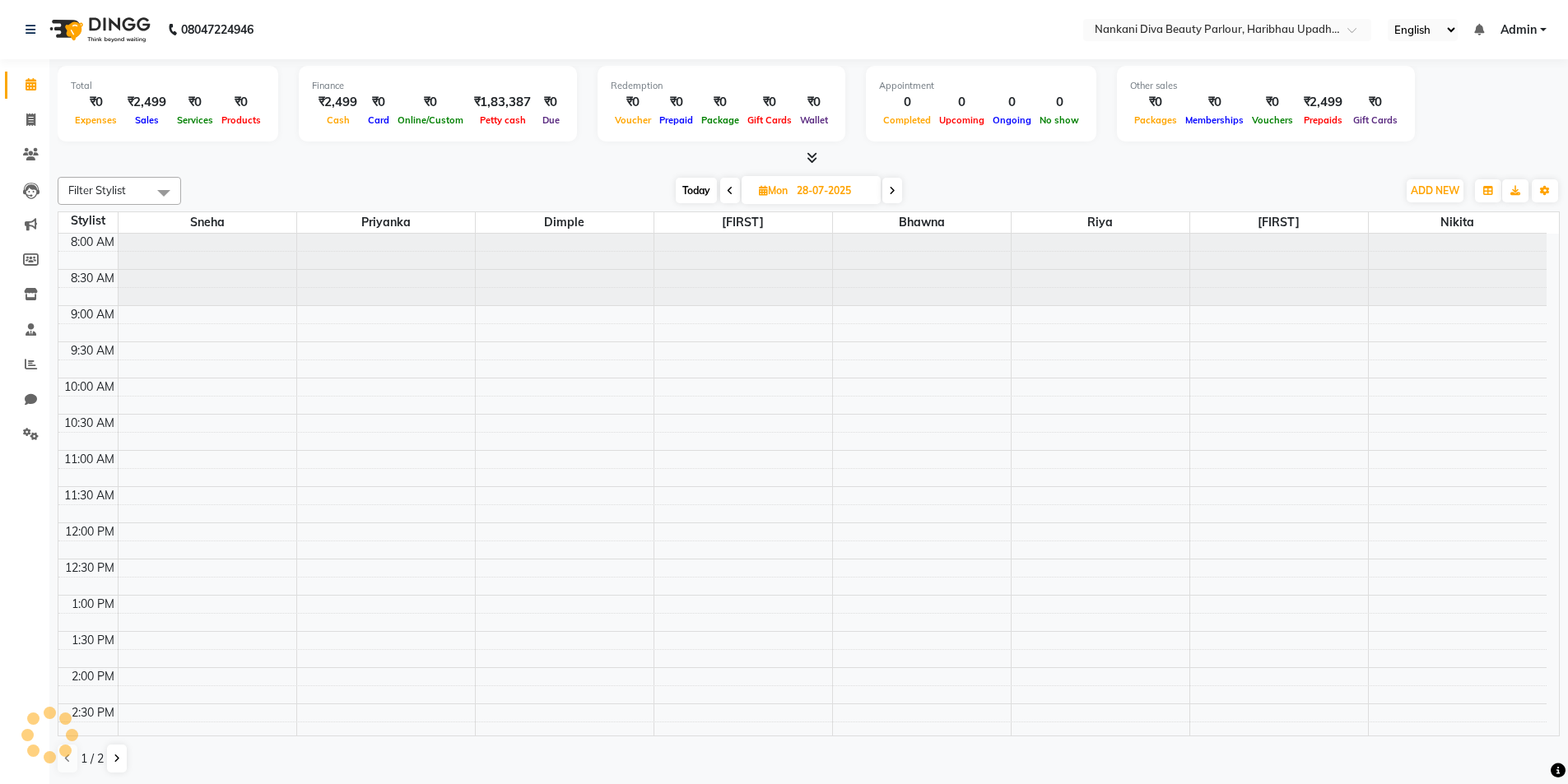 scroll, scrollTop: 73, scrollLeft: 0, axis: vertical 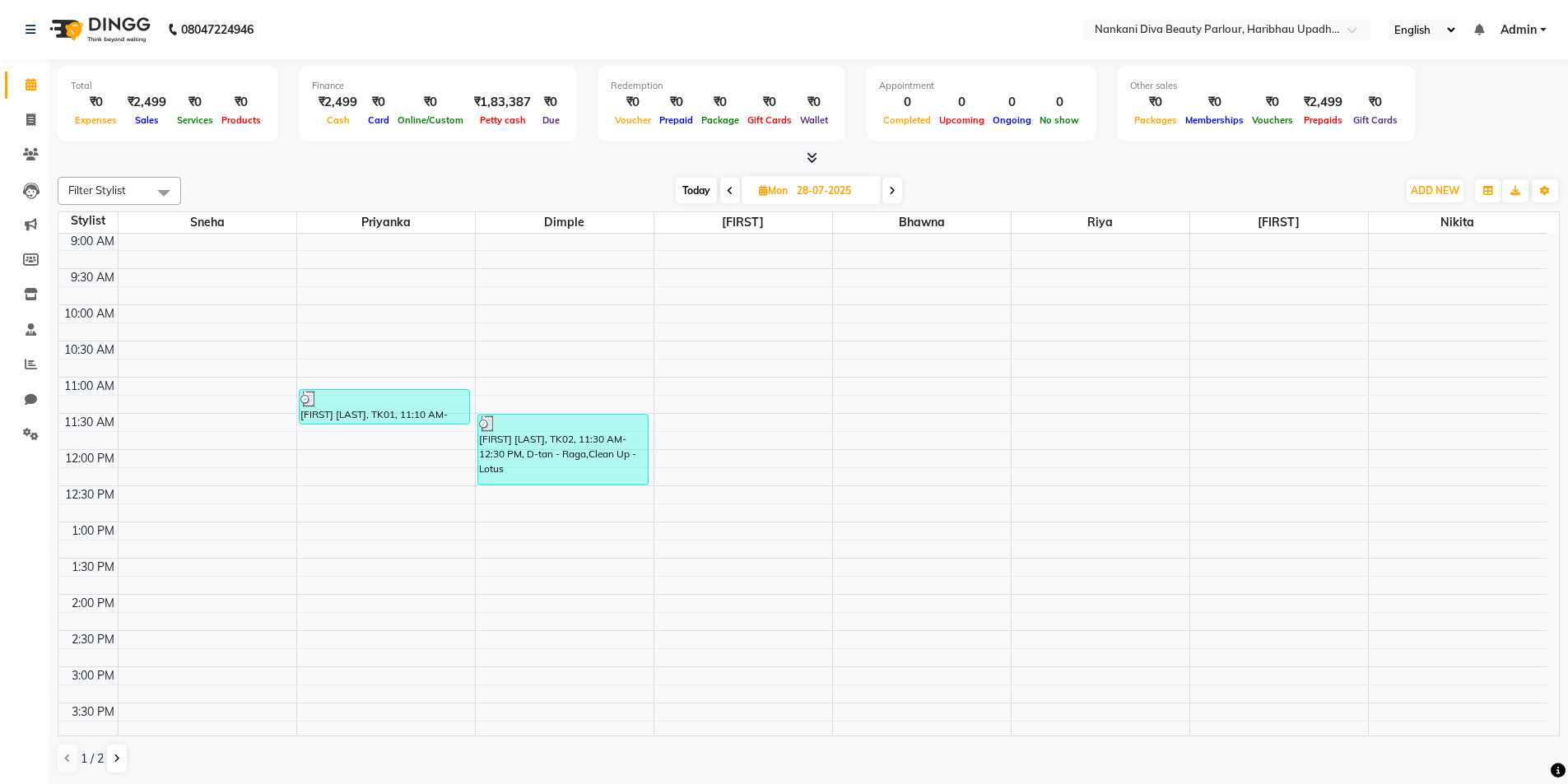 click at bounding box center (892, 190) 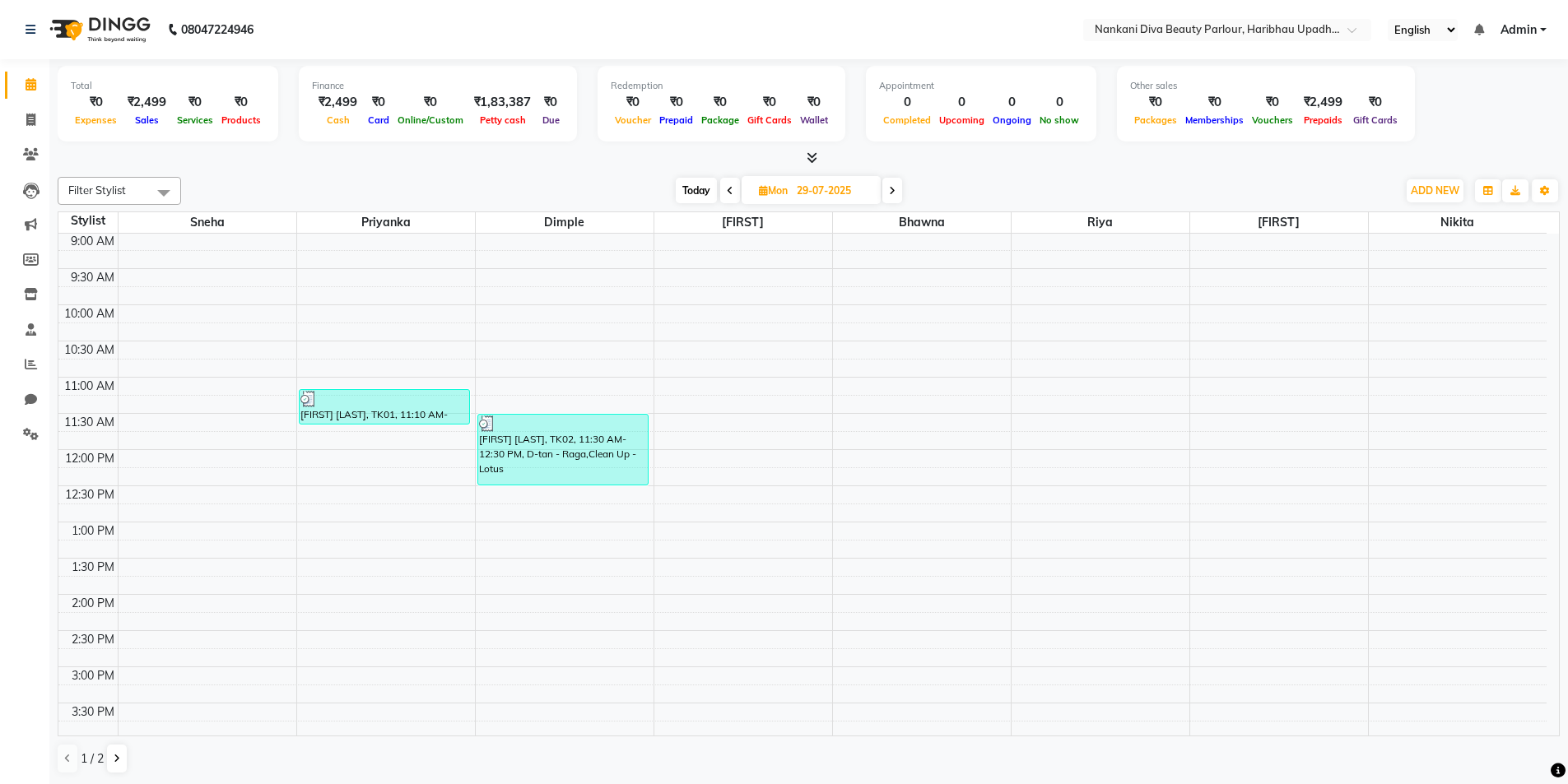 scroll, scrollTop: 0, scrollLeft: 0, axis: both 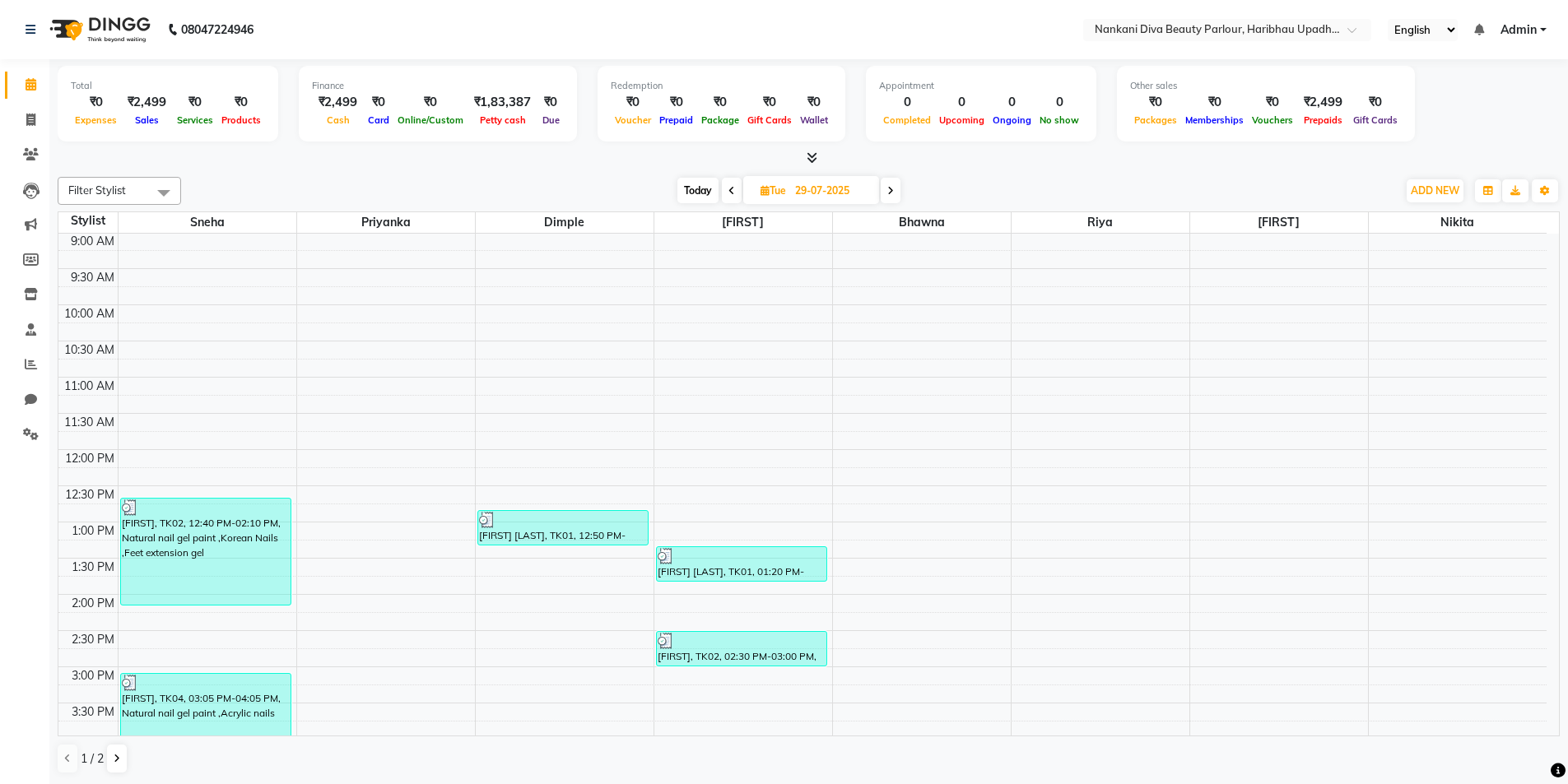 click at bounding box center [891, 190] 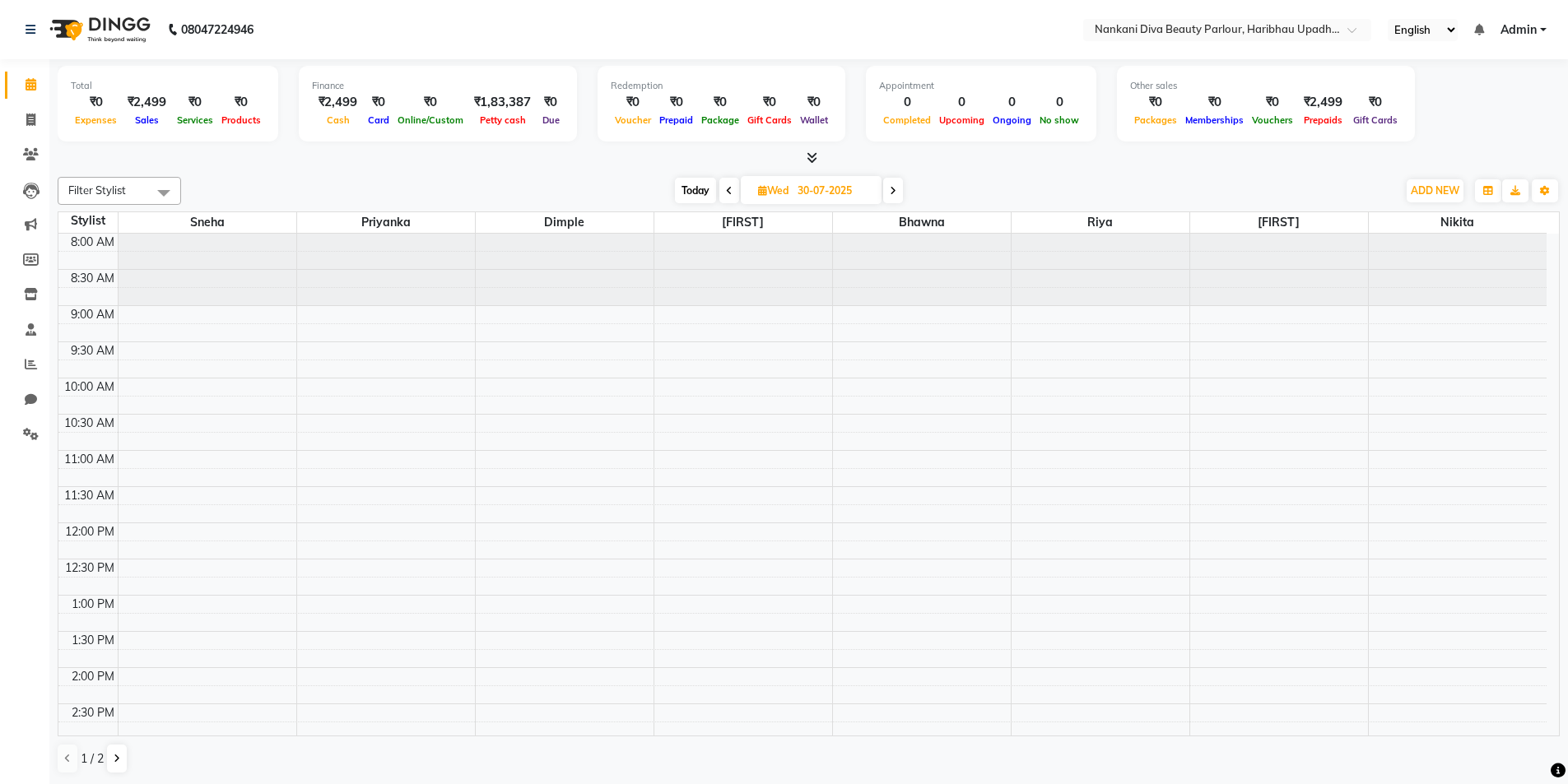scroll, scrollTop: 73, scrollLeft: 0, axis: vertical 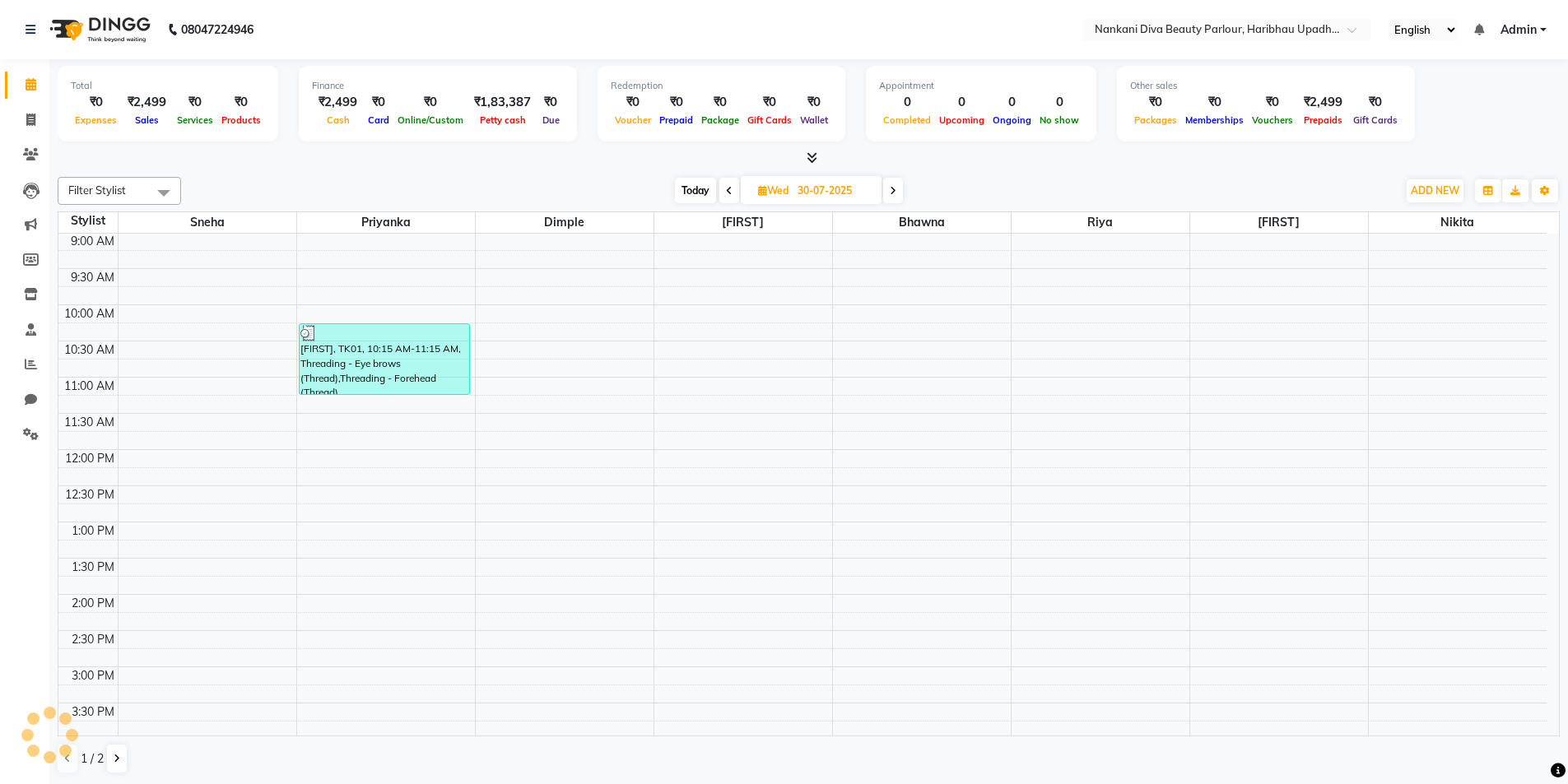 click at bounding box center [893, 190] 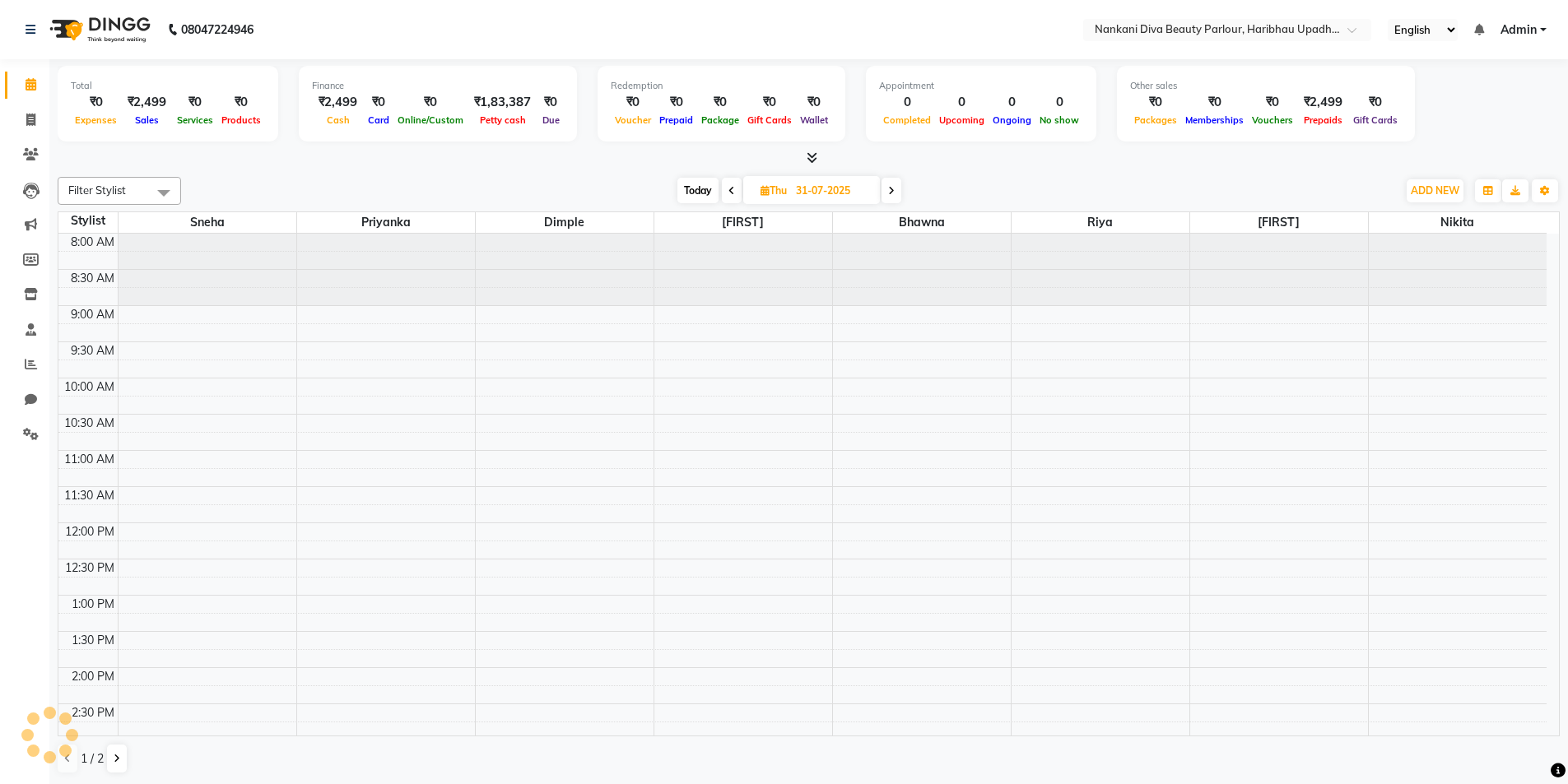 scroll, scrollTop: 73, scrollLeft: 0, axis: vertical 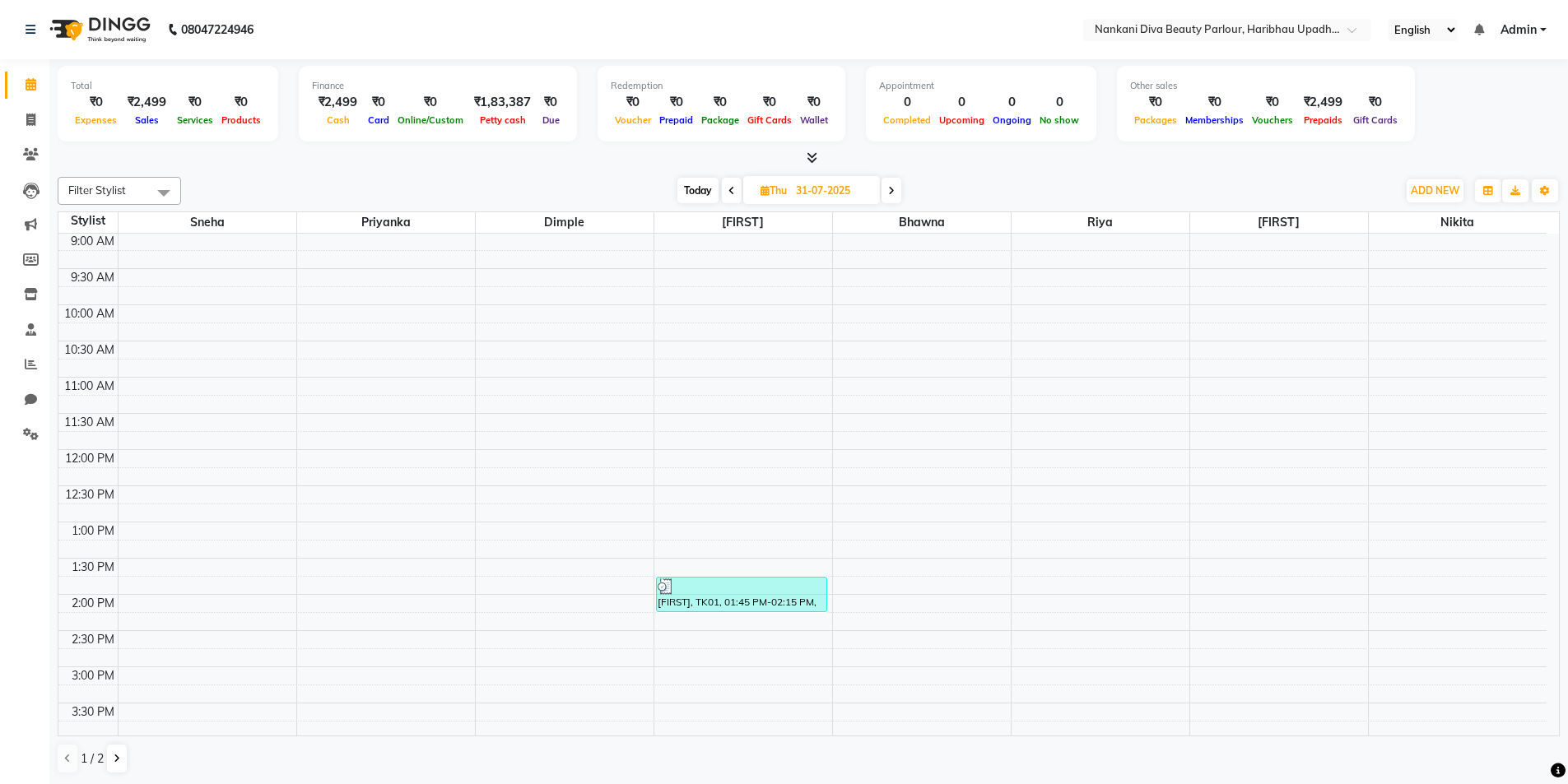 click on "Today  Thu 31-07-2025" at bounding box center [789, 191] 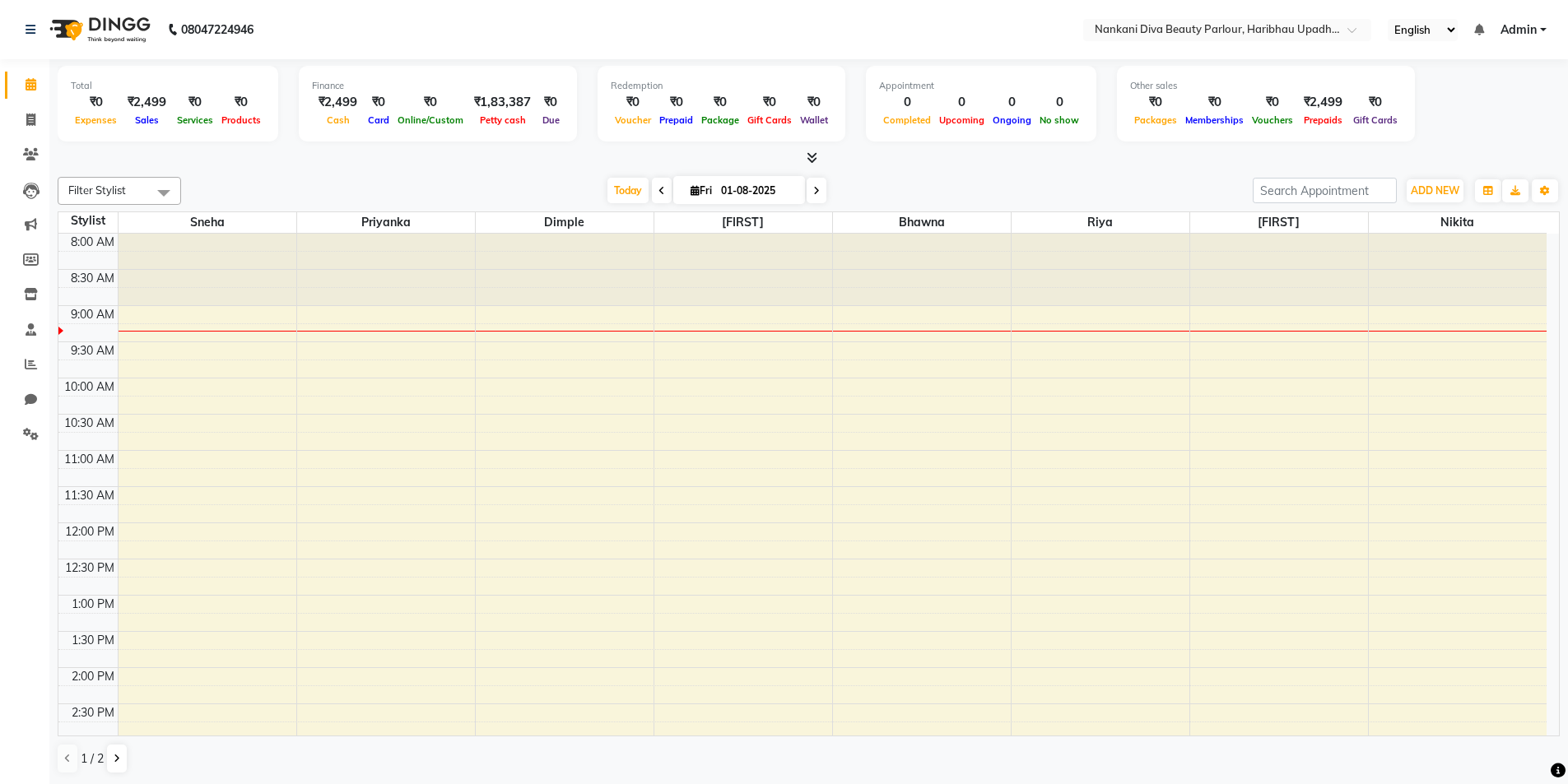 scroll, scrollTop: 438, scrollLeft: 0, axis: vertical 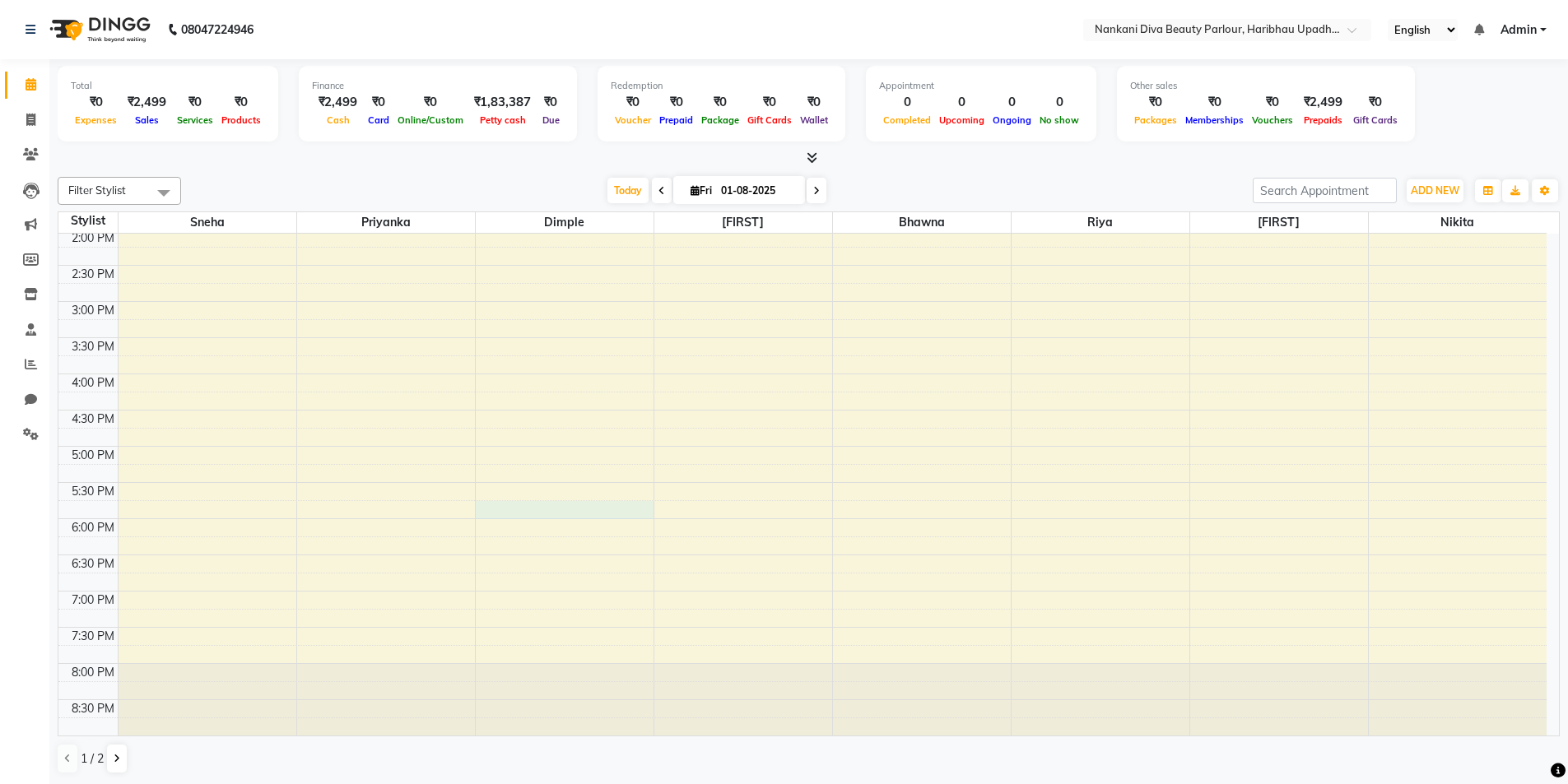 click on "8:00 AM 8:30 AM 9:00 AM 9:30 AM 10:00 AM 10:30 AM 11:00 AM 11:30 AM 12:00 PM 12:30 PM 1:00 PM 1:30 PM 2:00 PM 2:30 PM 3:00 PM 3:30 PM 4:00 PM 4:30 PM 5:00 PM 5:30 PM 6:00 PM 6:30 PM 7:00 PM 7:30 PM 8:00 PM 8:30 PM" at bounding box center [803, 265] 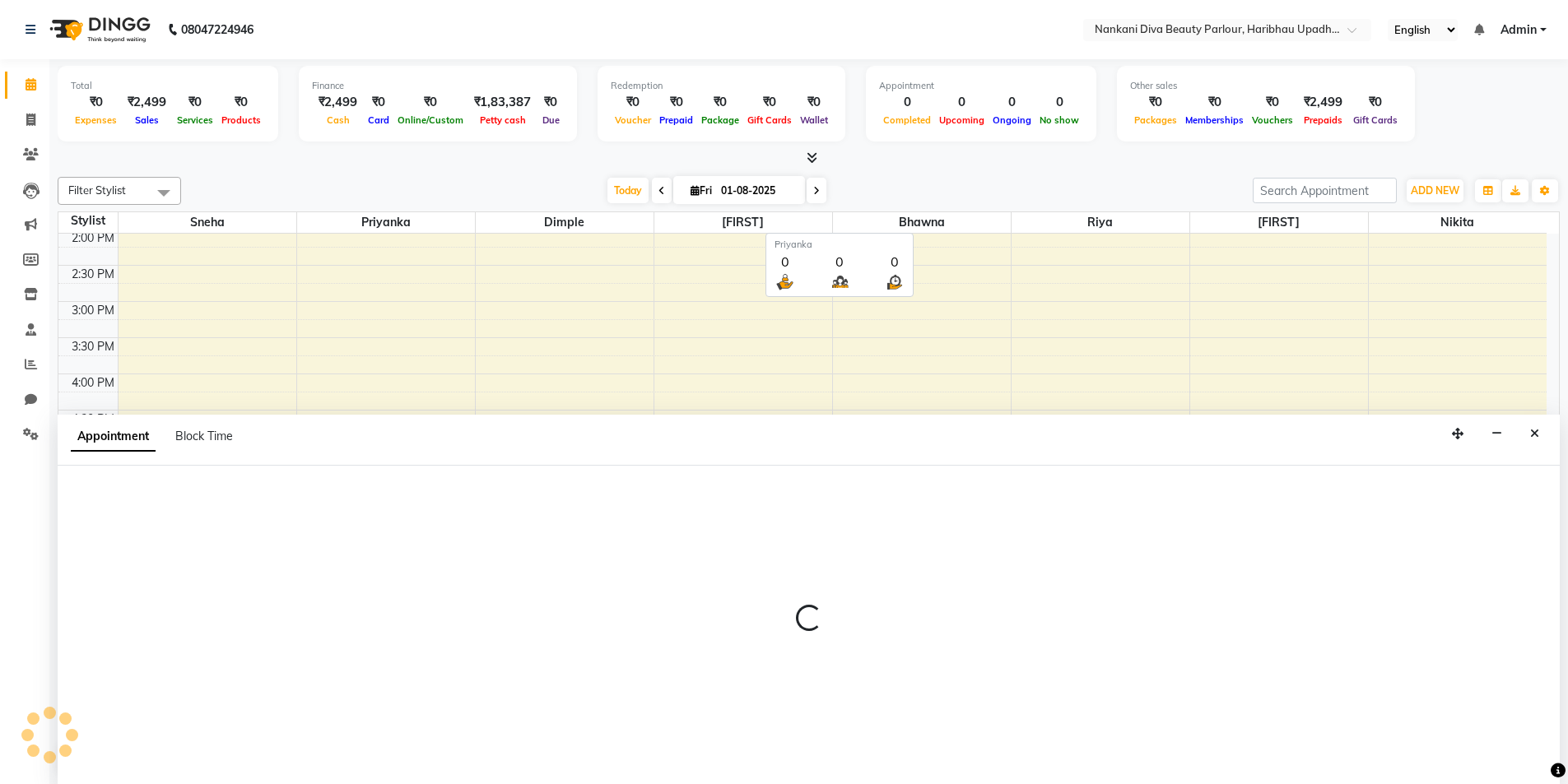 scroll, scrollTop: 1, scrollLeft: 0, axis: vertical 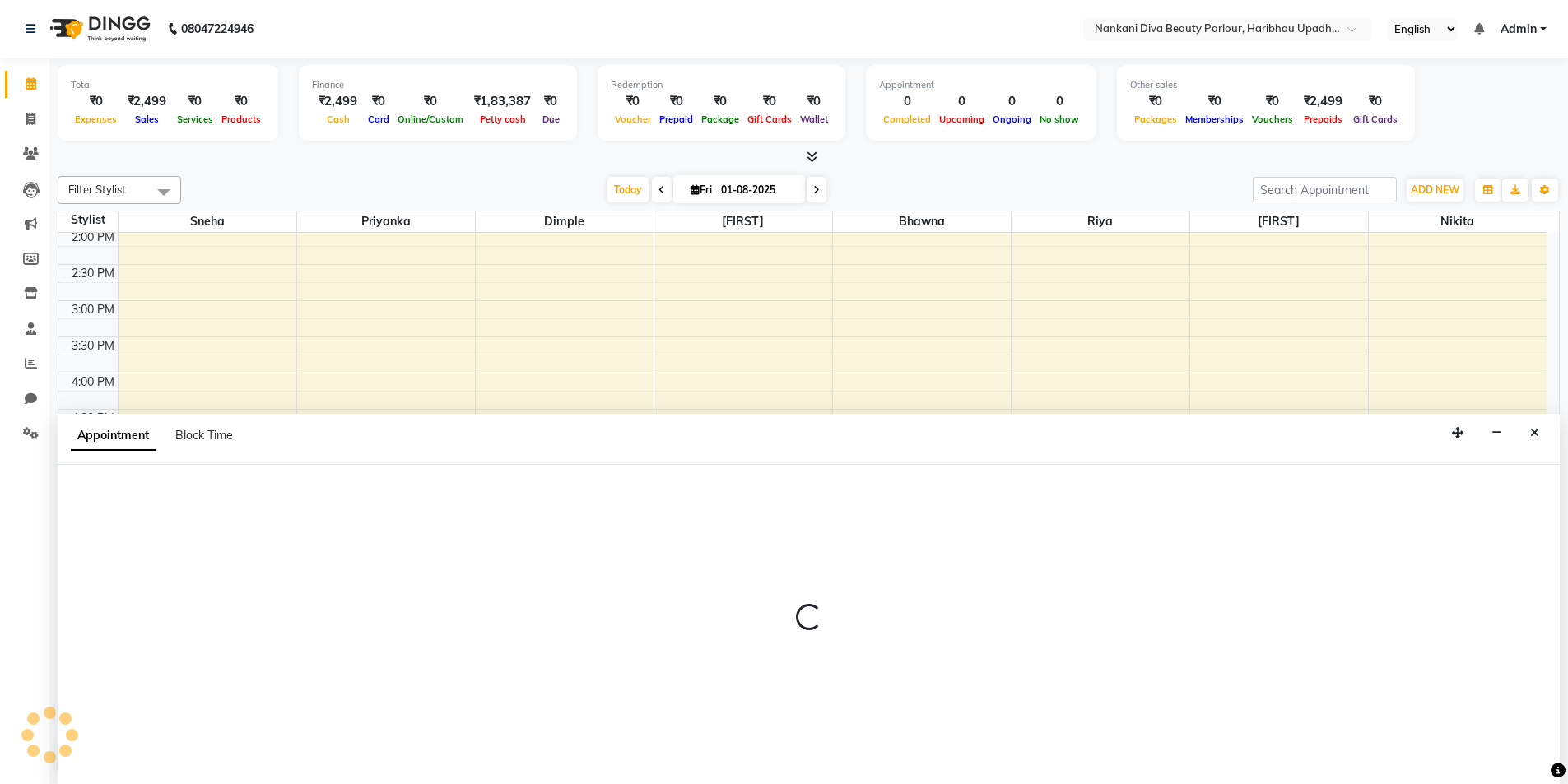 select on "77276" 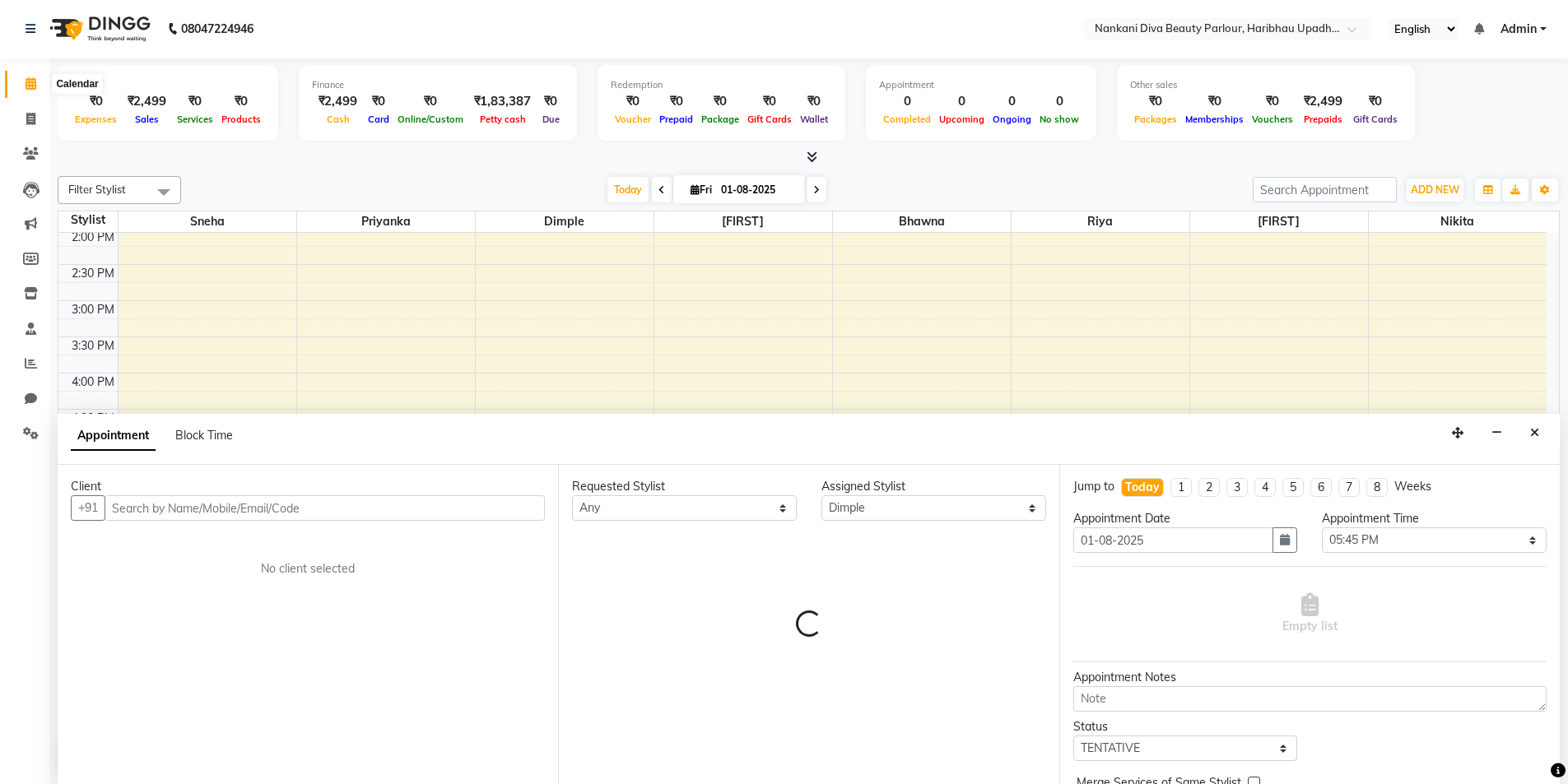 click 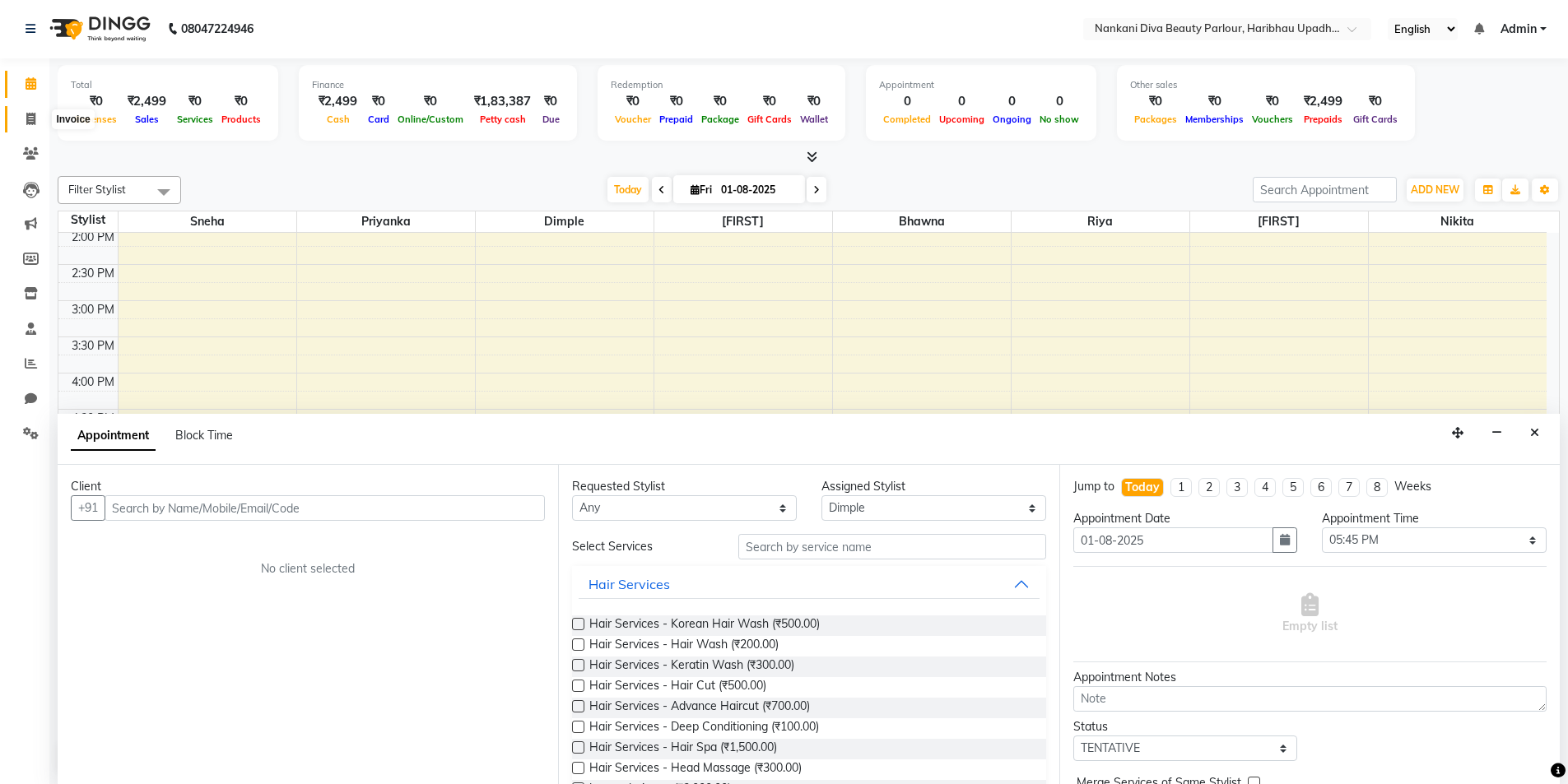 click 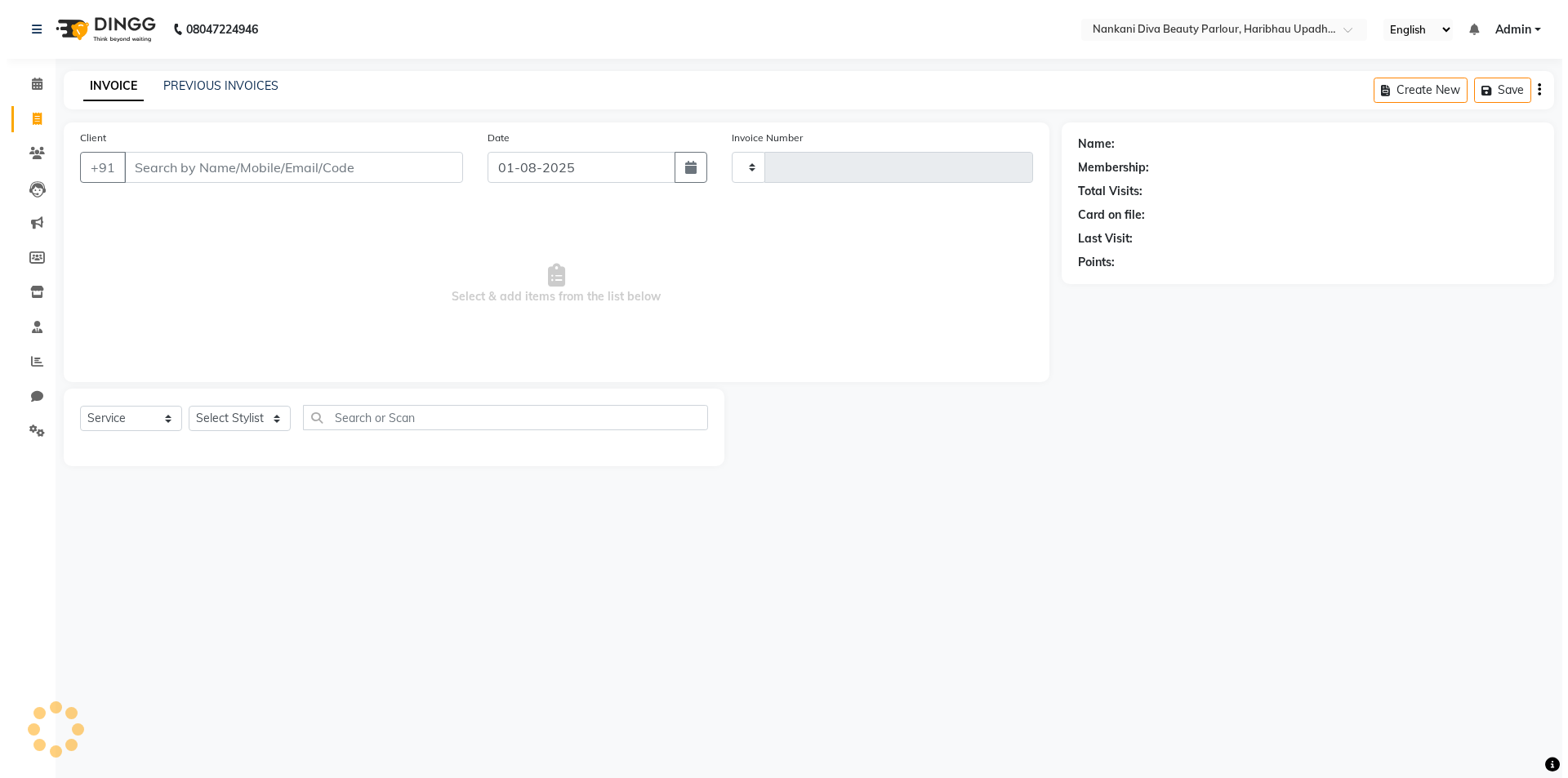 scroll, scrollTop: 0, scrollLeft: 0, axis: both 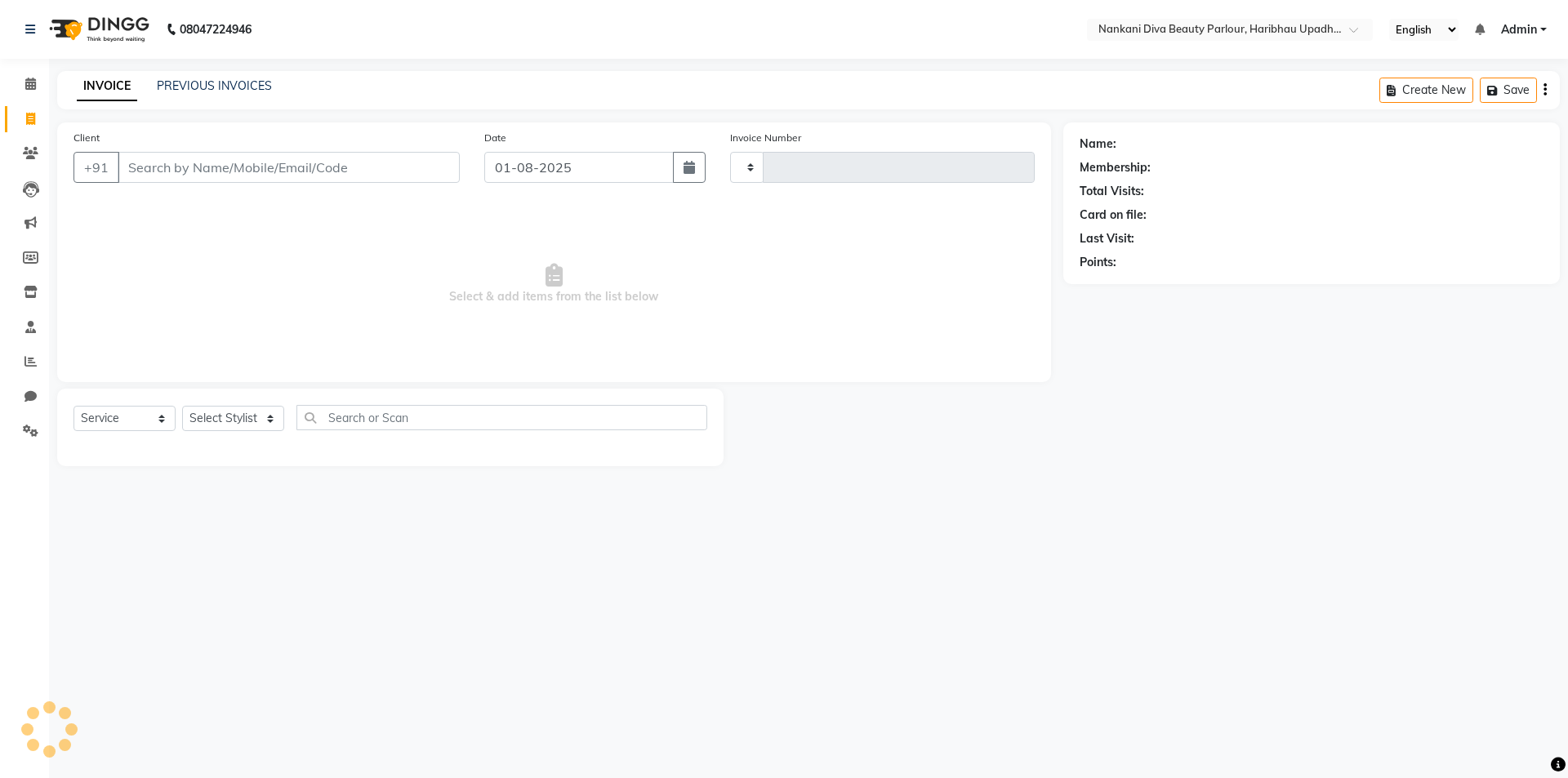 type on "0319" 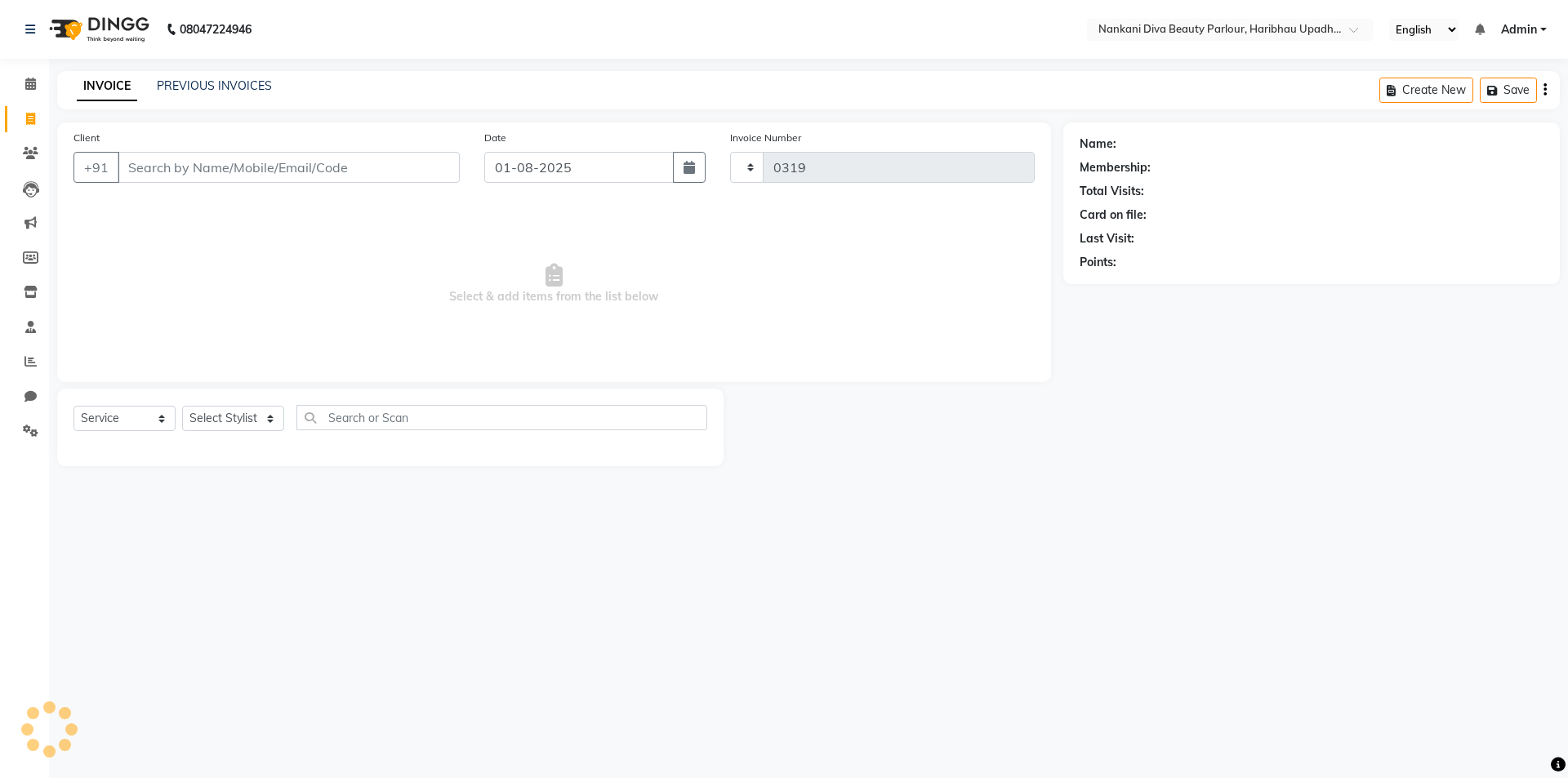 select on "8165" 